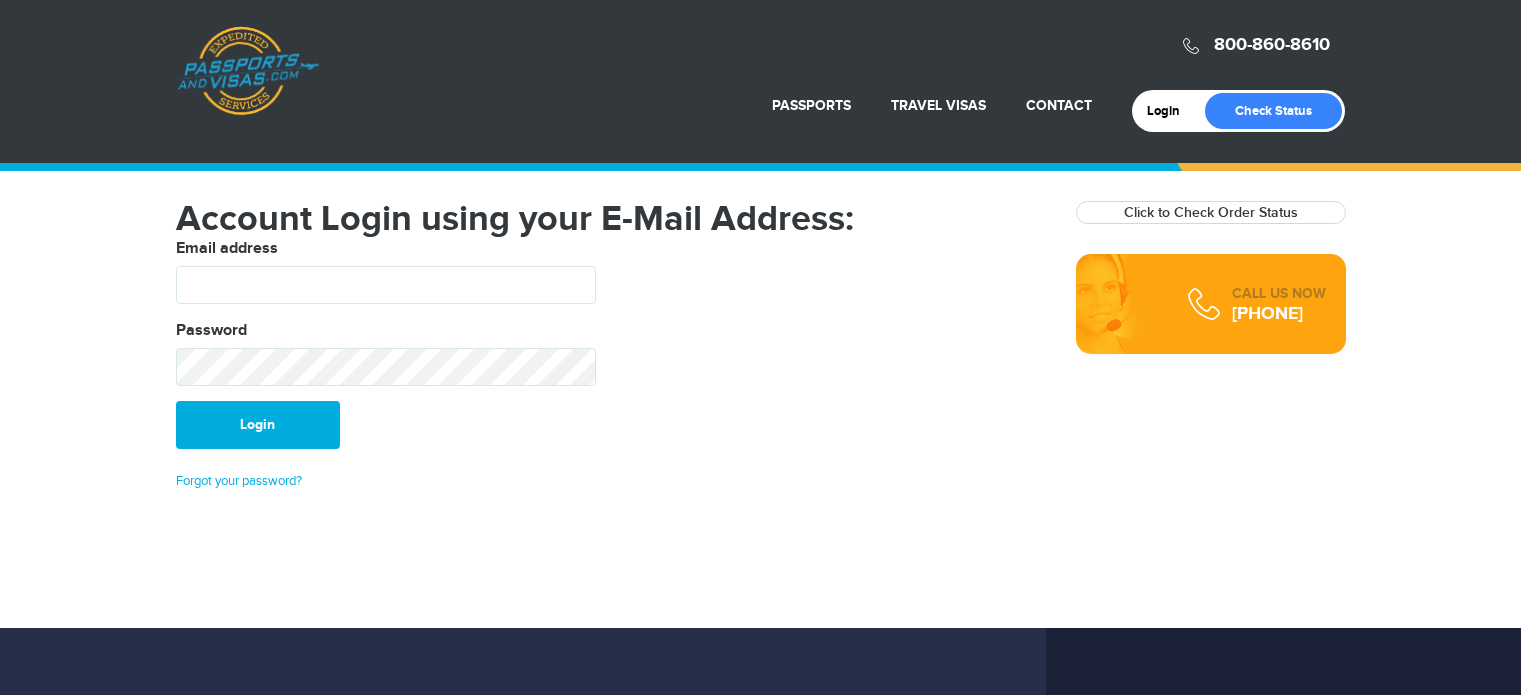 scroll, scrollTop: 0, scrollLeft: 0, axis: both 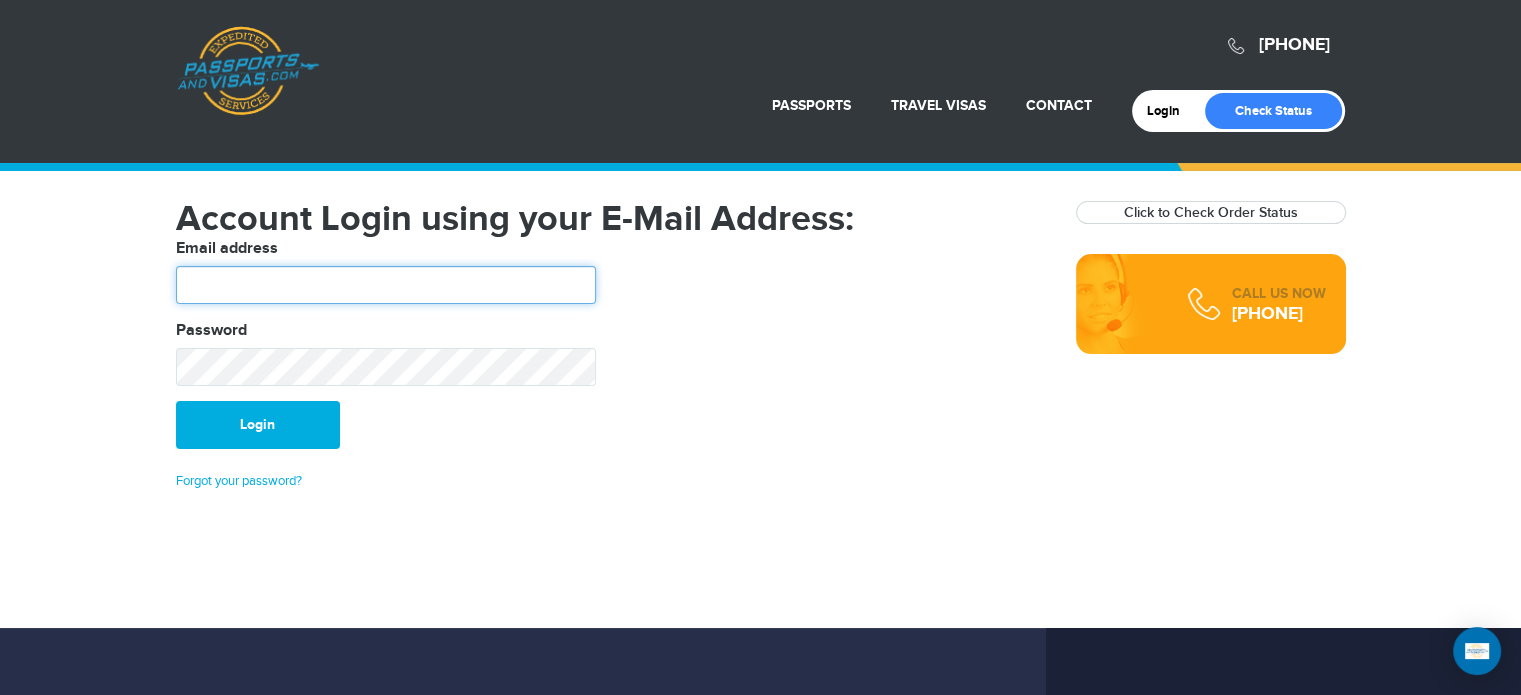 type on "**********" 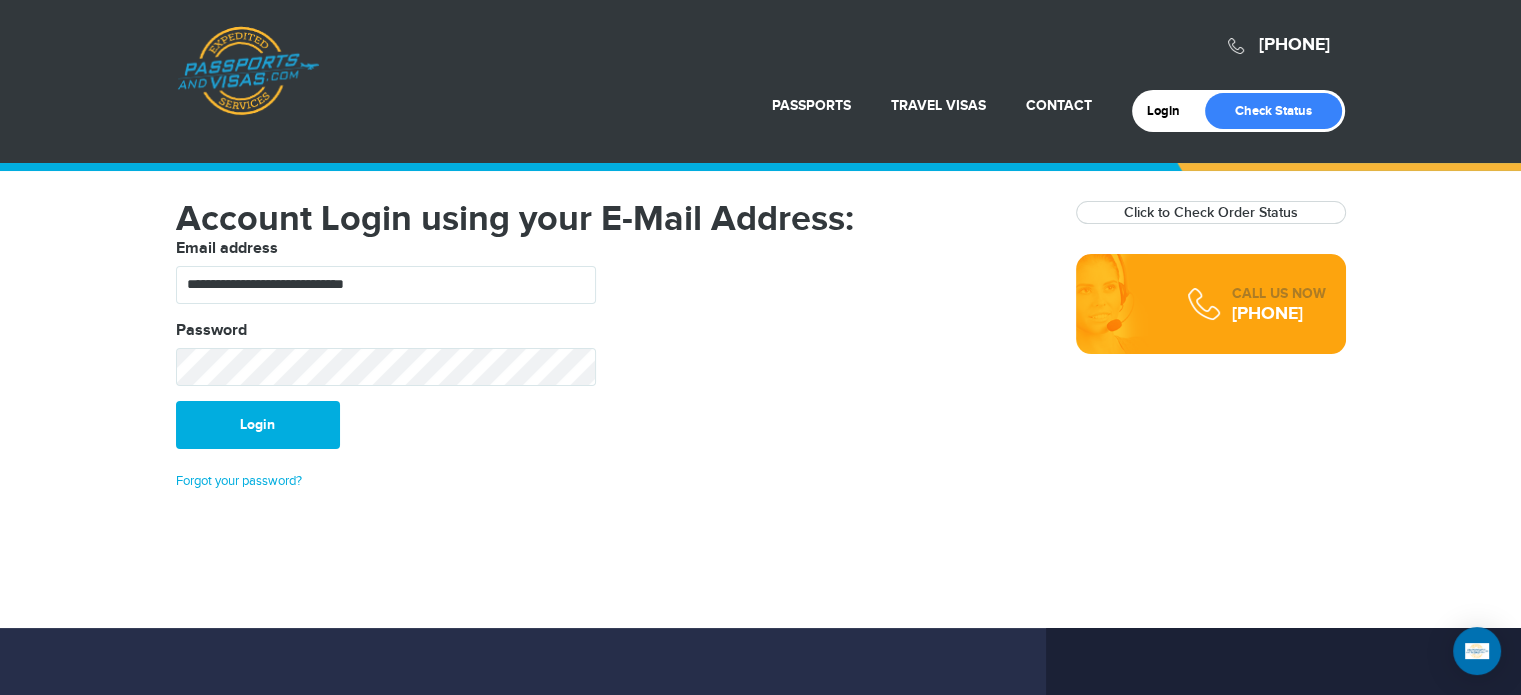 click on "720-821-7464
Passports & Visas.com
Login
Check Status
Passports
Passport Renewal
New Passport
Second Passport
Passport Name Change
Lost Passport" at bounding box center [760, 81] 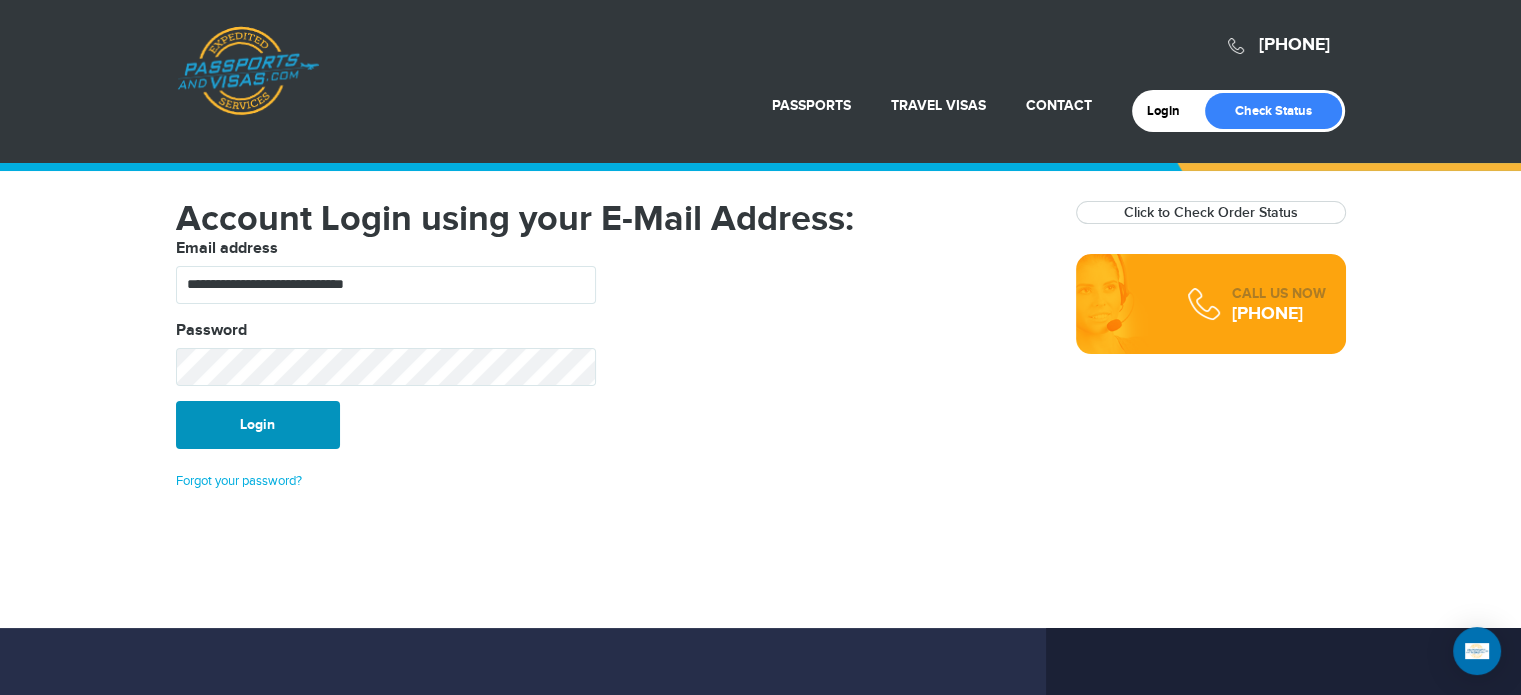 click on "Login" at bounding box center [258, 425] 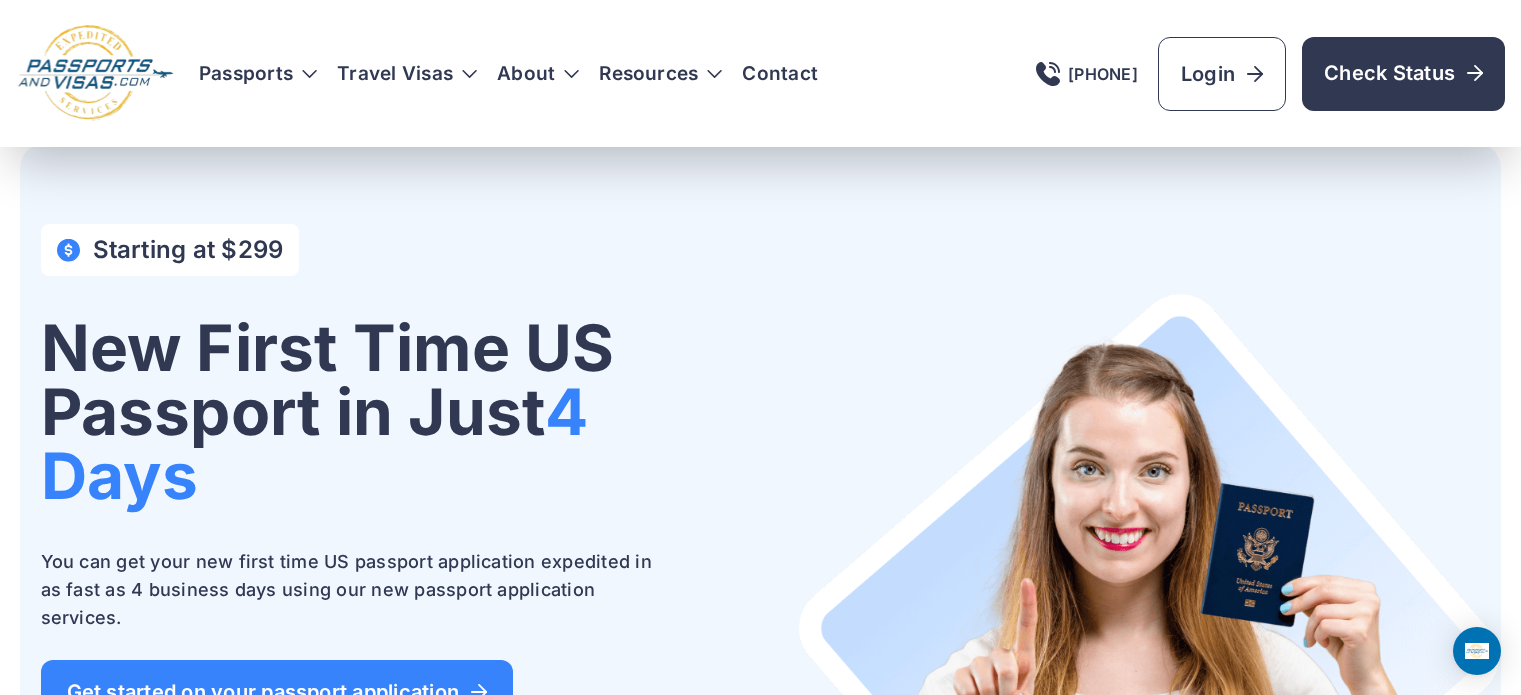 scroll, scrollTop: 1140, scrollLeft: 0, axis: vertical 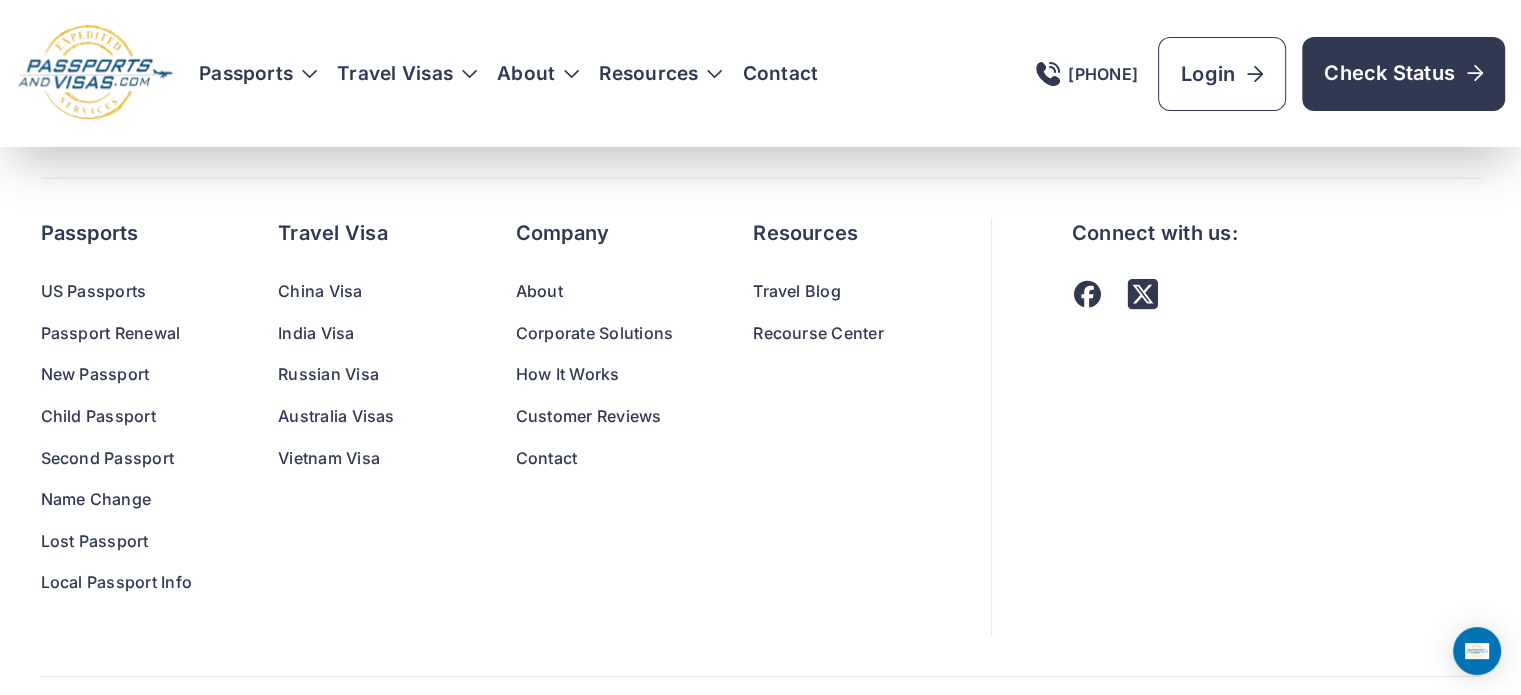 click on "Passports
Passport
Get started
Passport Renewal" at bounding box center [760, 73] 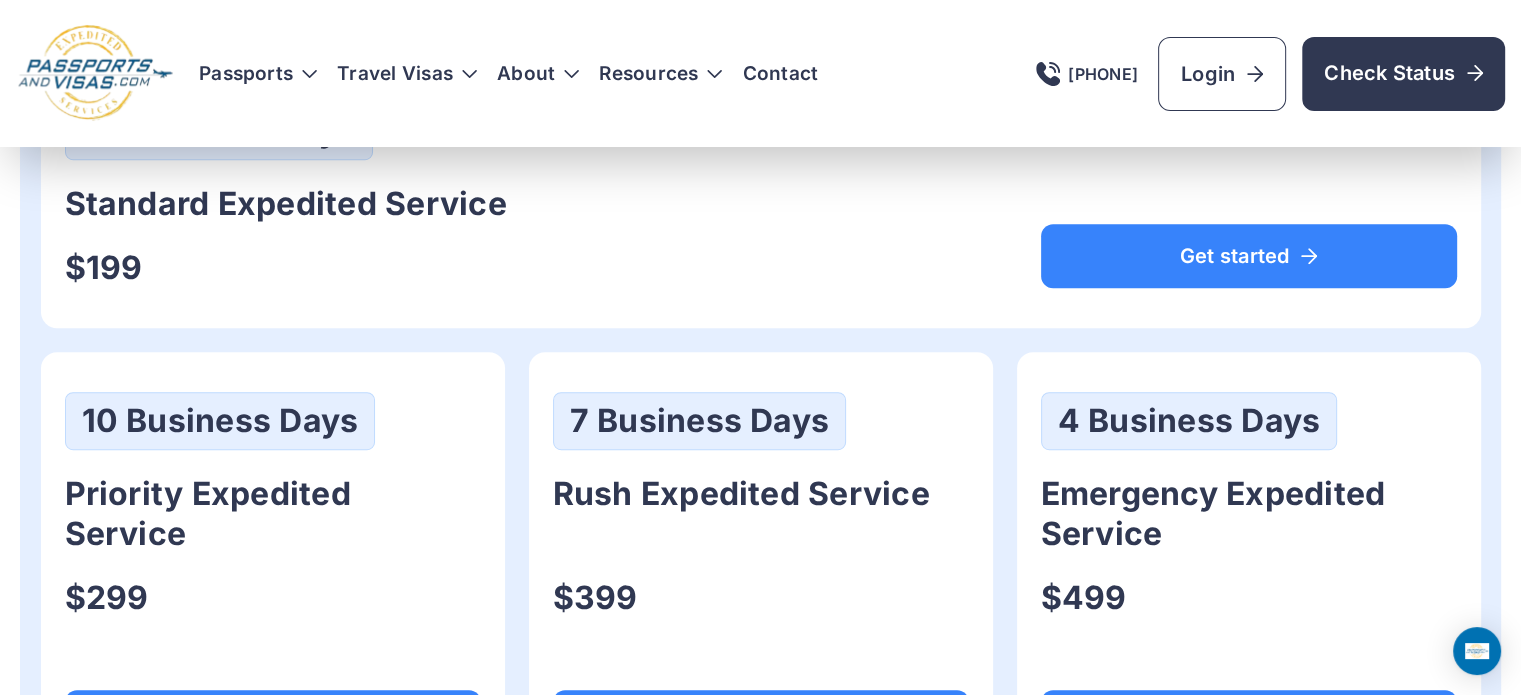 scroll, scrollTop: 1208, scrollLeft: 0, axis: vertical 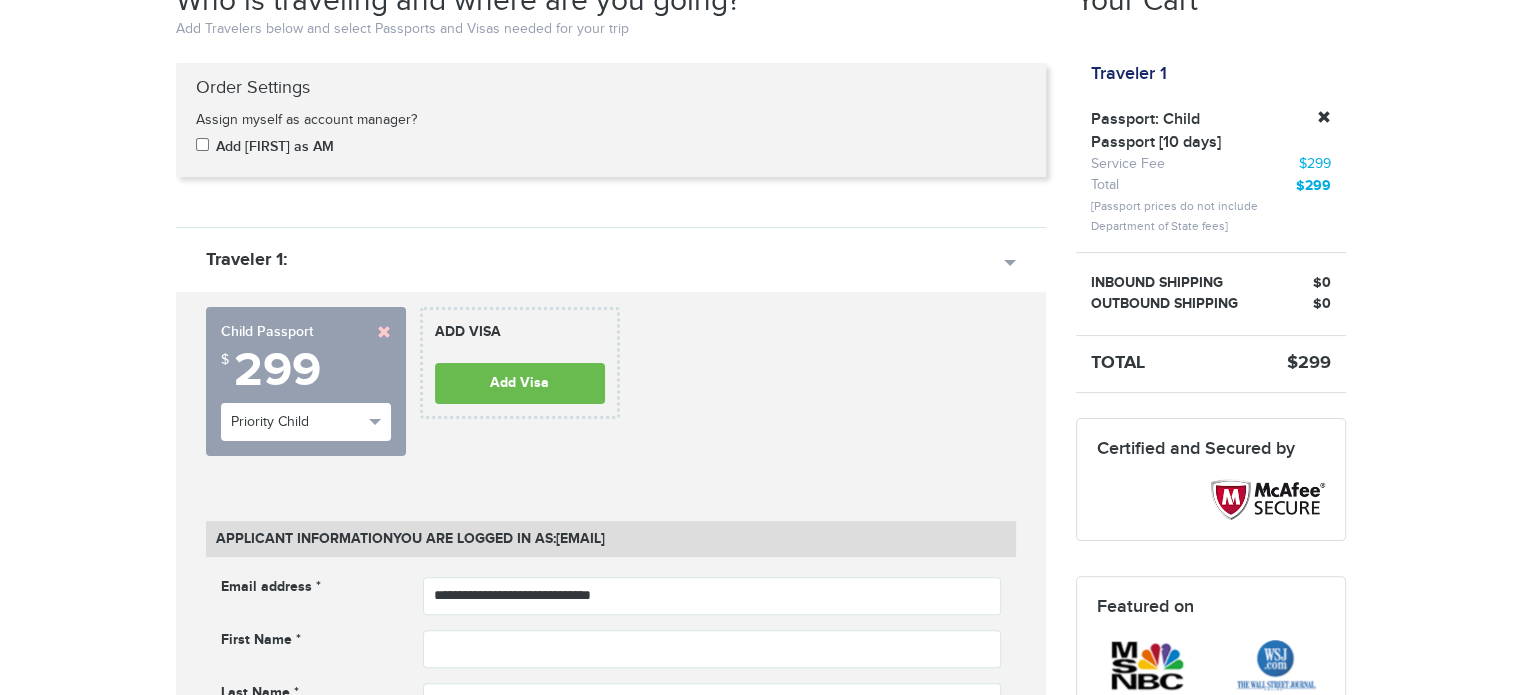 click at bounding box center [384, 332] 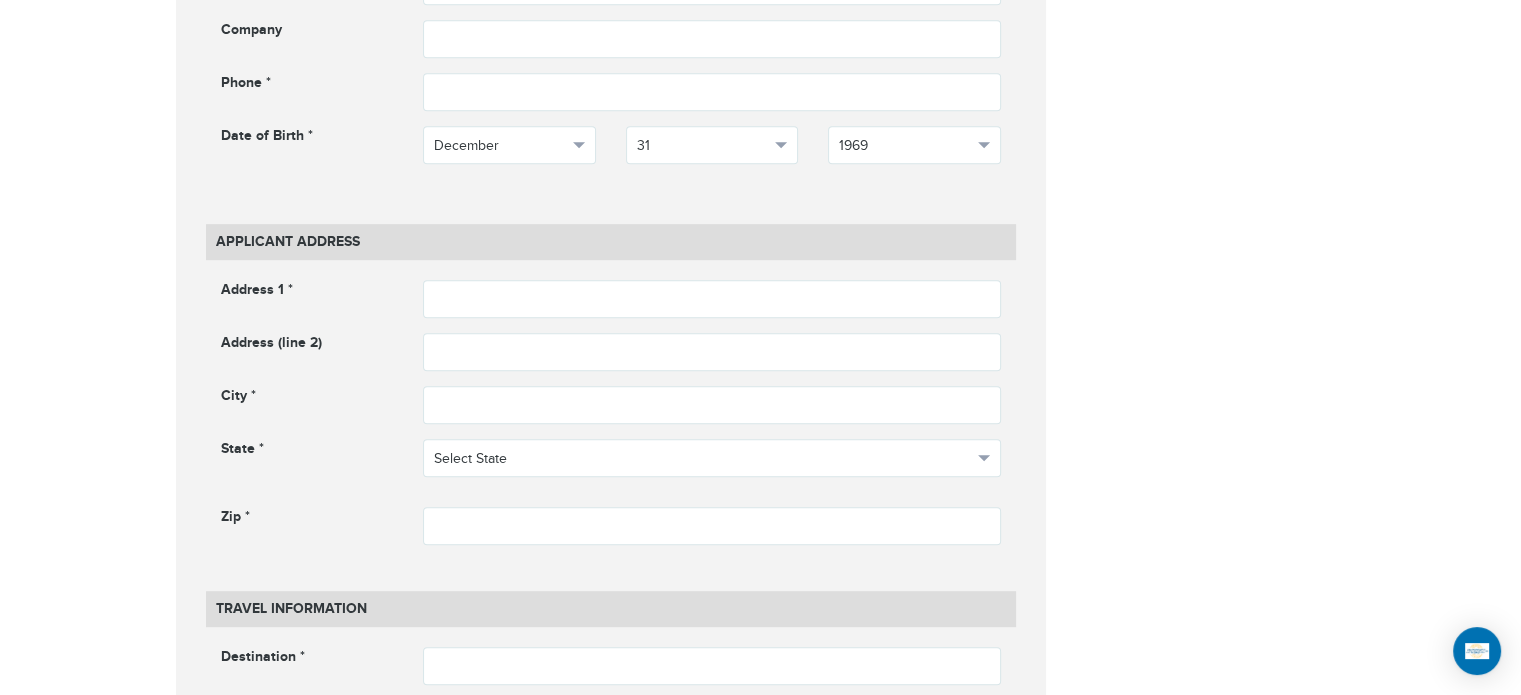 scroll, scrollTop: 1100, scrollLeft: 0, axis: vertical 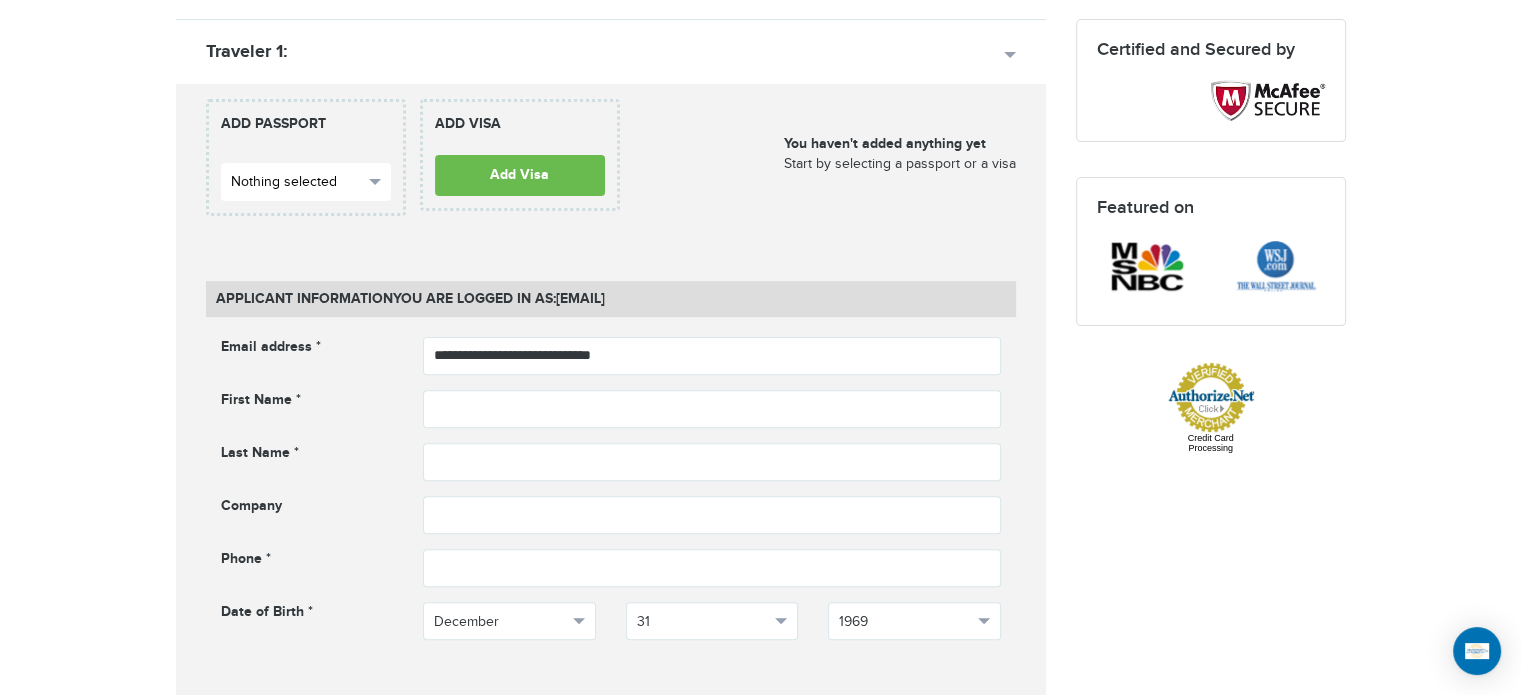 click on "Nothing selected" at bounding box center (306, 182) 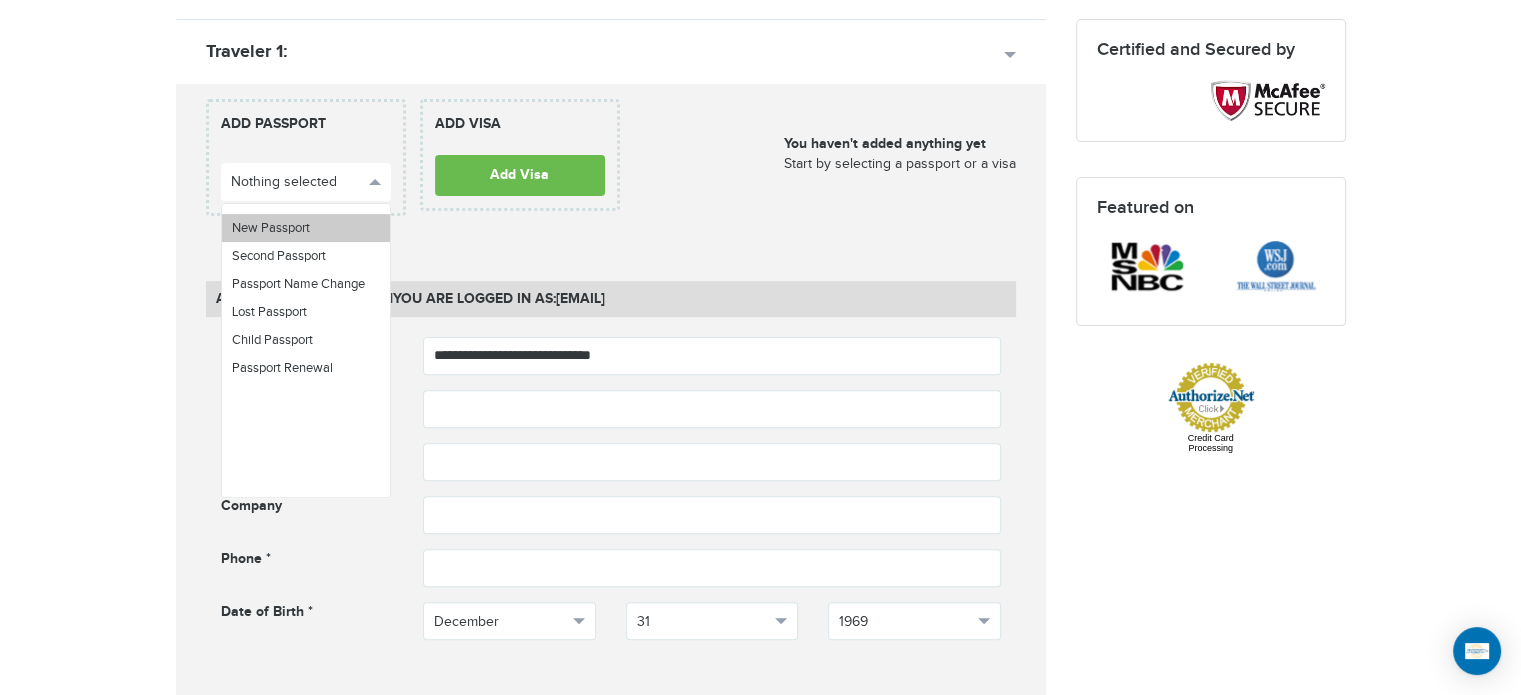 click on "New Passport" at bounding box center [271, 228] 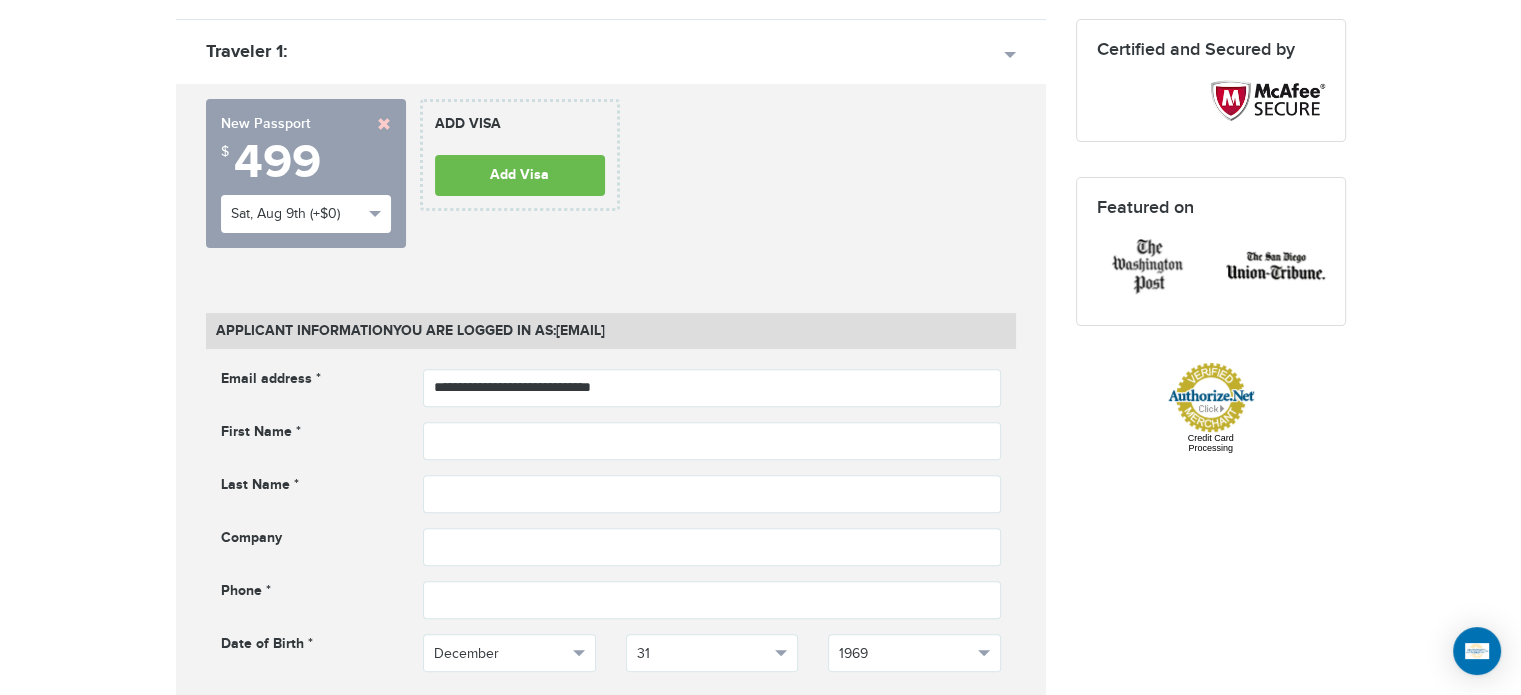 click on "**********" at bounding box center [306, 173] 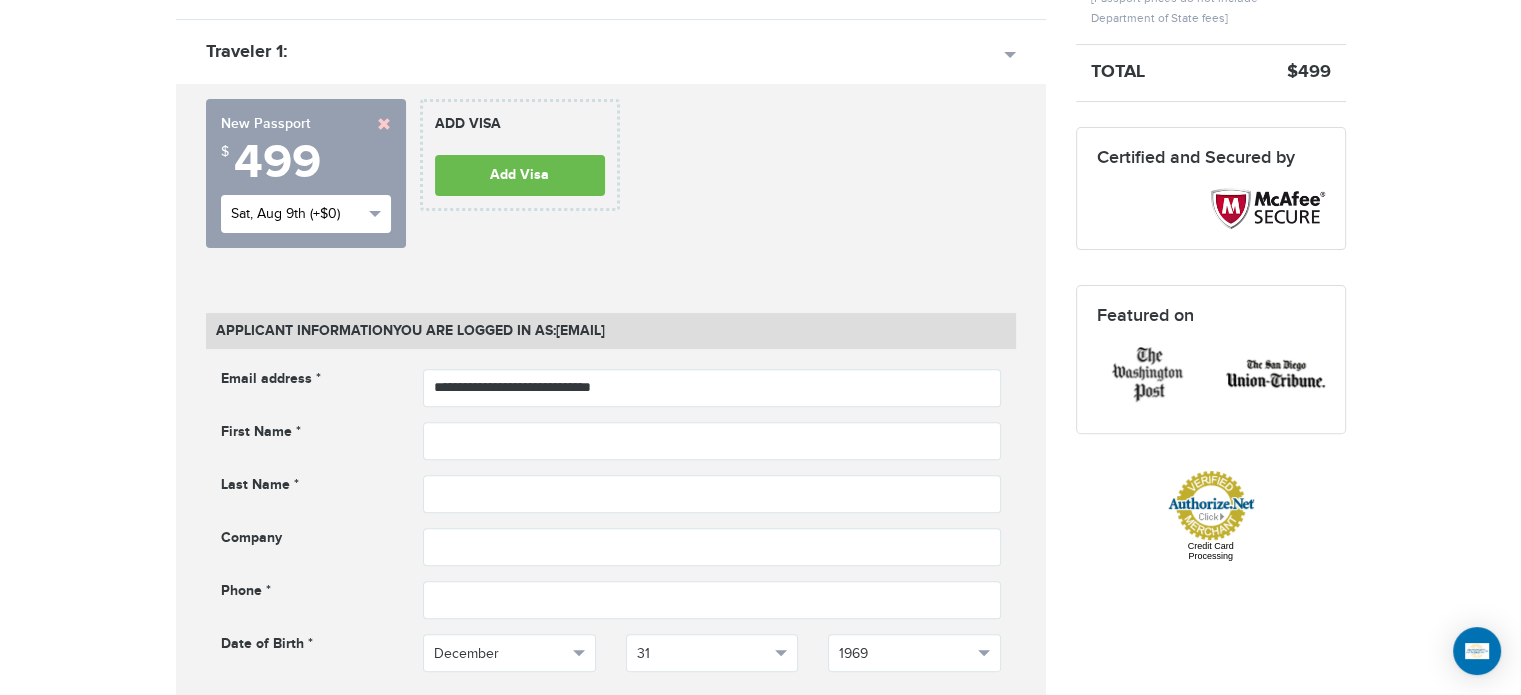 click on "Sat, Aug 9th (-$0)" at bounding box center (306, 214) 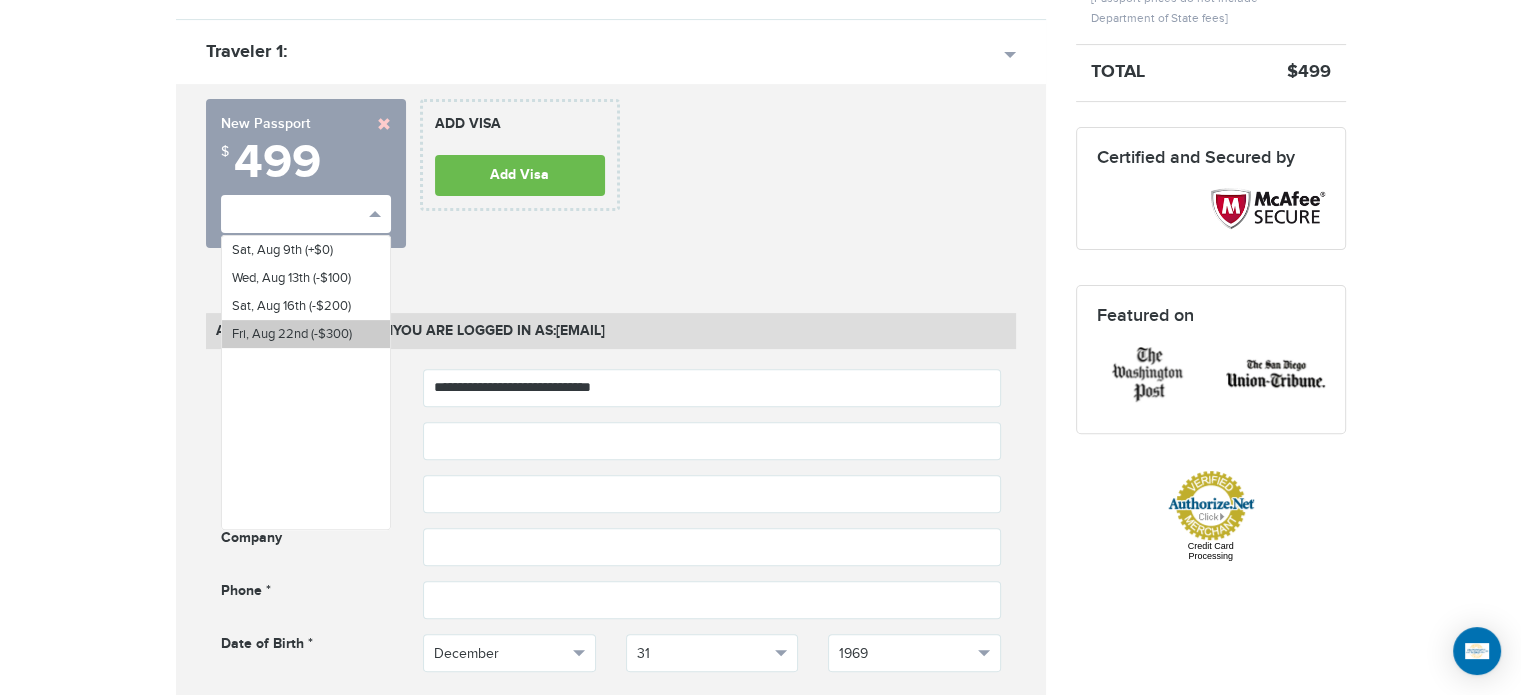 click on "Fri, Aug 22nd (-$-300)" at bounding box center (306, 334) 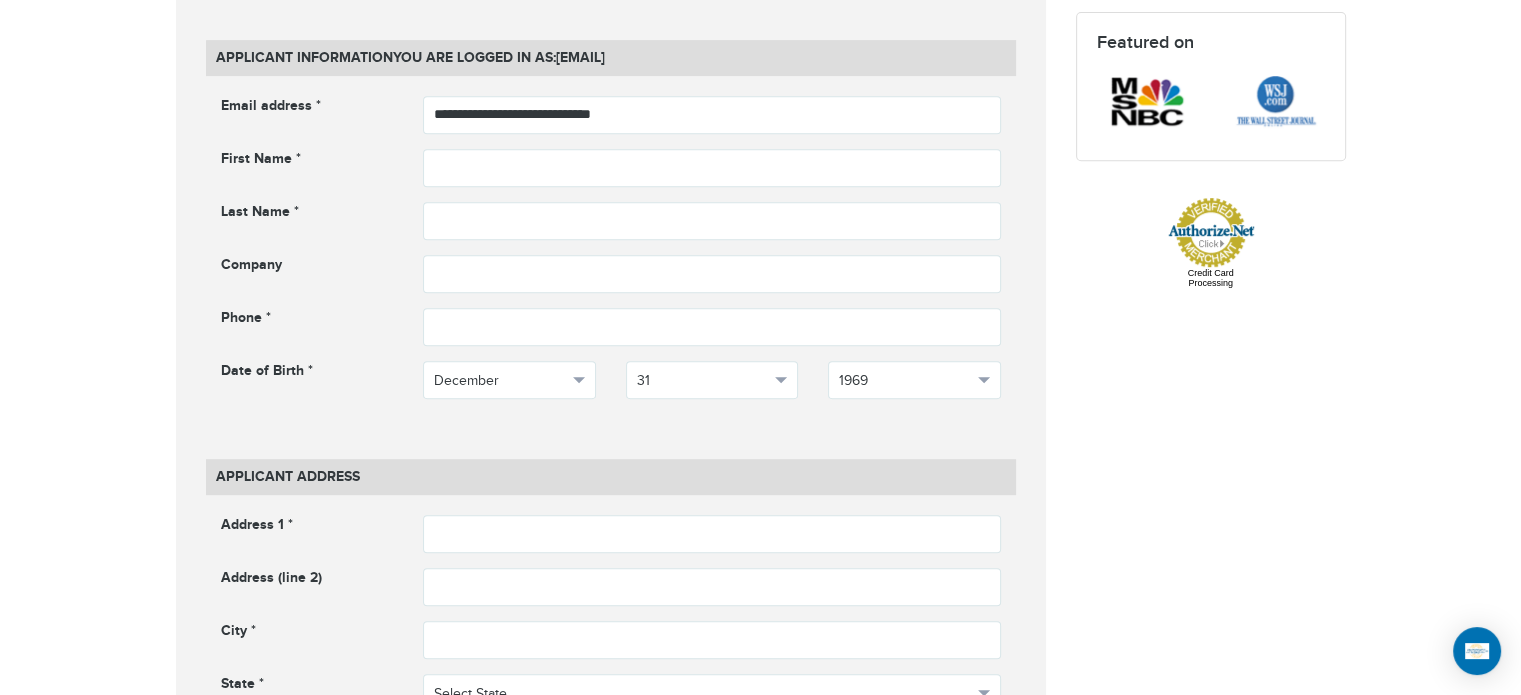 scroll, scrollTop: 900, scrollLeft: 0, axis: vertical 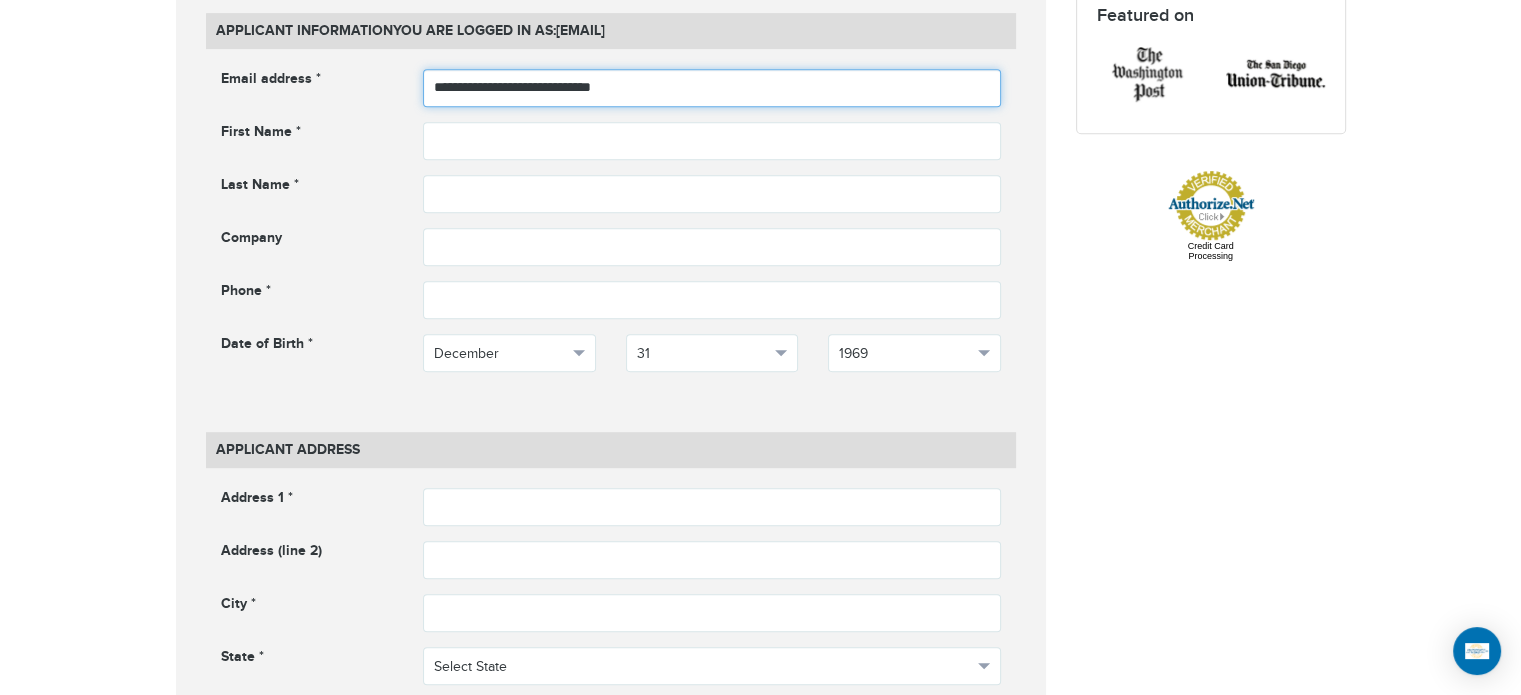 click on "**********" at bounding box center [712, 88] 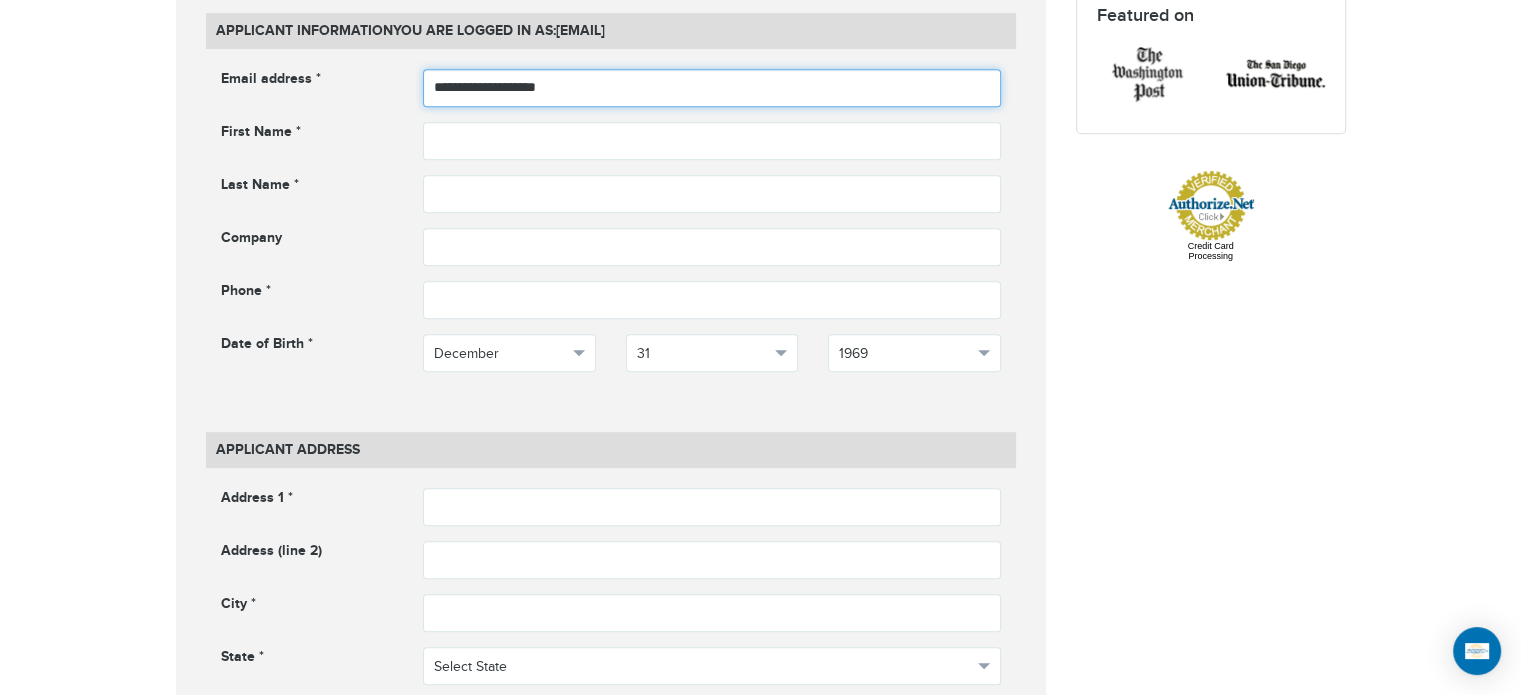 type on "**********" 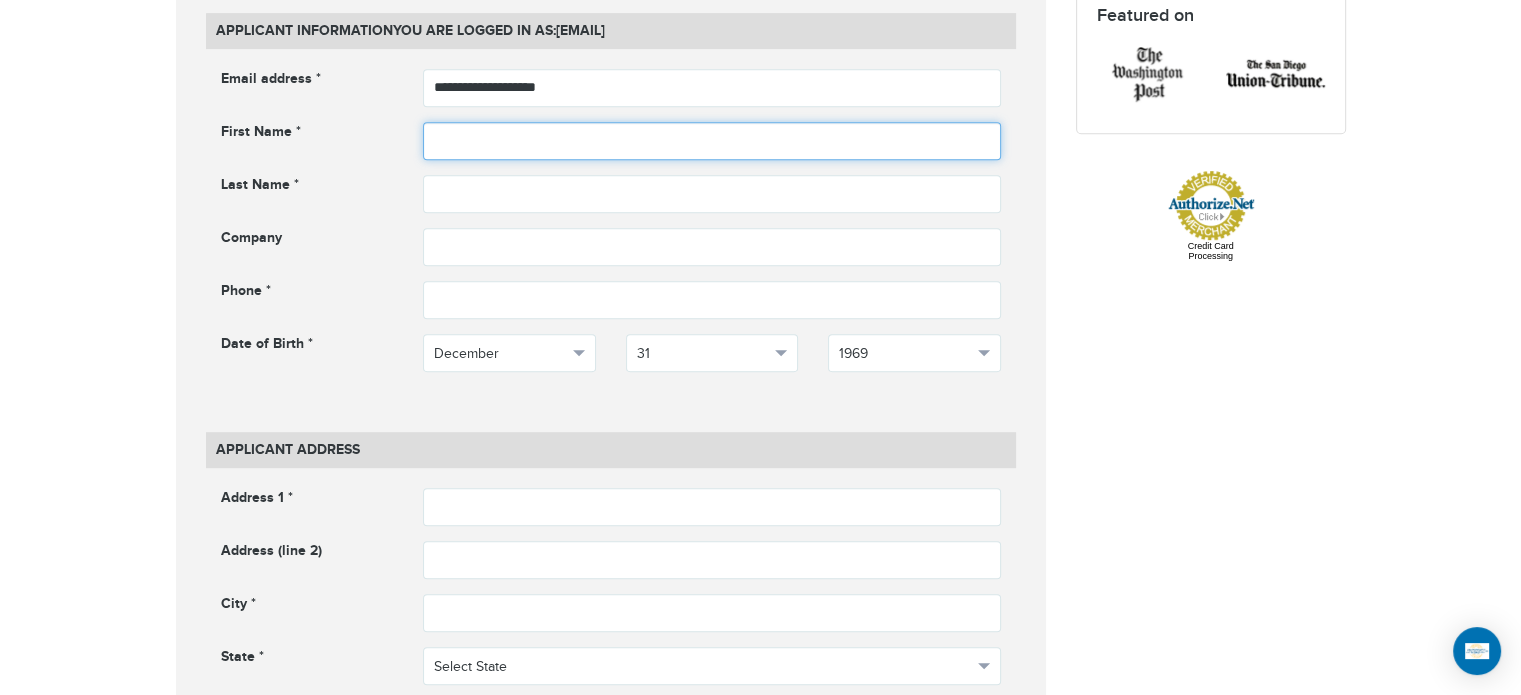 click at bounding box center (712, 141) 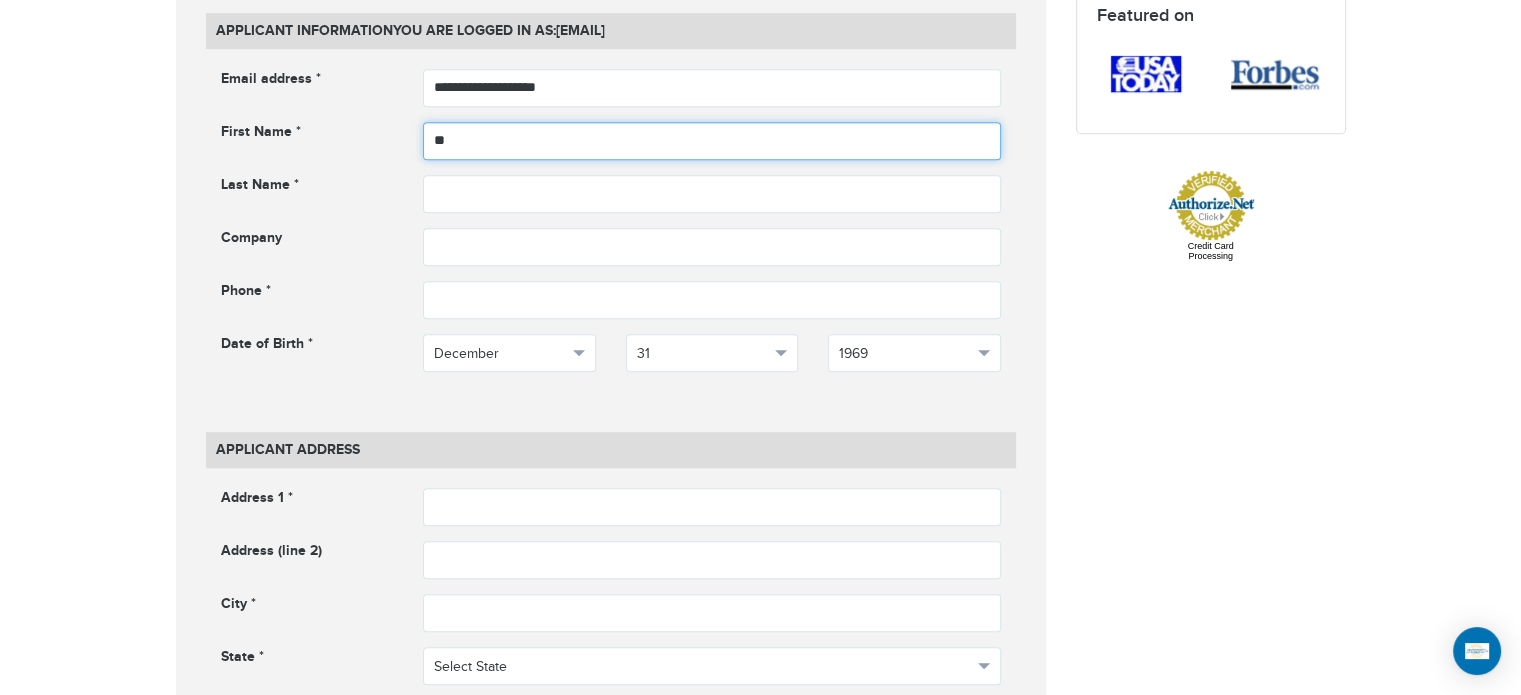 type on "*" 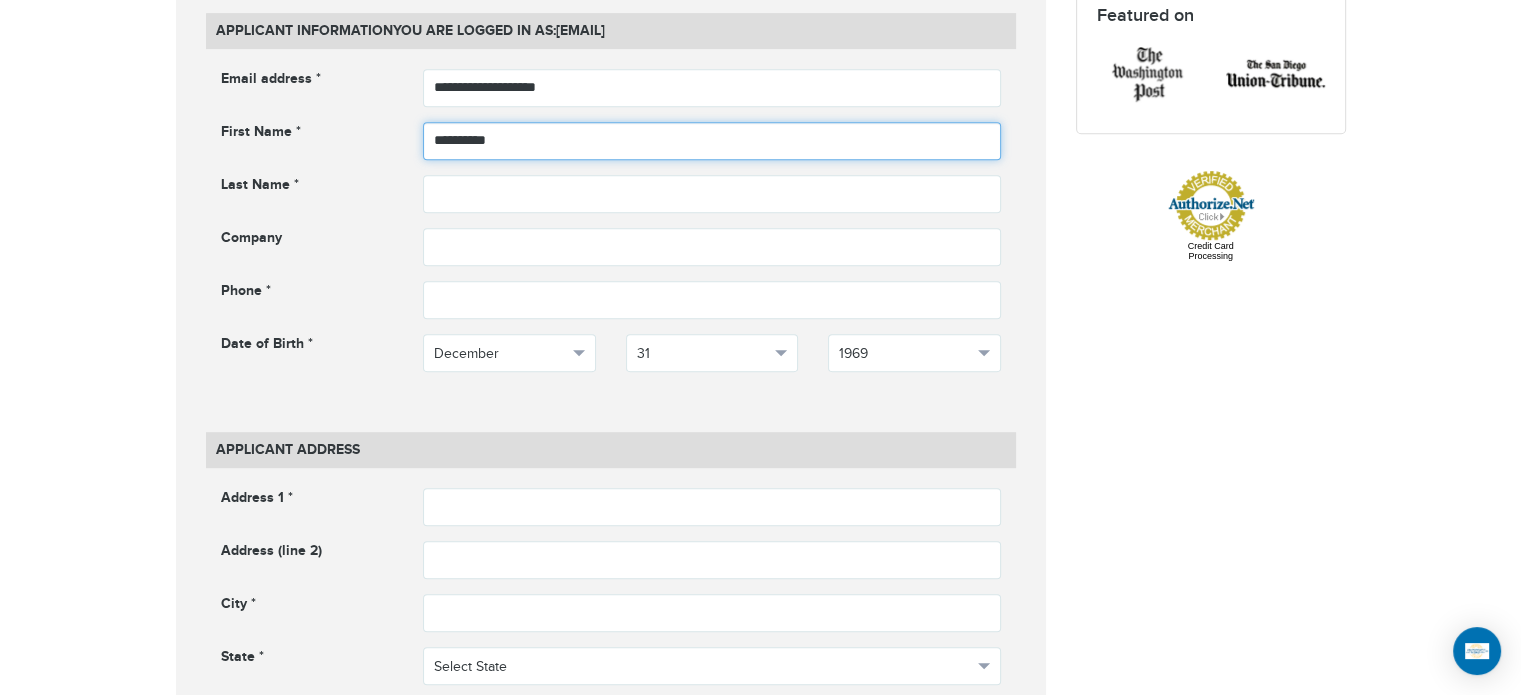 drag, startPoint x: 497, startPoint y: 139, endPoint x: 464, endPoint y: 151, distance: 35.1141 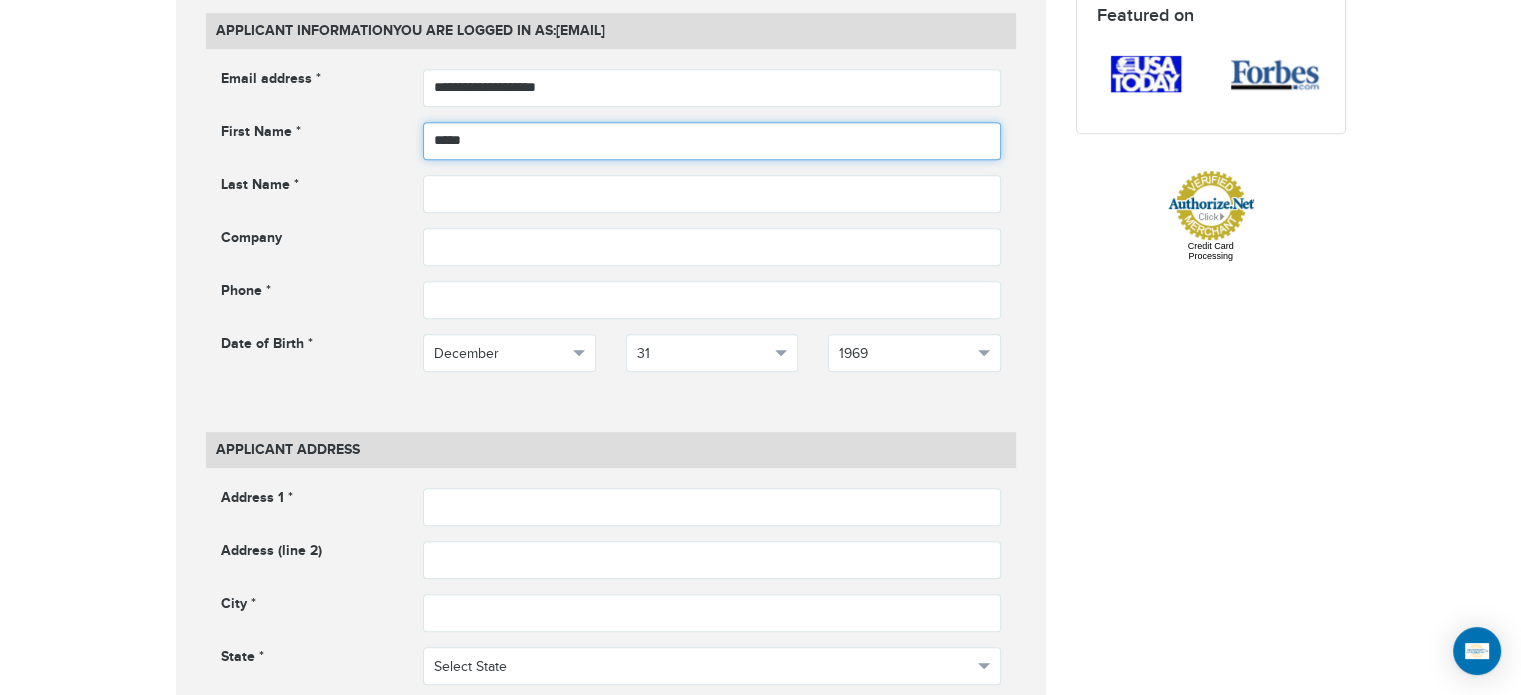 type on "****" 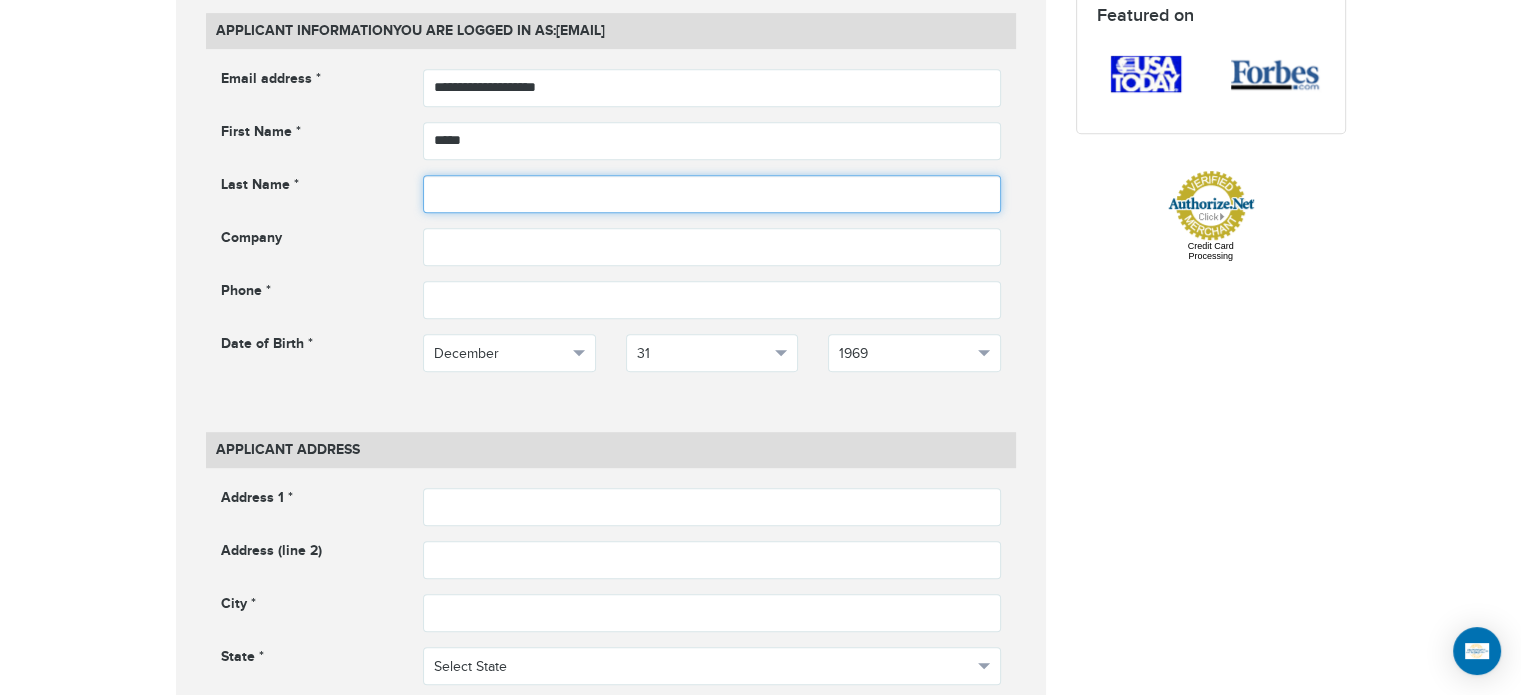 click at bounding box center (712, 194) 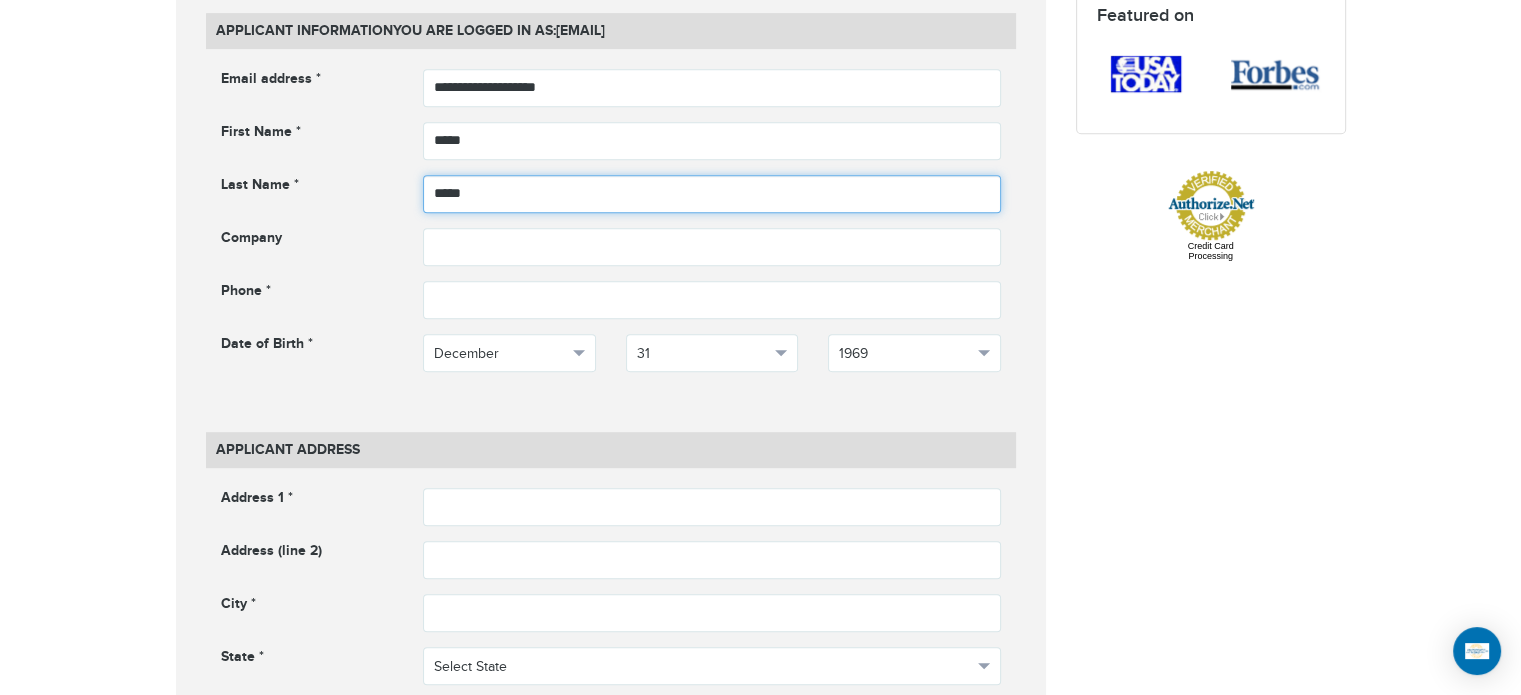type on "*****" 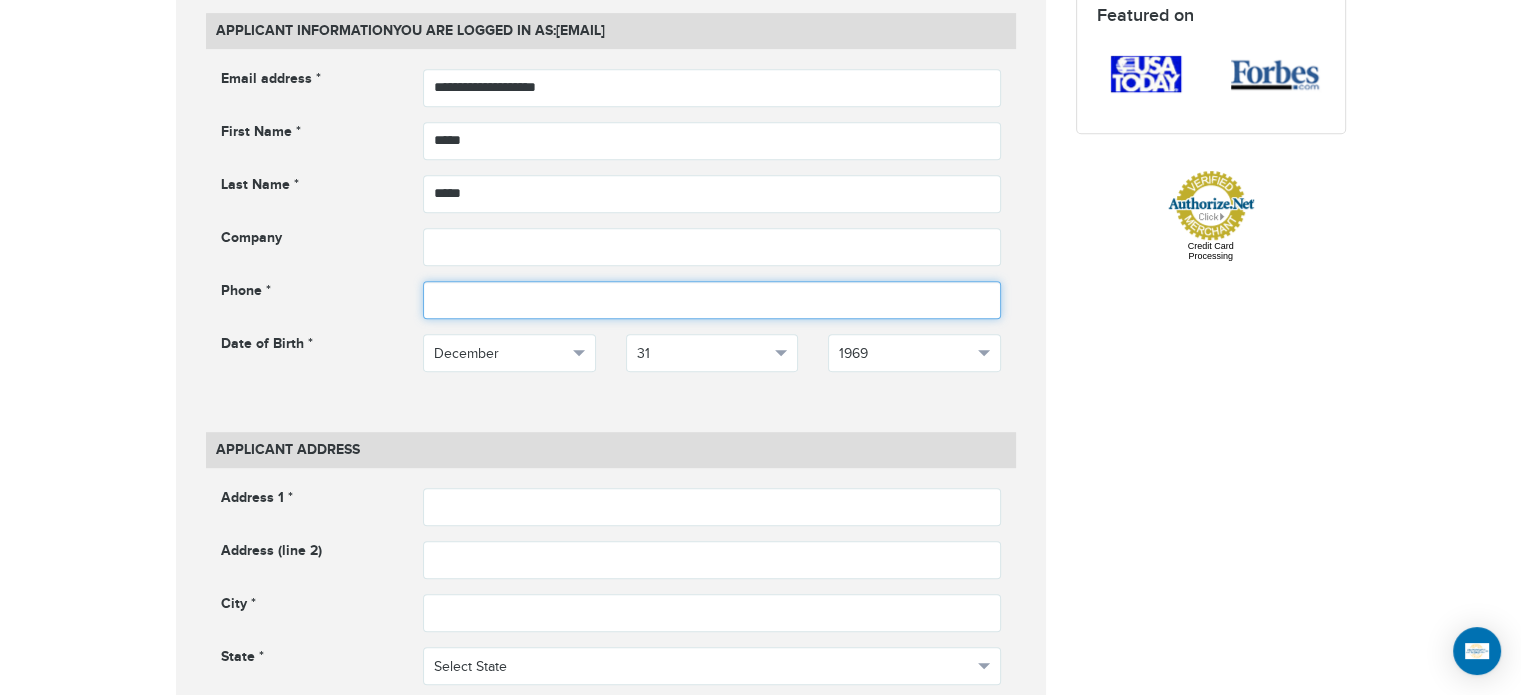 click at bounding box center (712, 300) 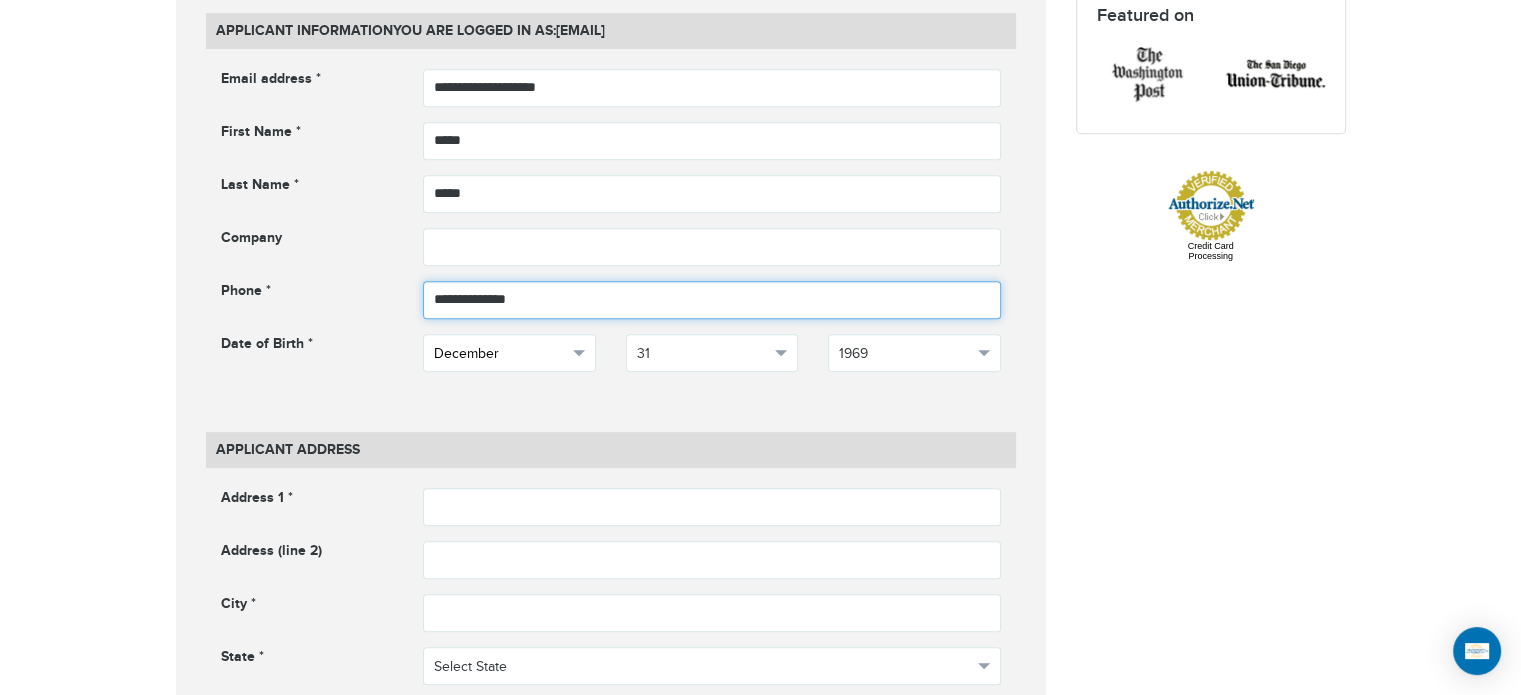 type on "**********" 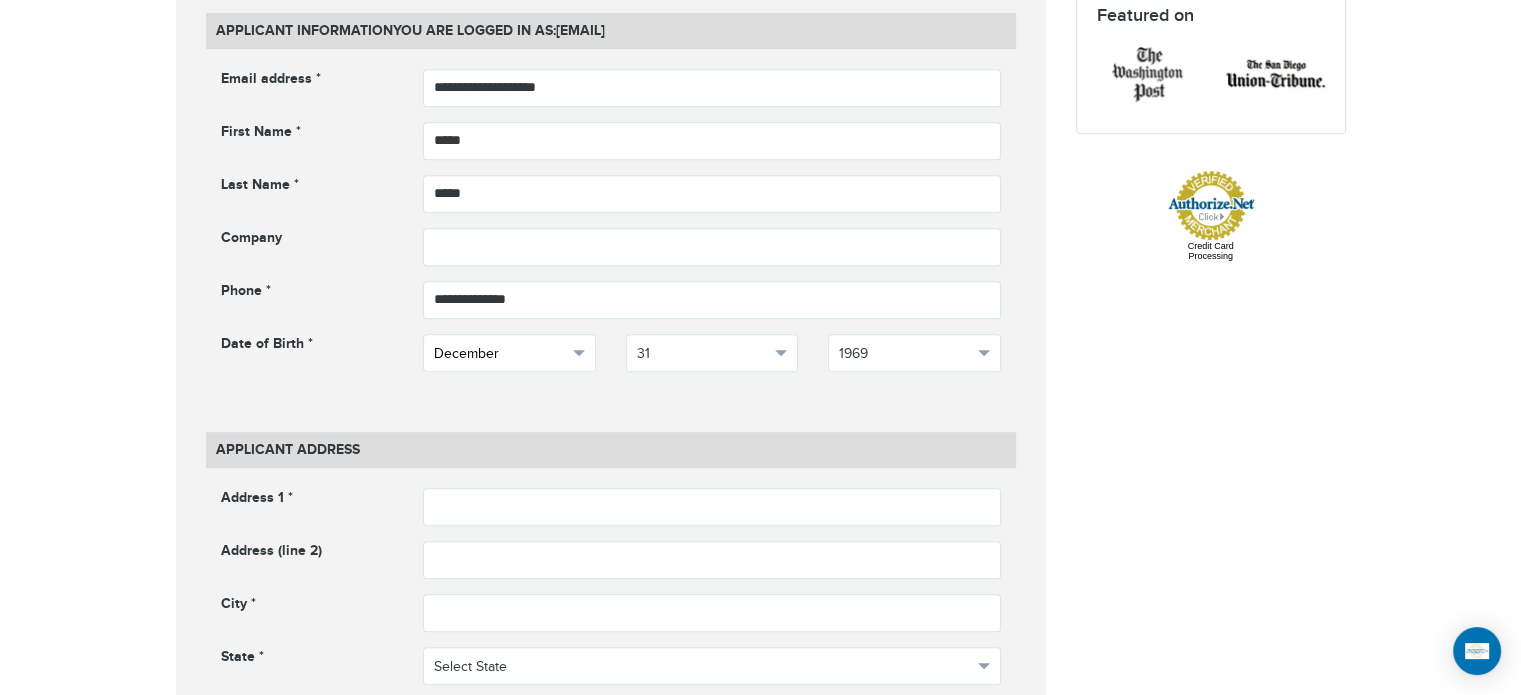 click at bounding box center [579, 353] 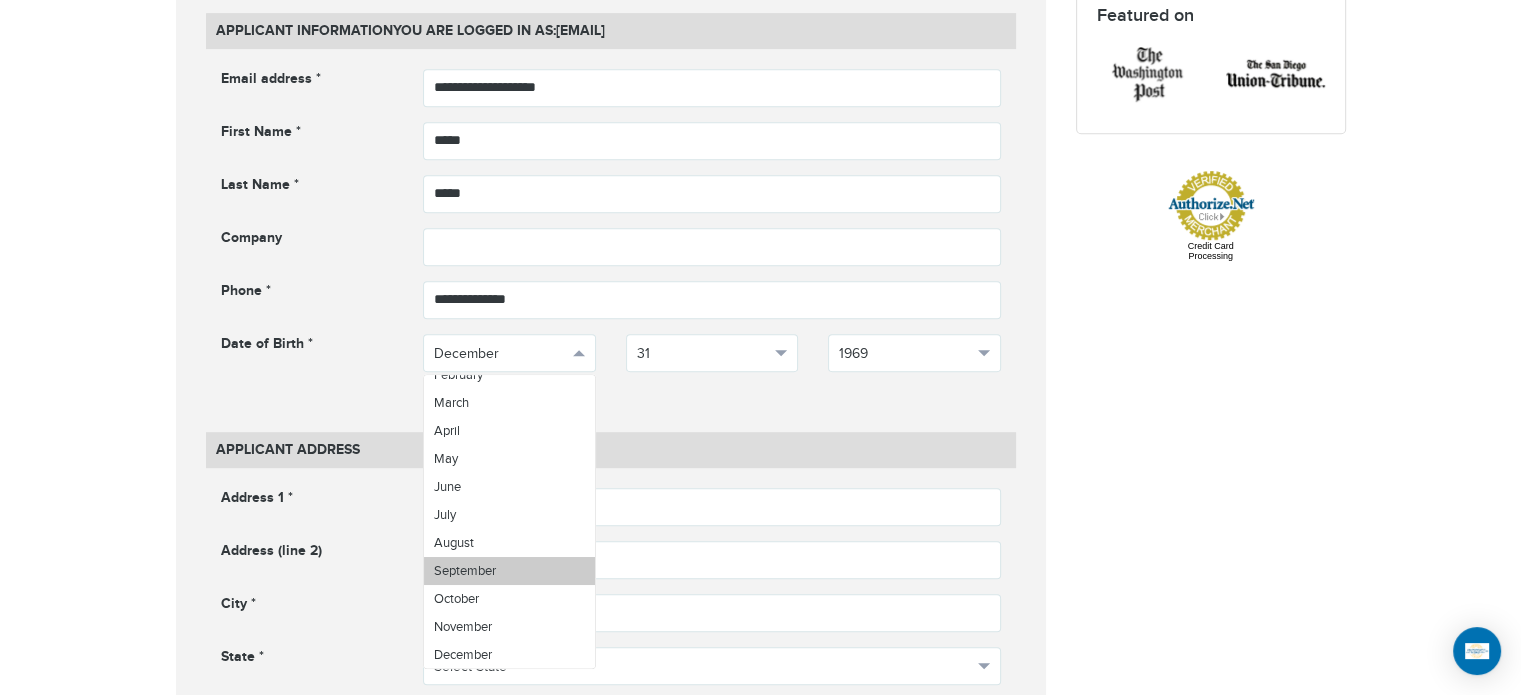click on "September" at bounding box center [465, 571] 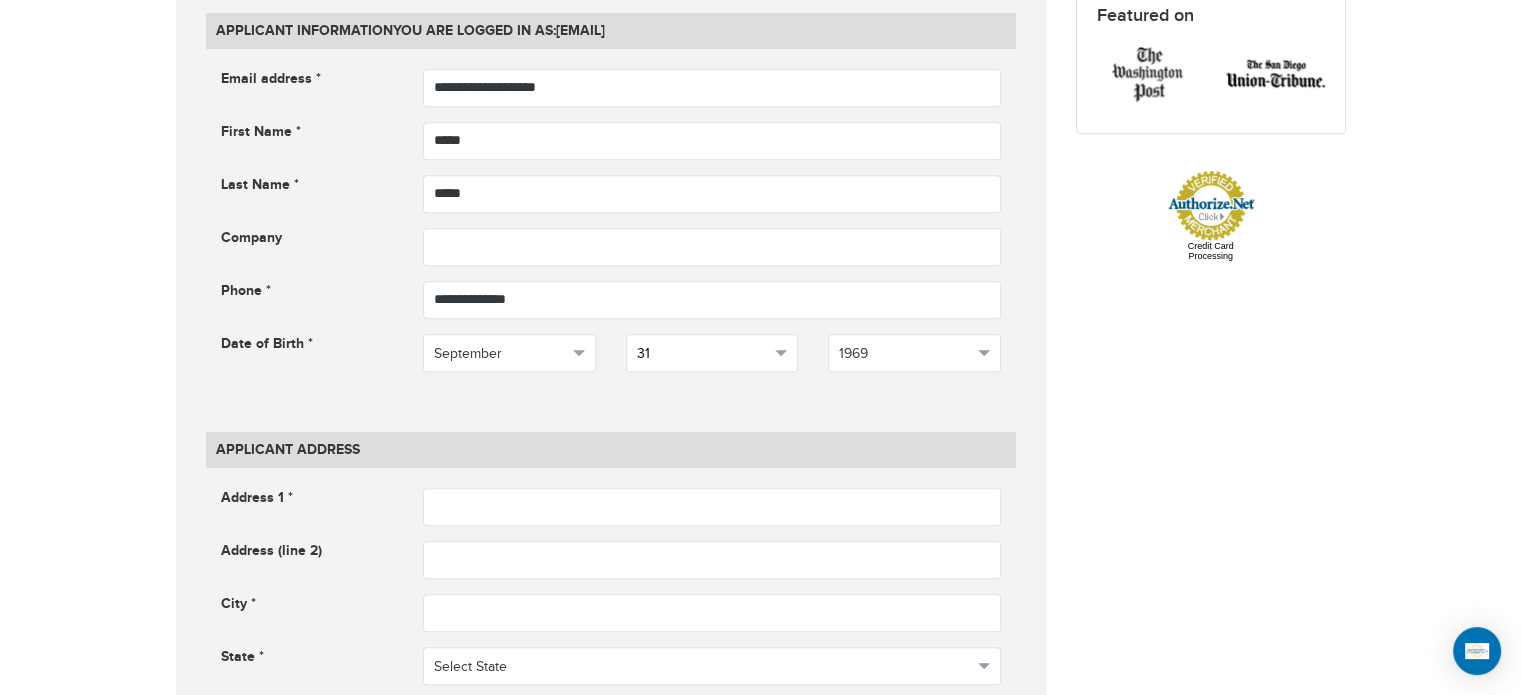 click on "31" at bounding box center [703, 354] 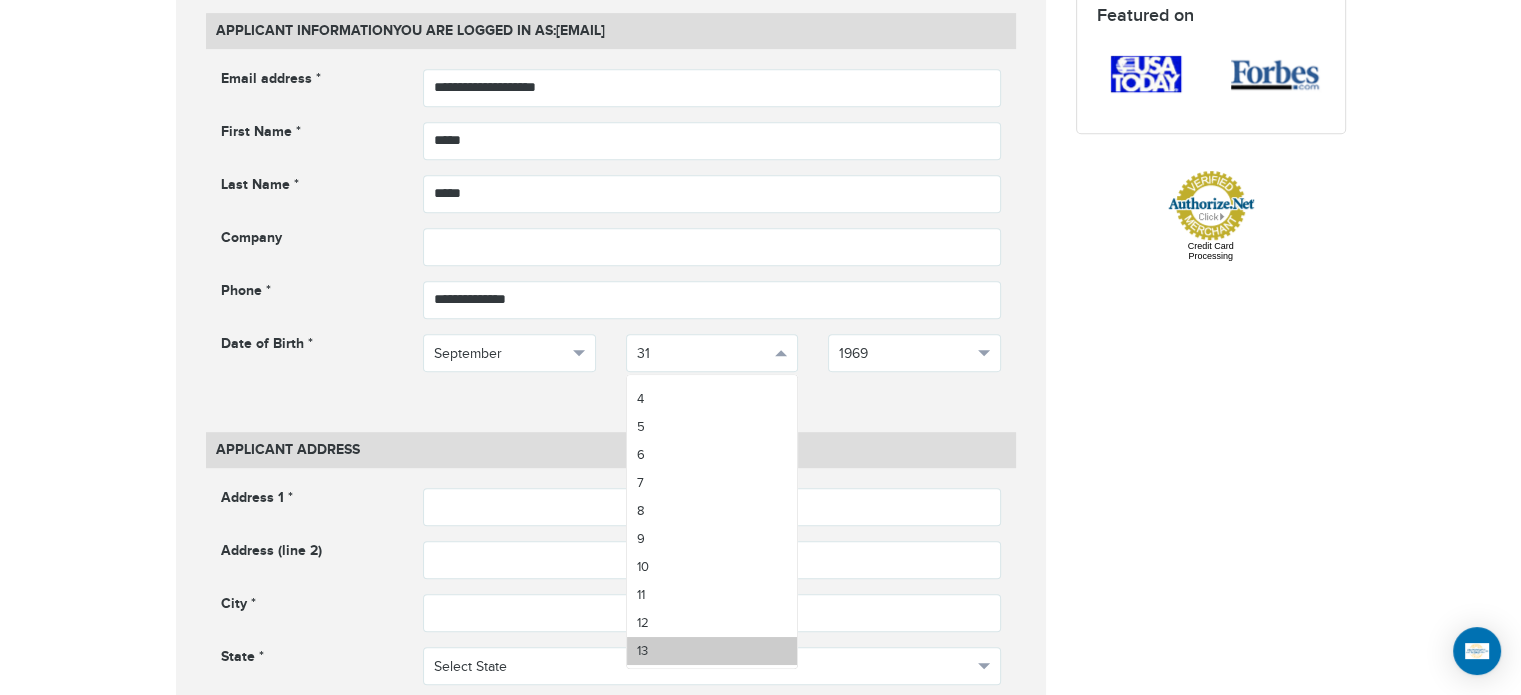 scroll, scrollTop: 2, scrollLeft: 0, axis: vertical 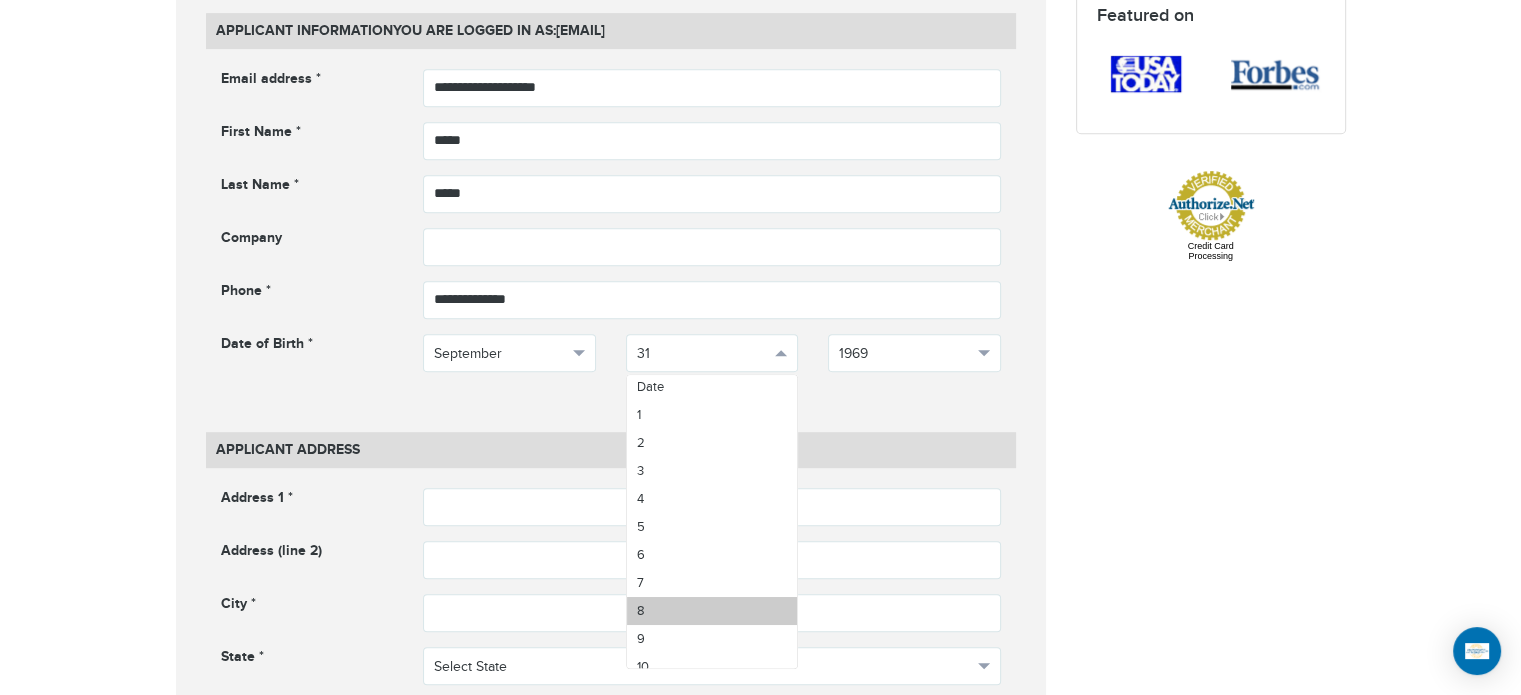 click on "8" at bounding box center [712, 611] 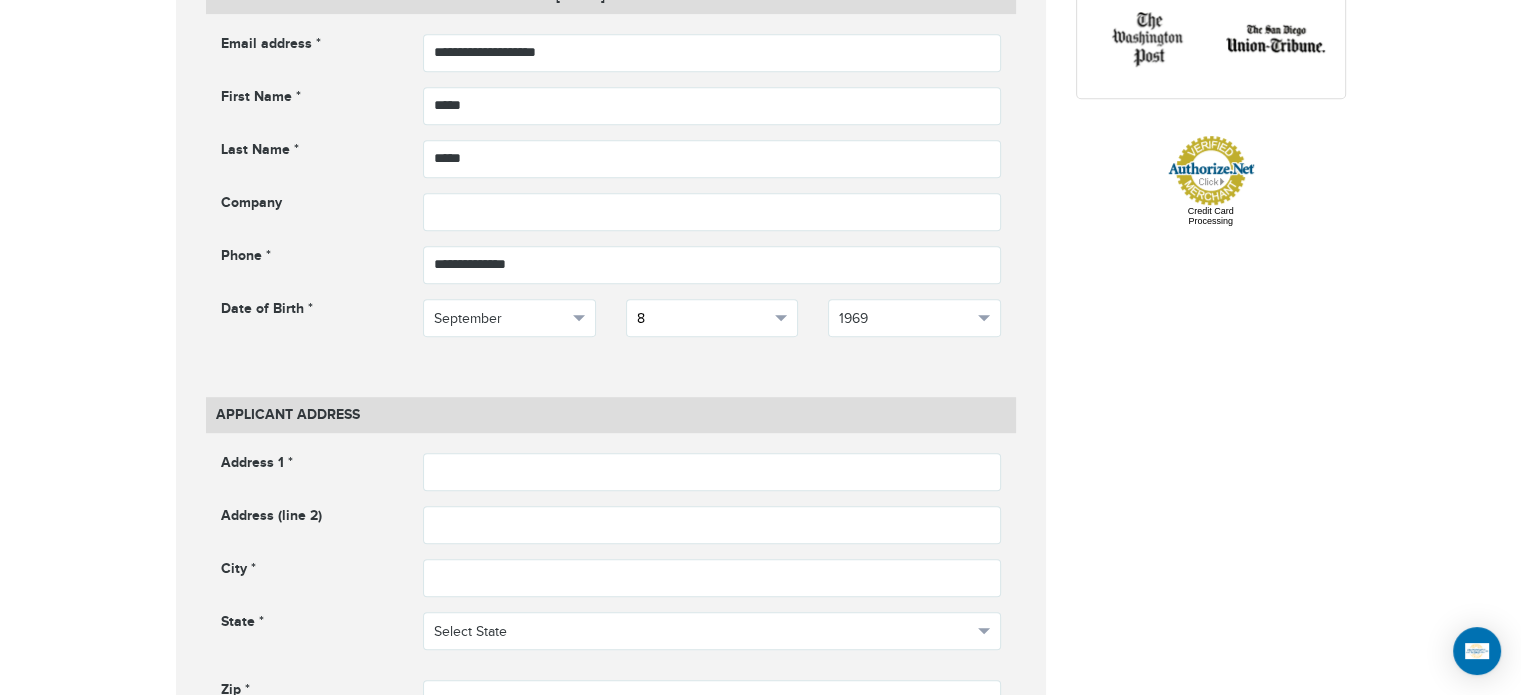 scroll, scrollTop: 900, scrollLeft: 0, axis: vertical 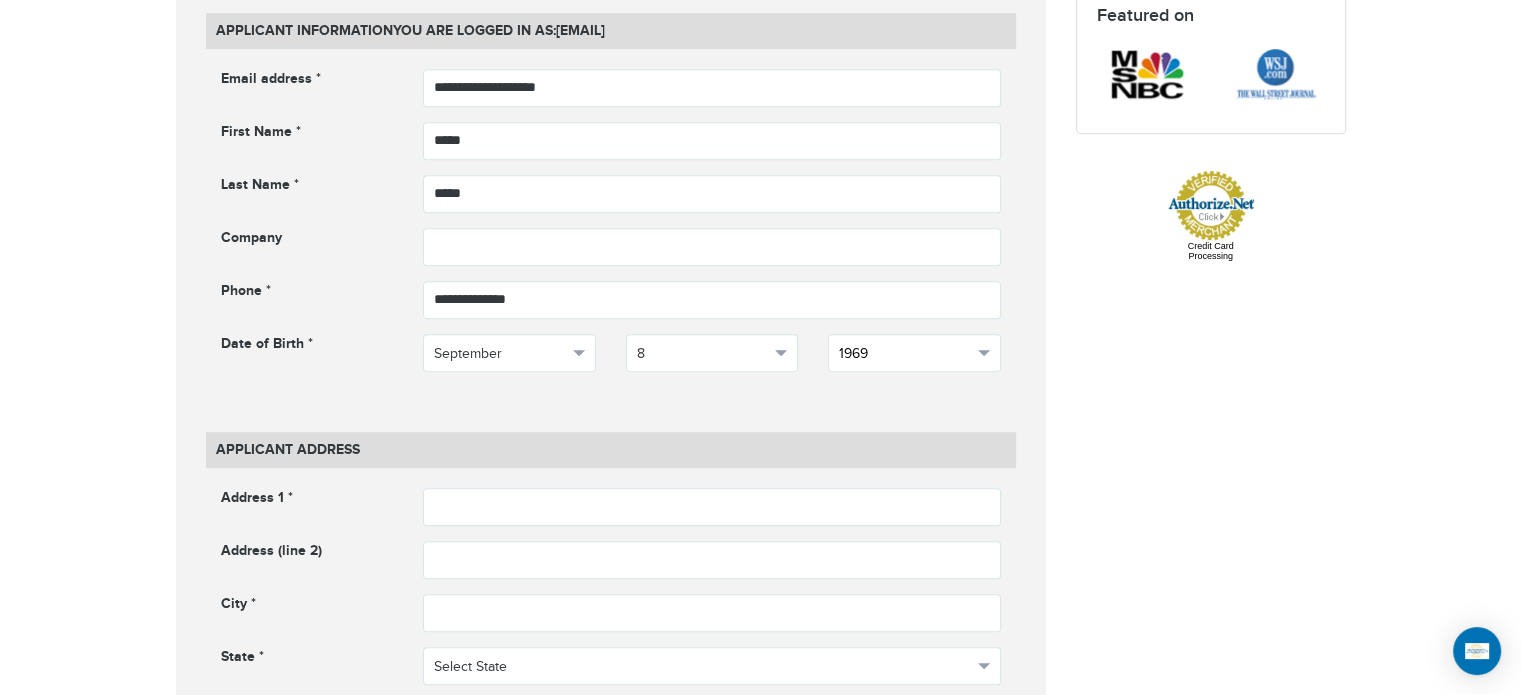 click on "1969" at bounding box center (905, 354) 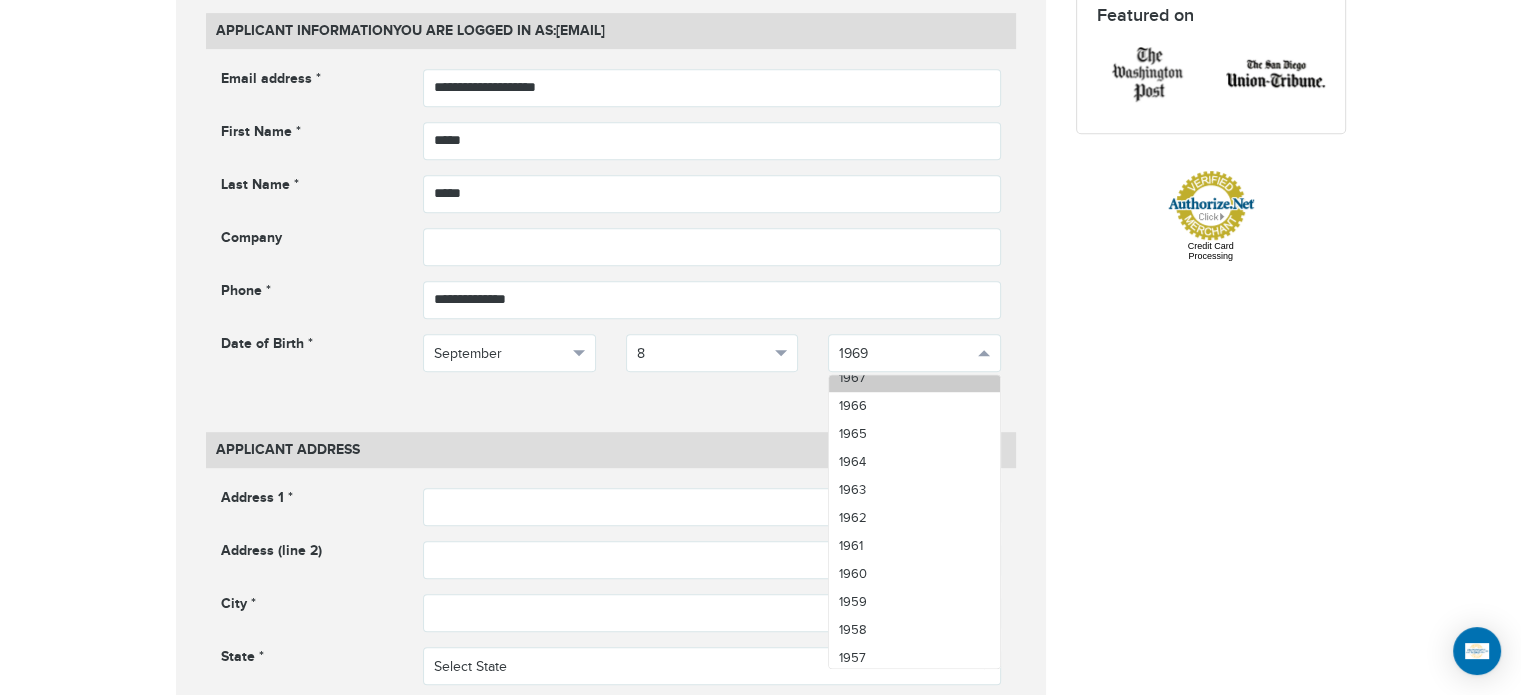 scroll, scrollTop: 1763, scrollLeft: 0, axis: vertical 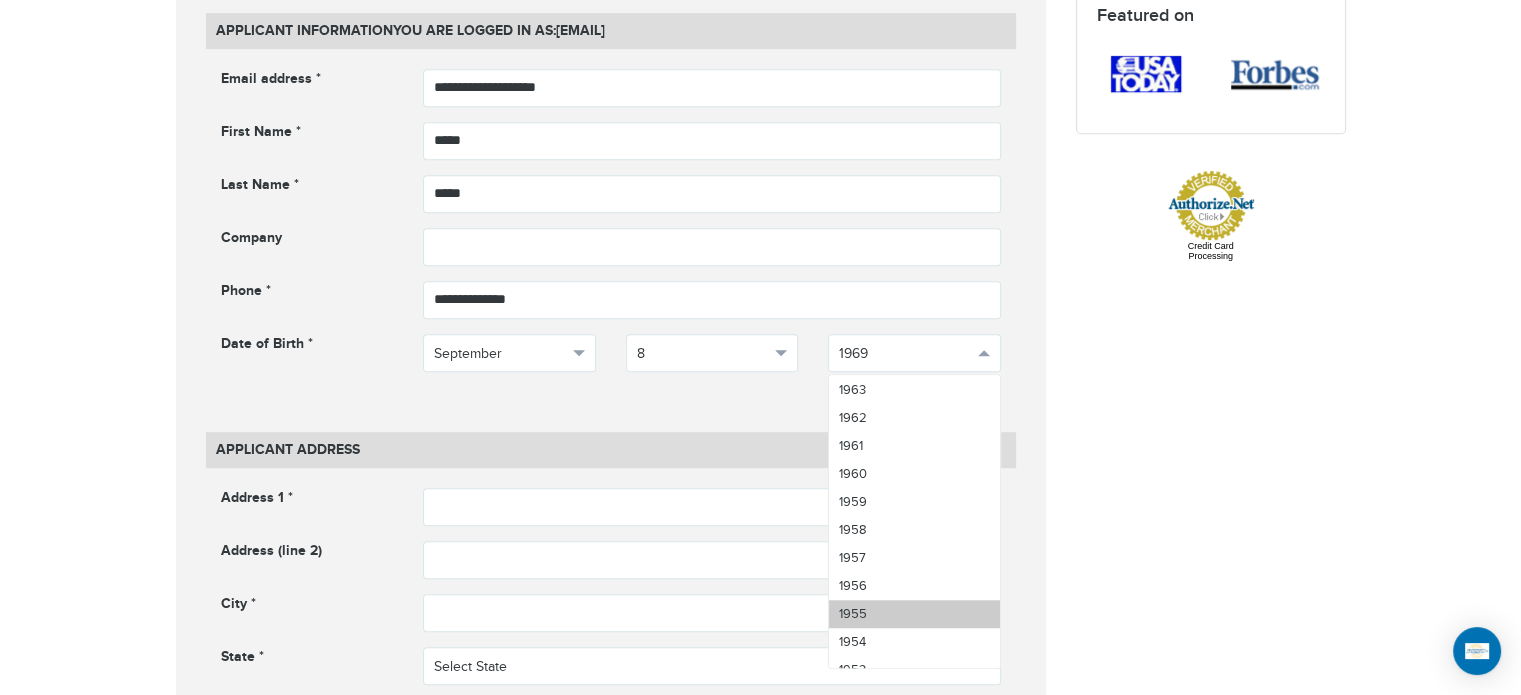 click on "1955" at bounding box center [914, 614] 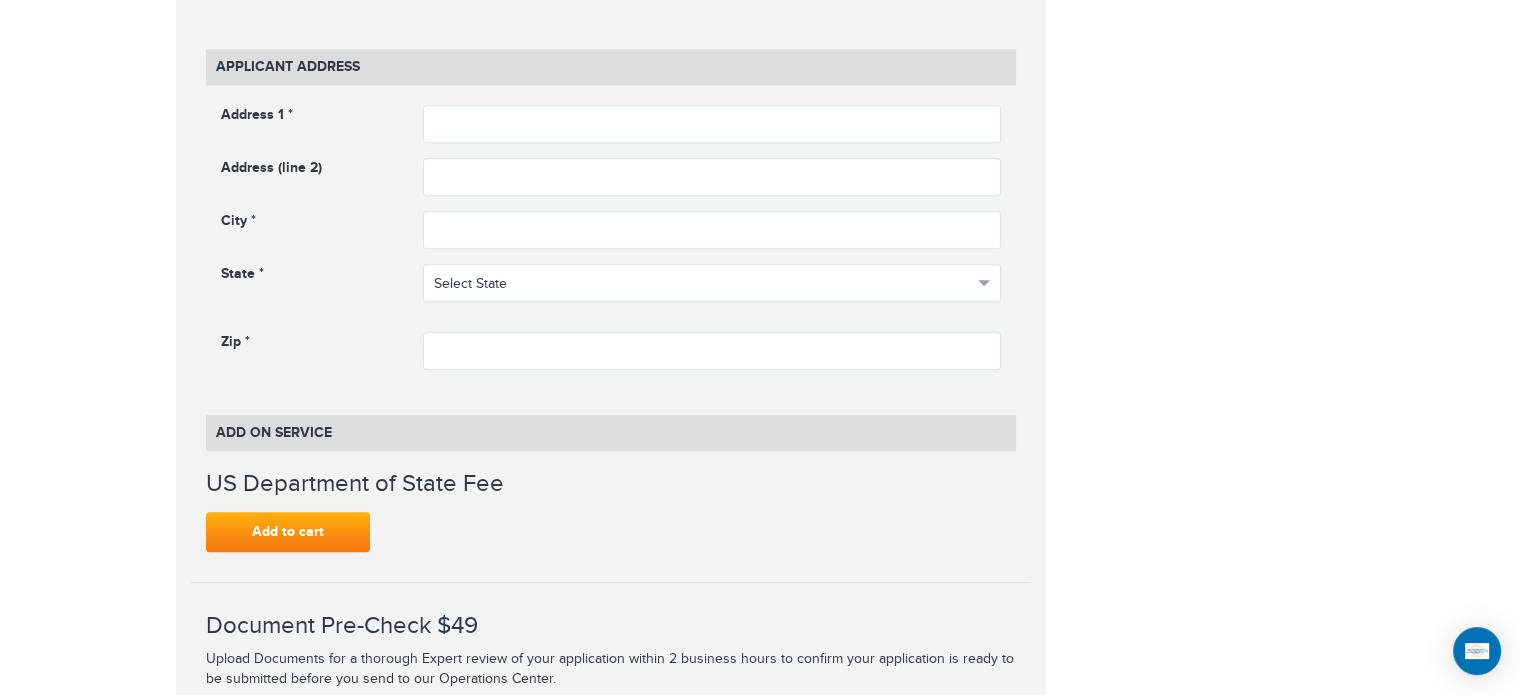 scroll, scrollTop: 1300, scrollLeft: 0, axis: vertical 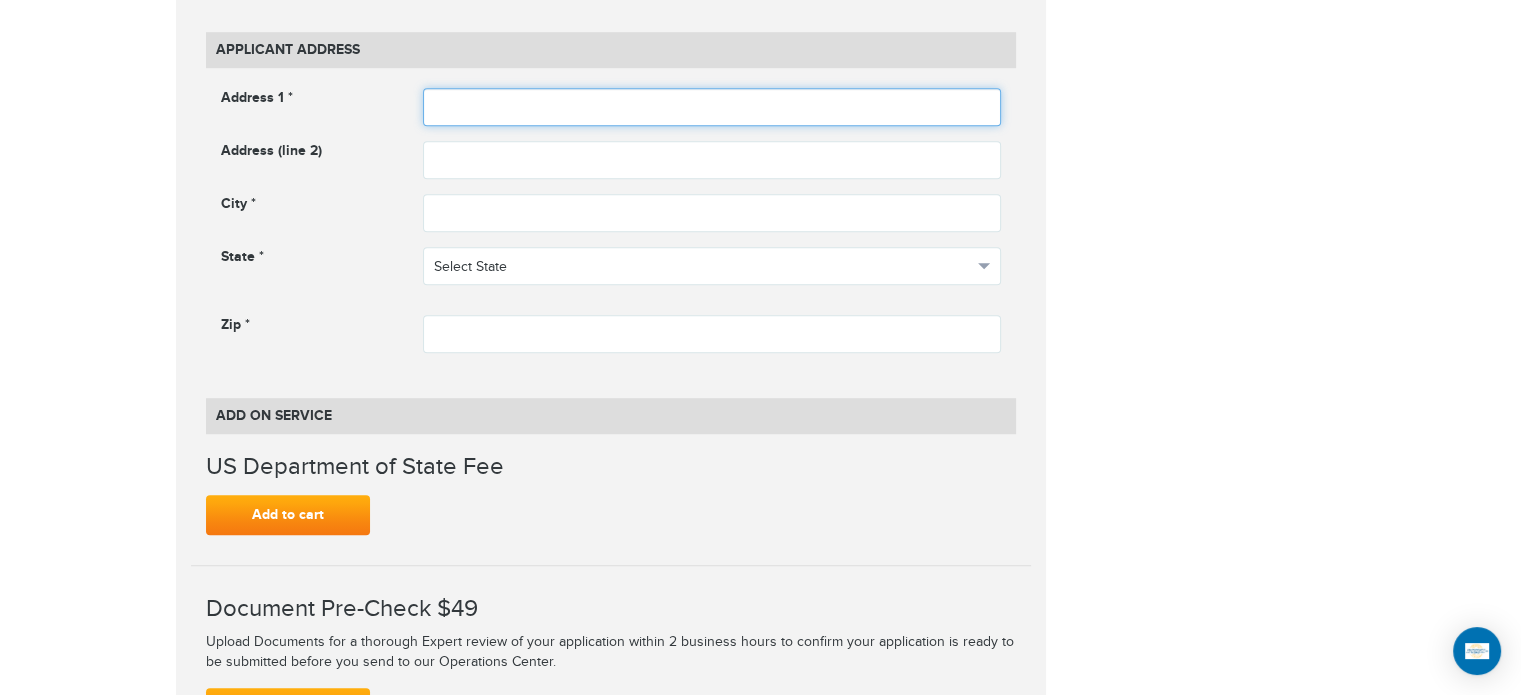 click at bounding box center (712, 107) 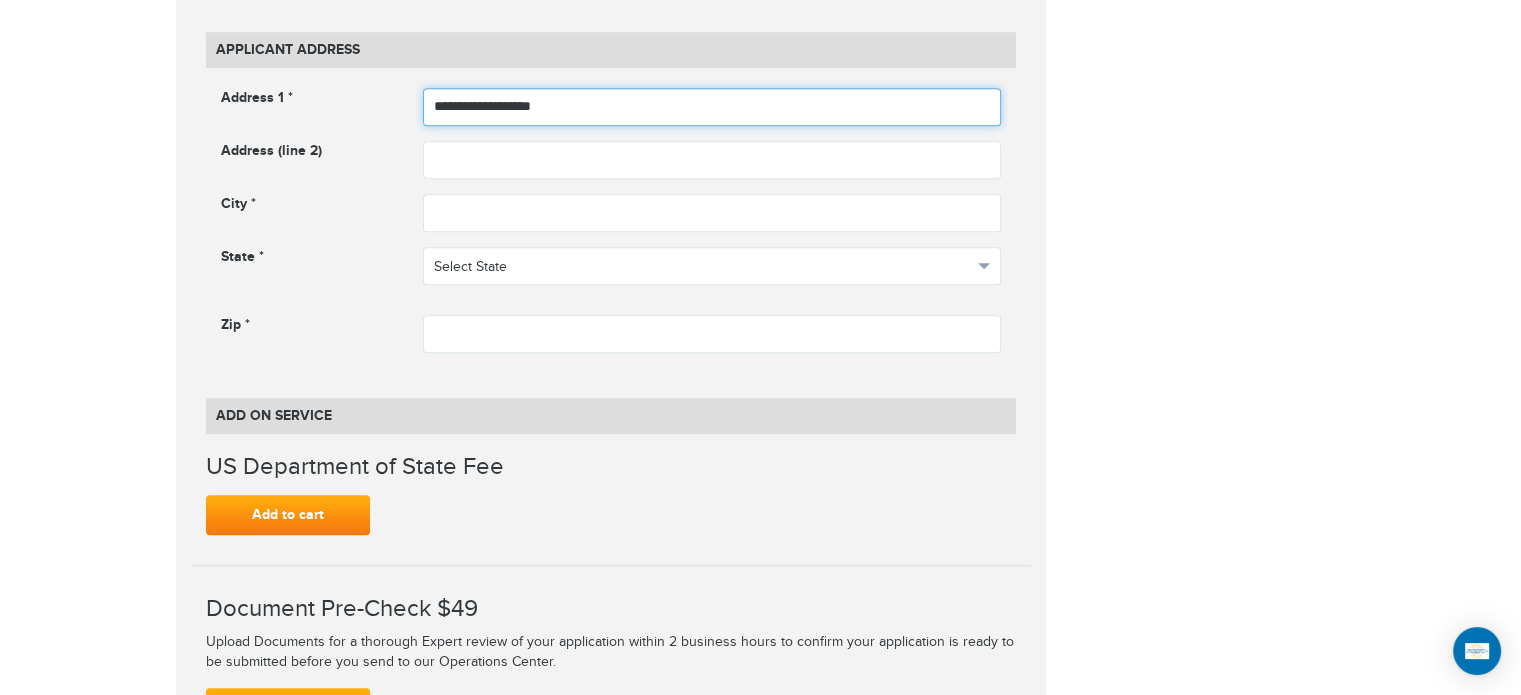 type on "**********" 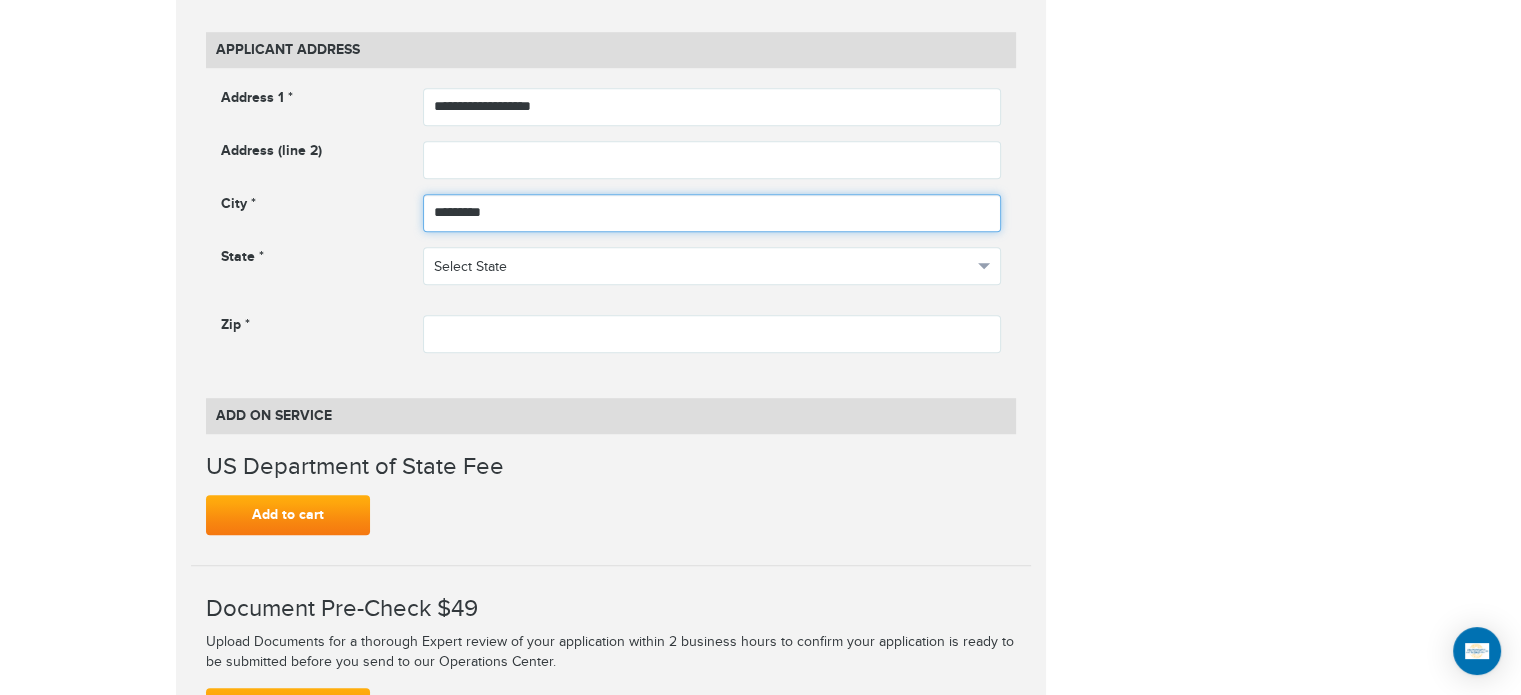 type on "*********" 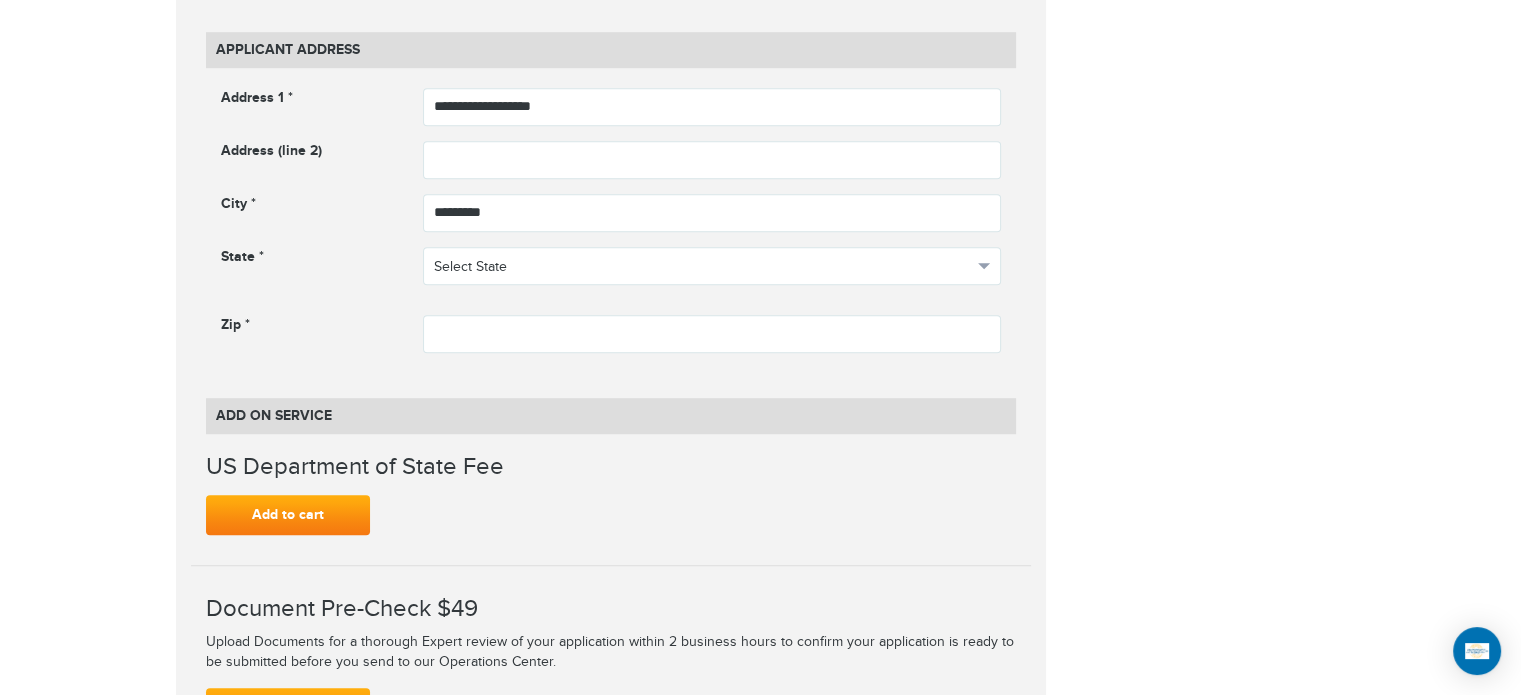click on "**********" at bounding box center (712, 273) 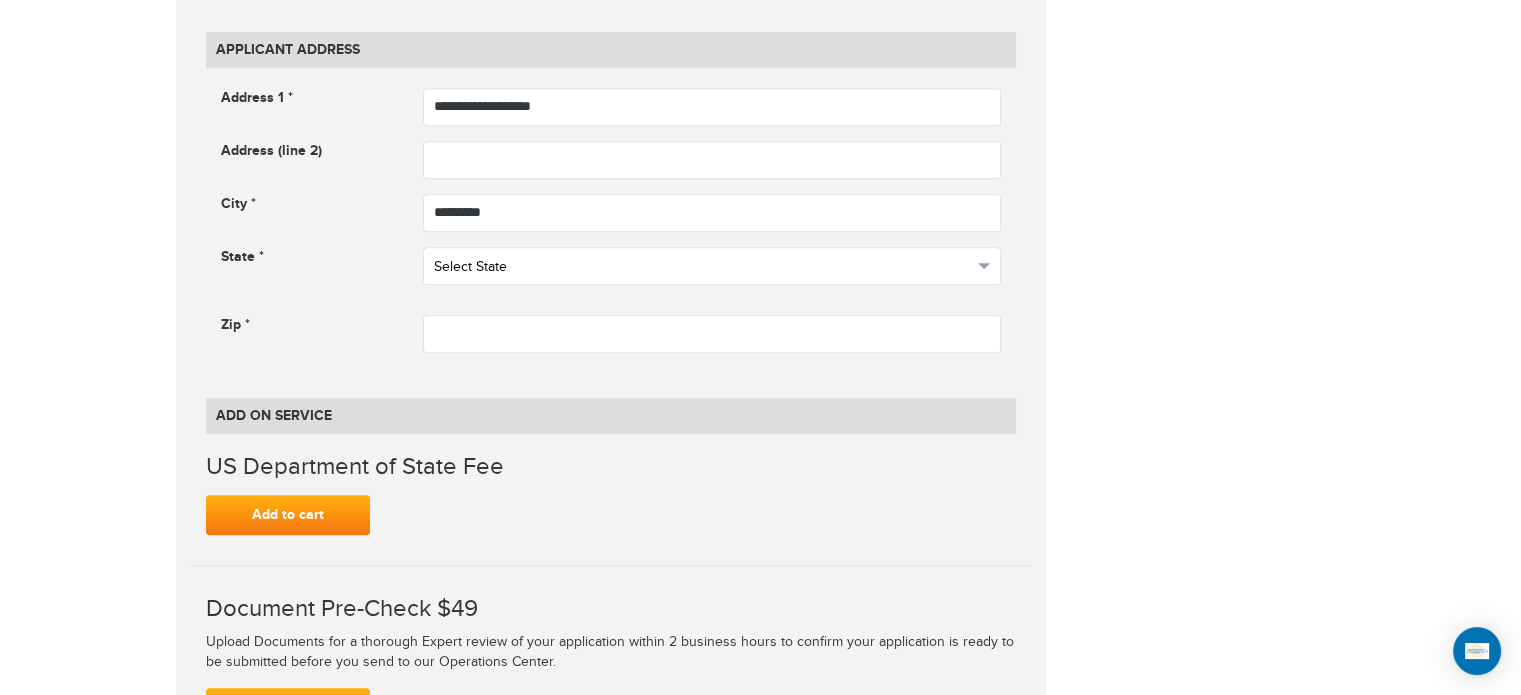 click on "Select State" at bounding box center [712, 266] 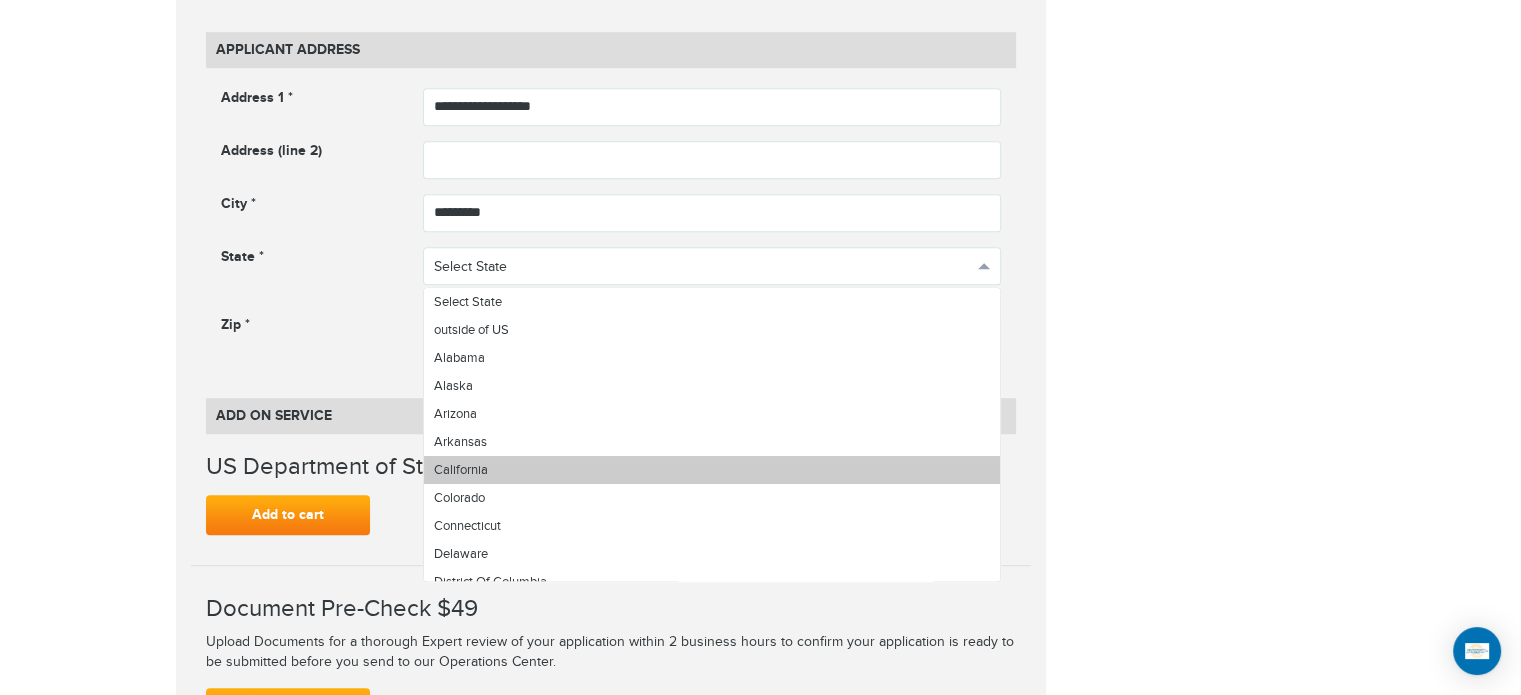 click on "California" at bounding box center [712, 470] 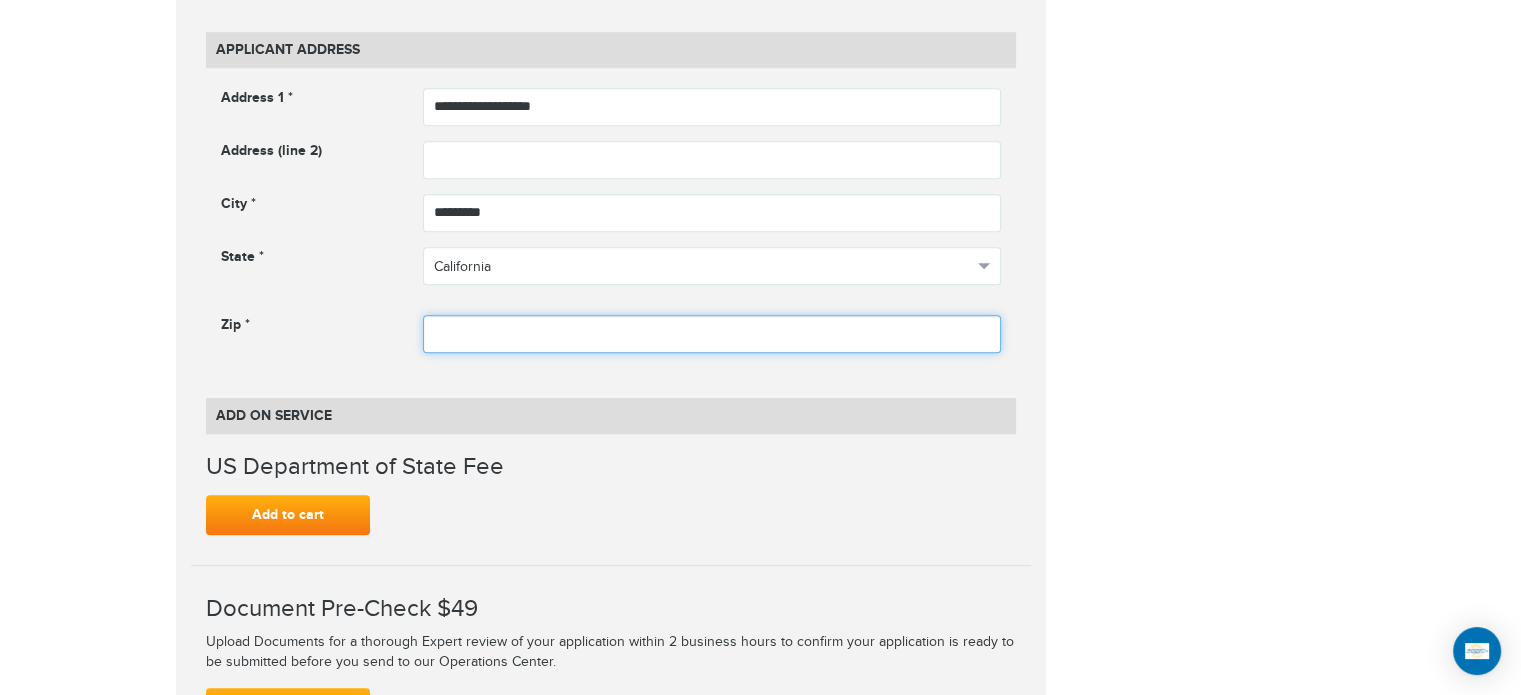 click at bounding box center (712, 334) 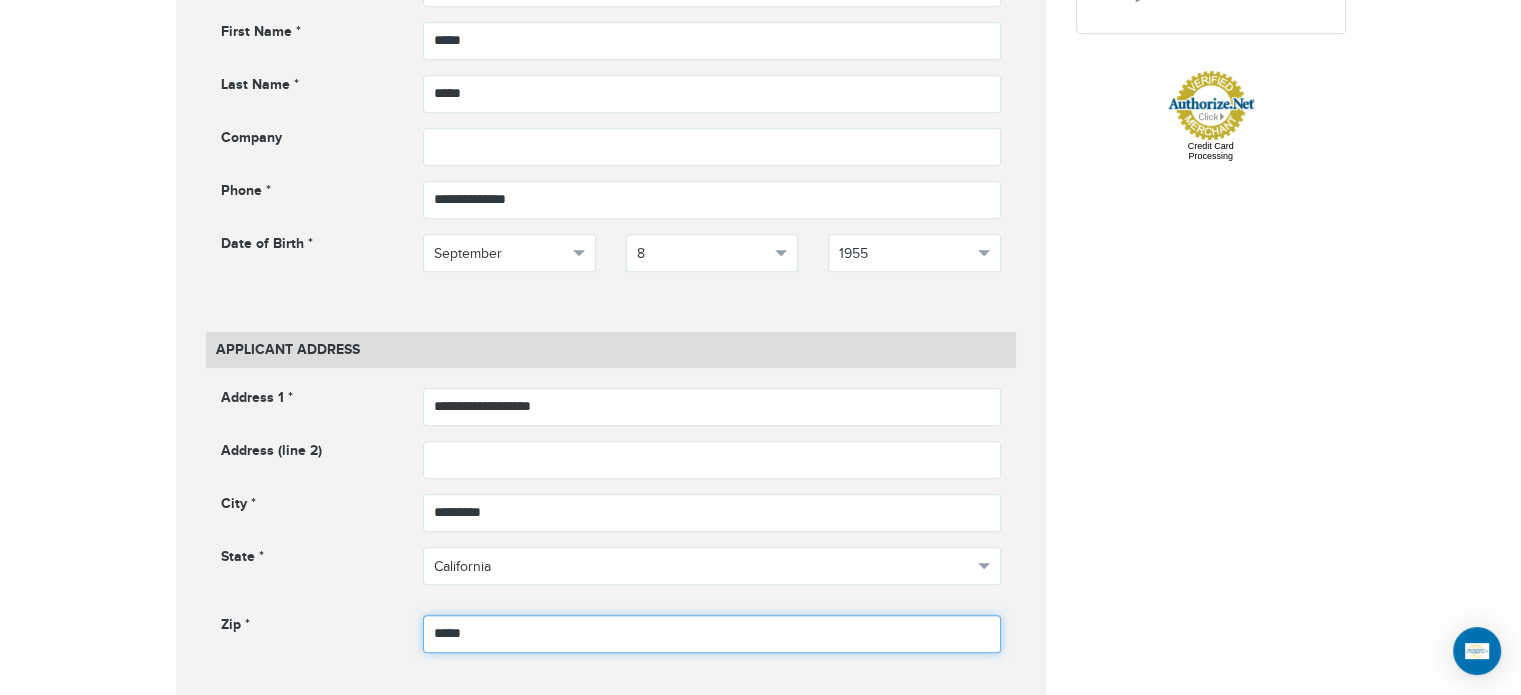 scroll, scrollTop: 900, scrollLeft: 0, axis: vertical 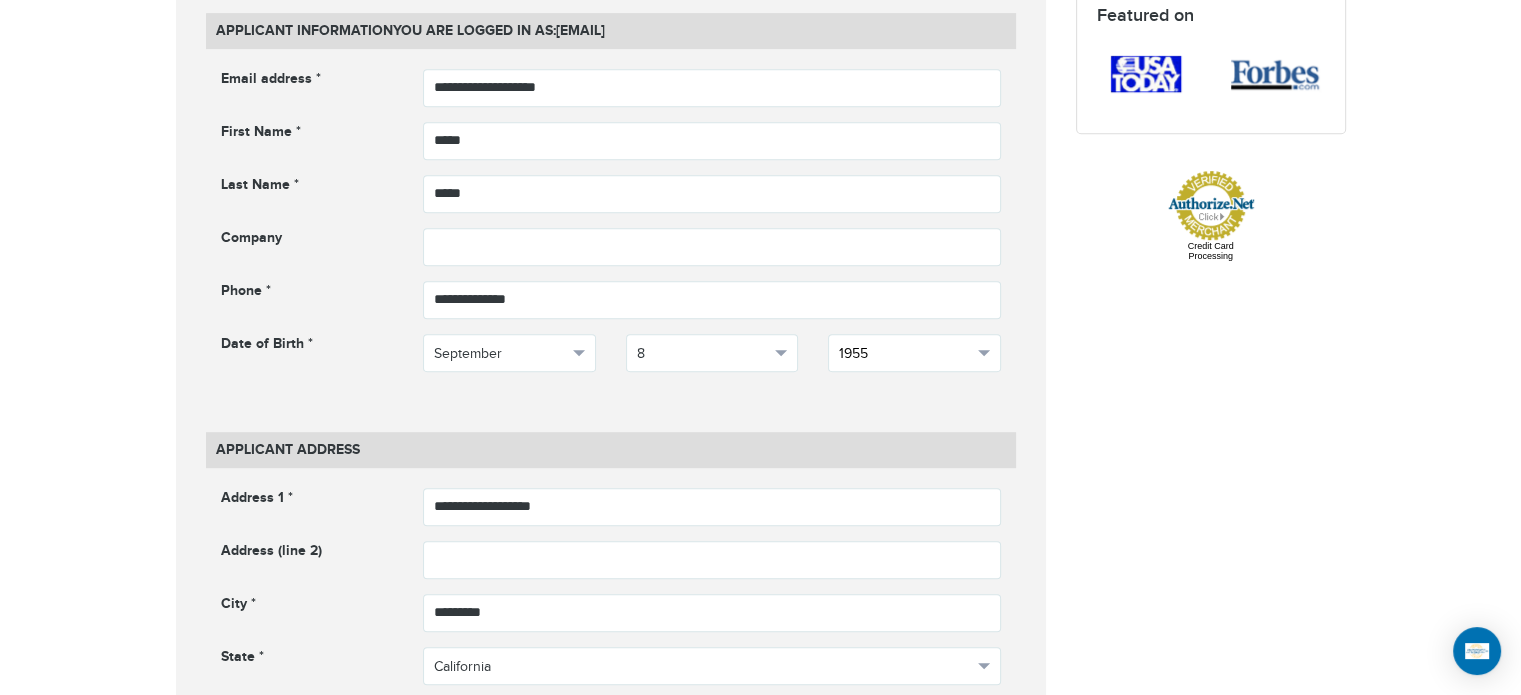 type on "*****" 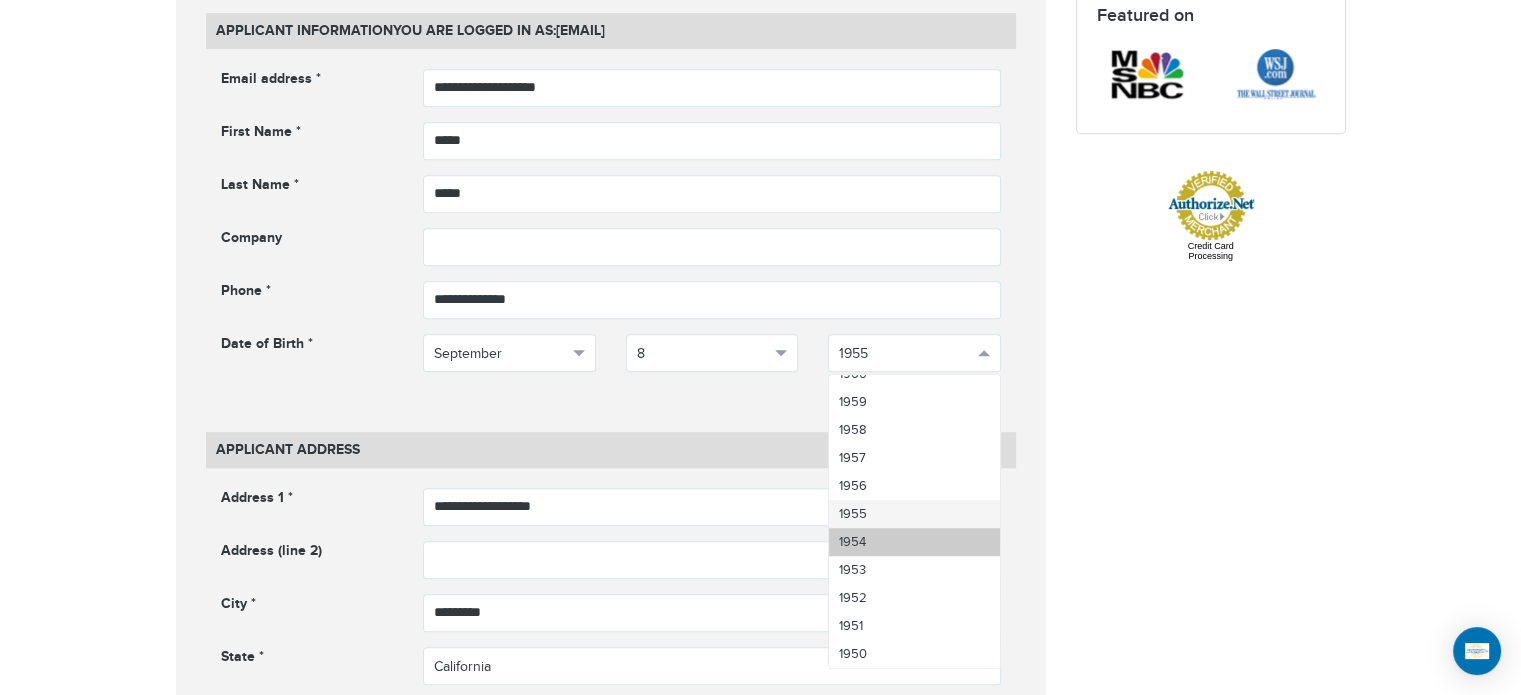 scroll, scrollTop: 1963, scrollLeft: 0, axis: vertical 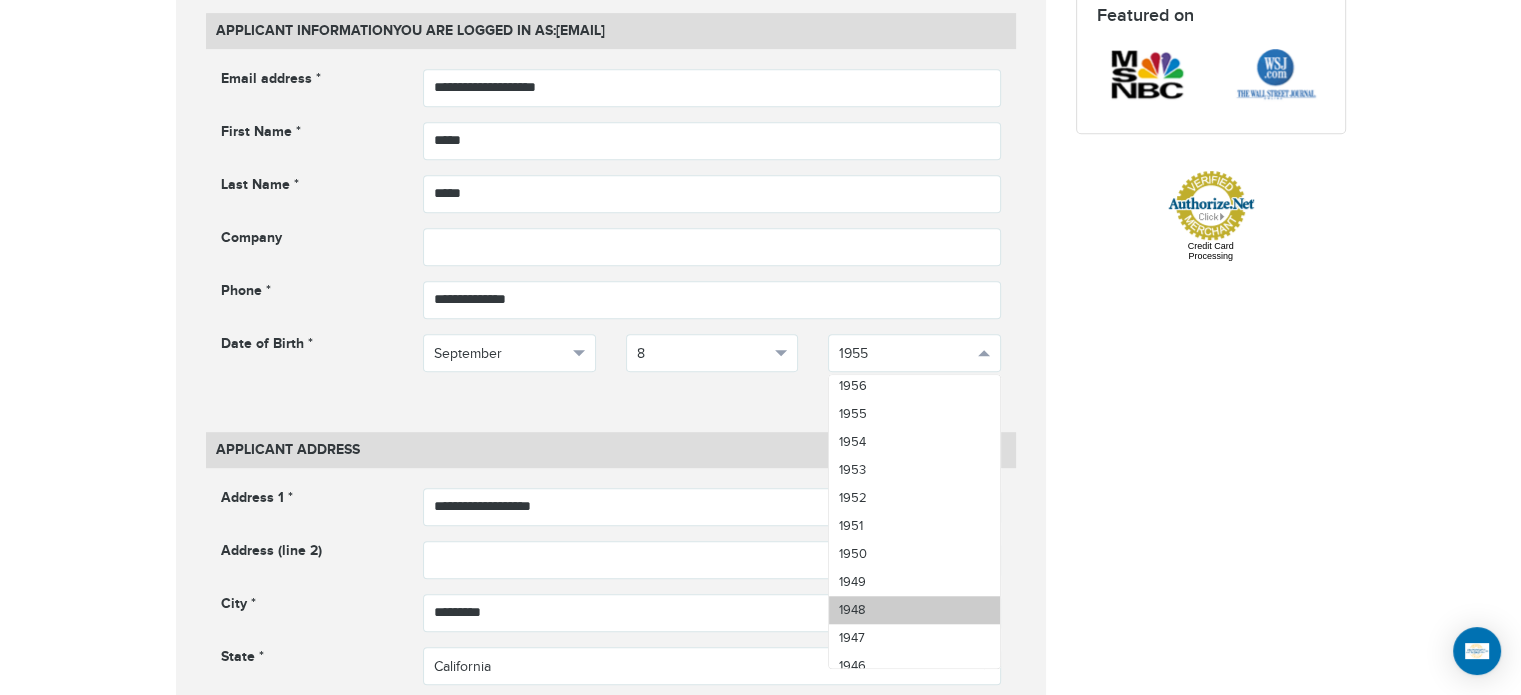 click on "1948" at bounding box center [914, 610] 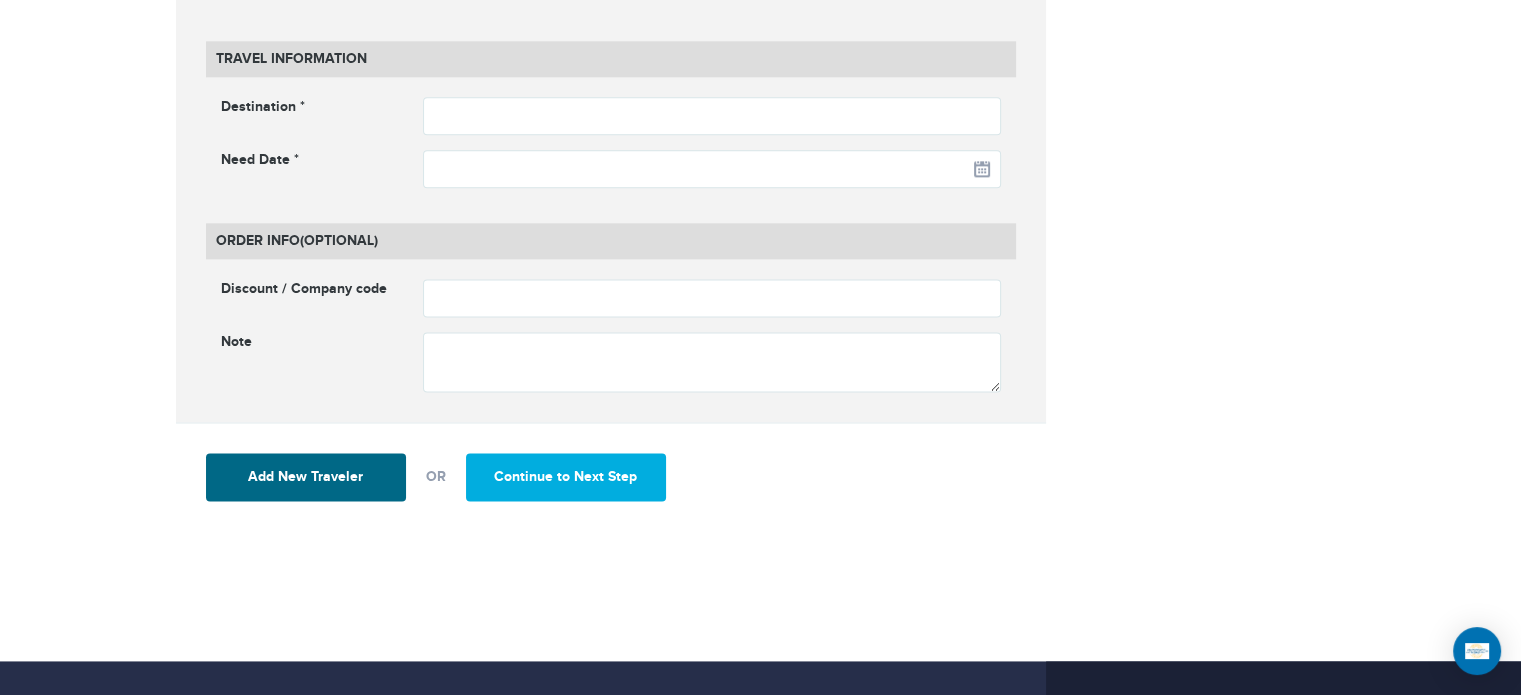 scroll, scrollTop: 2700, scrollLeft: 0, axis: vertical 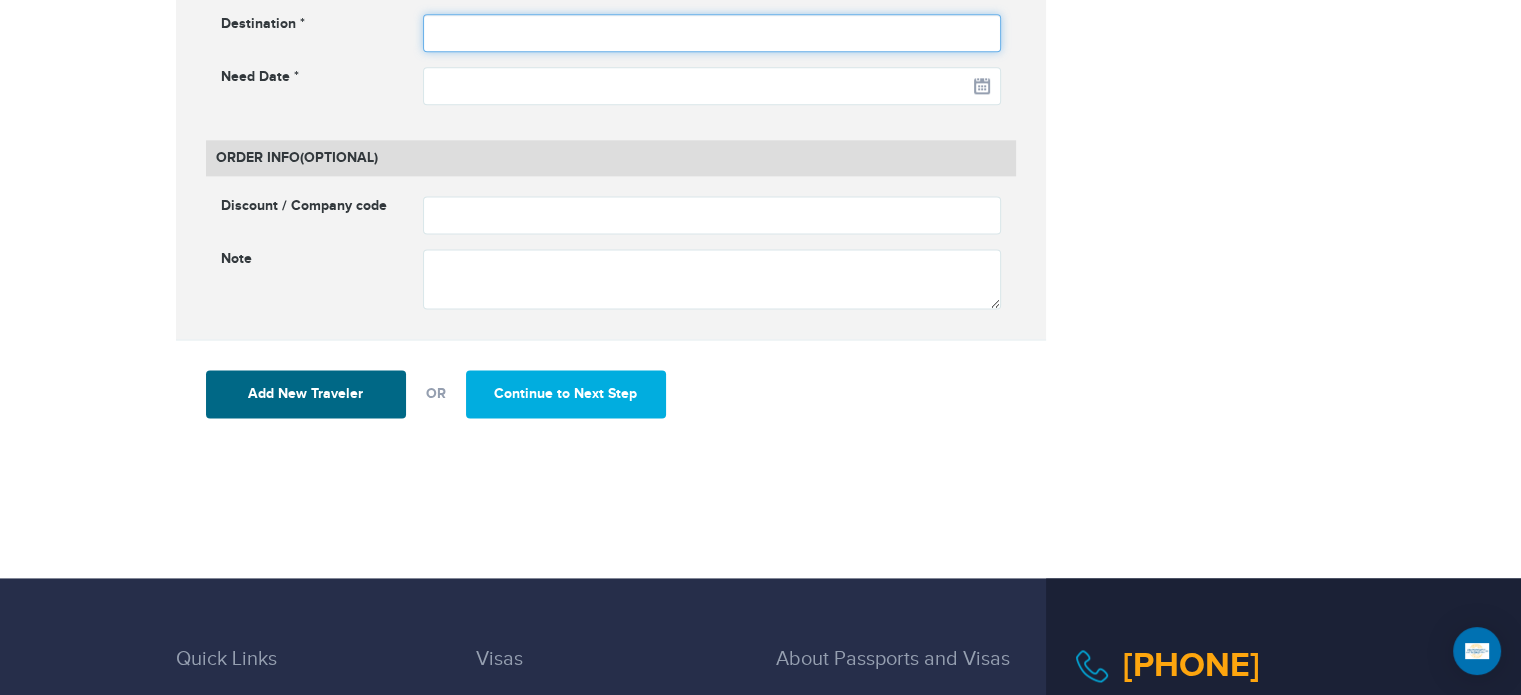 click at bounding box center [712, 33] 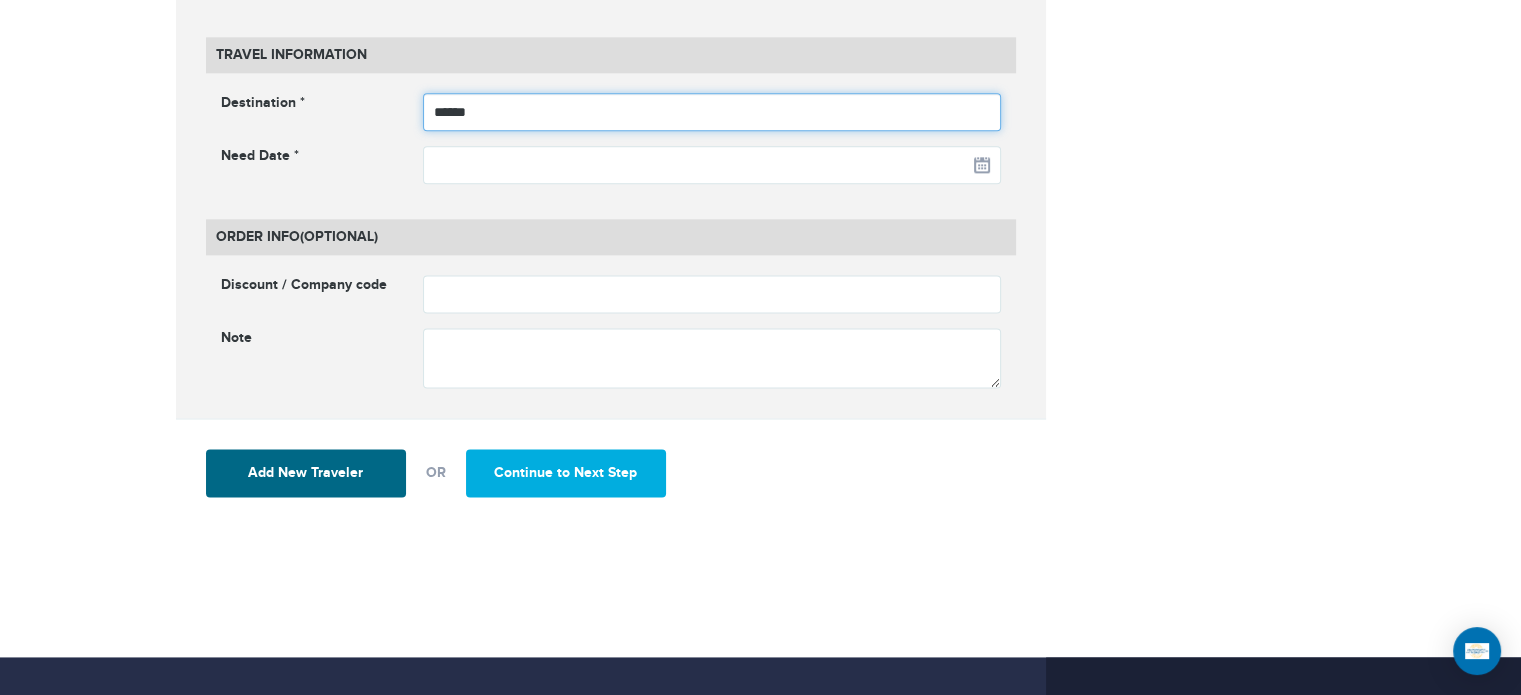scroll, scrollTop: 2600, scrollLeft: 0, axis: vertical 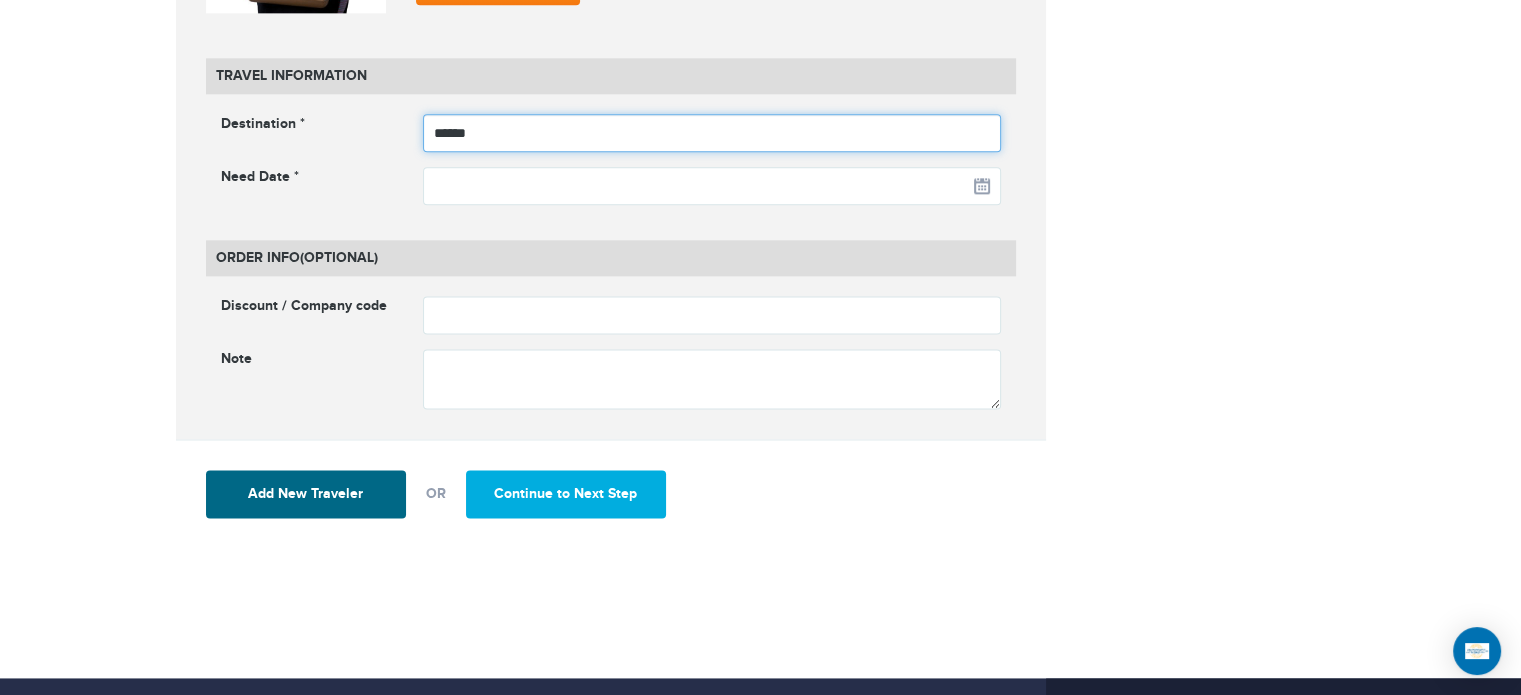 drag, startPoint x: 493, startPoint y: 131, endPoint x: 422, endPoint y: 127, distance: 71.11259 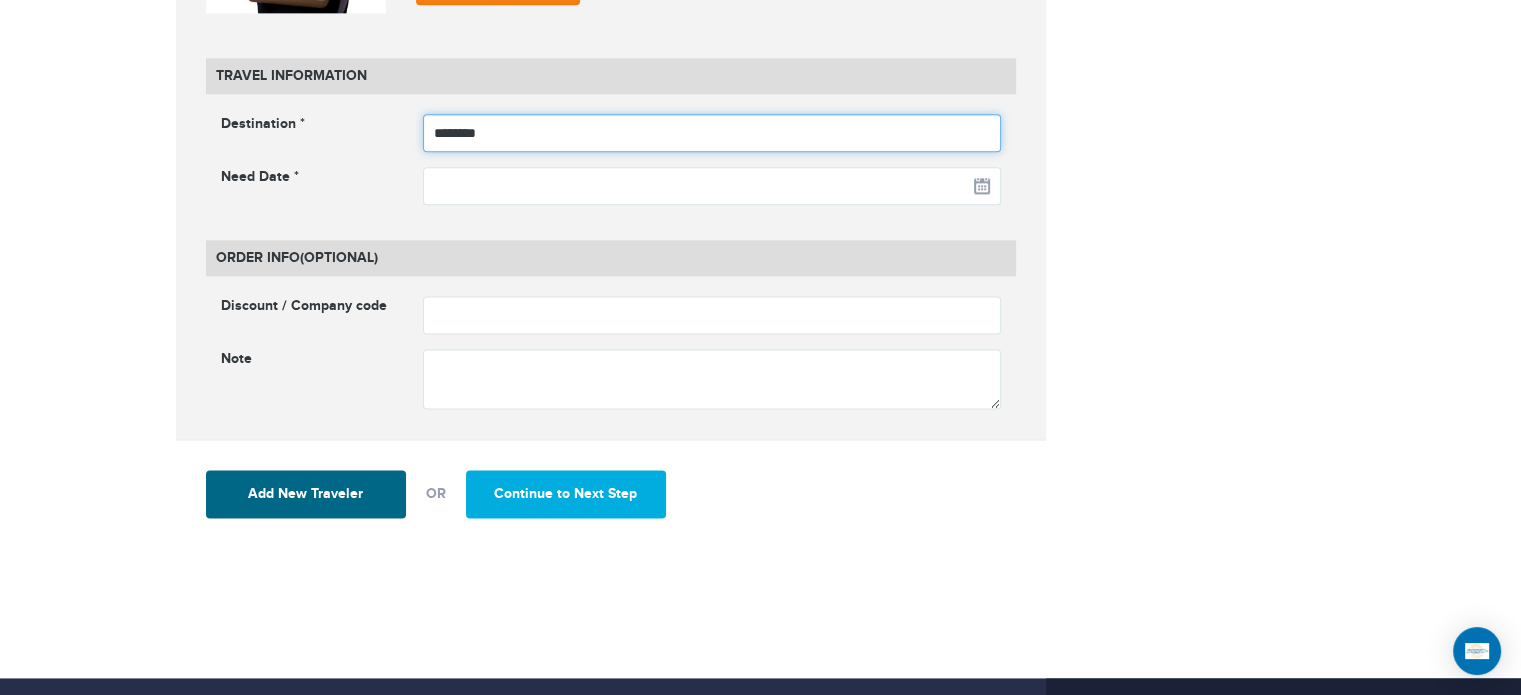 type on "********" 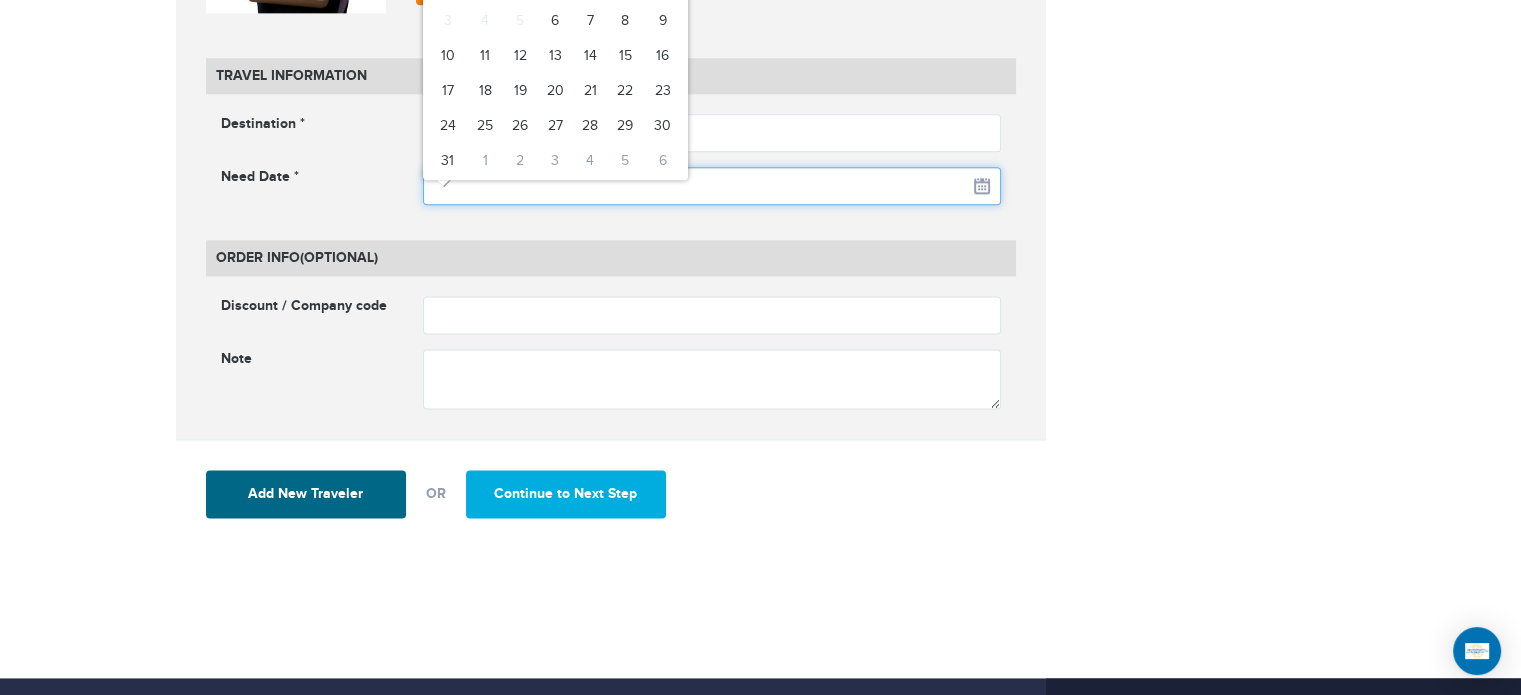 click at bounding box center [712, 186] 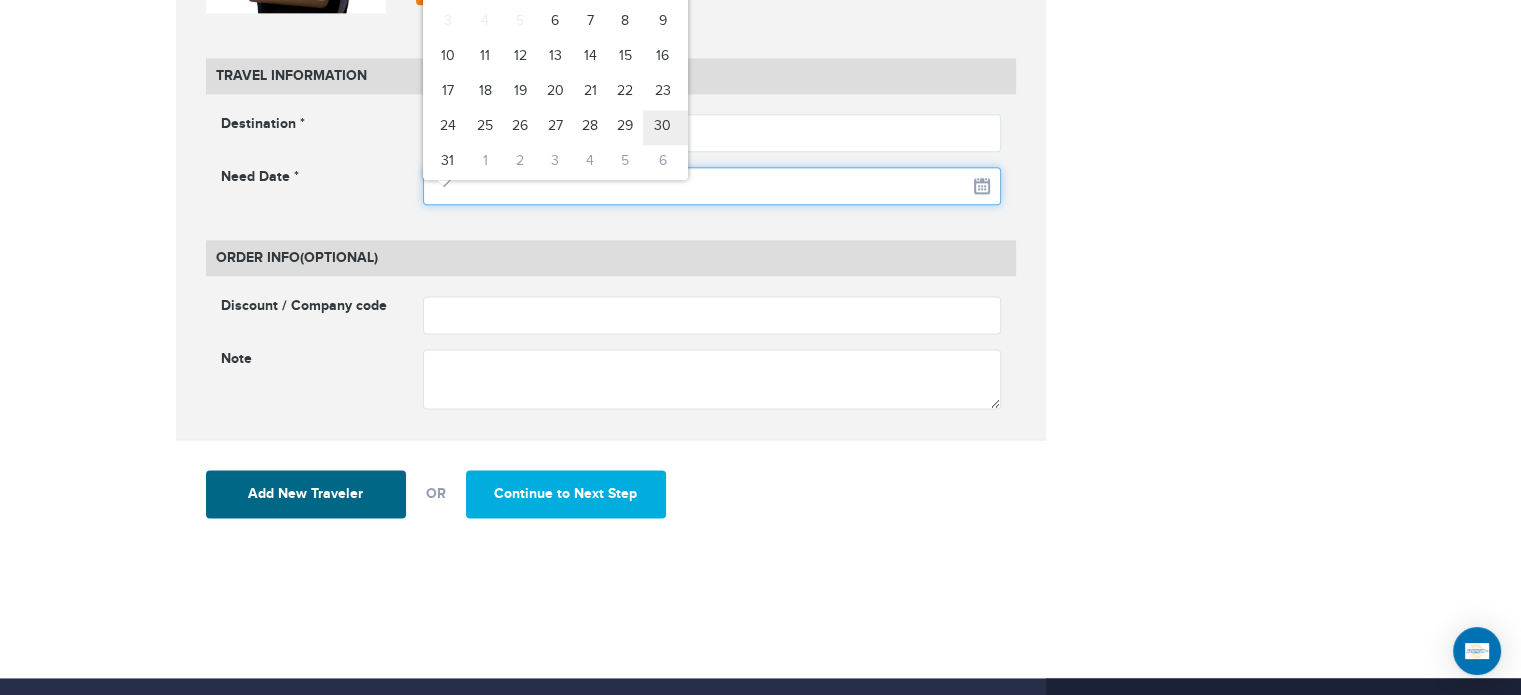scroll, scrollTop: 2500, scrollLeft: 0, axis: vertical 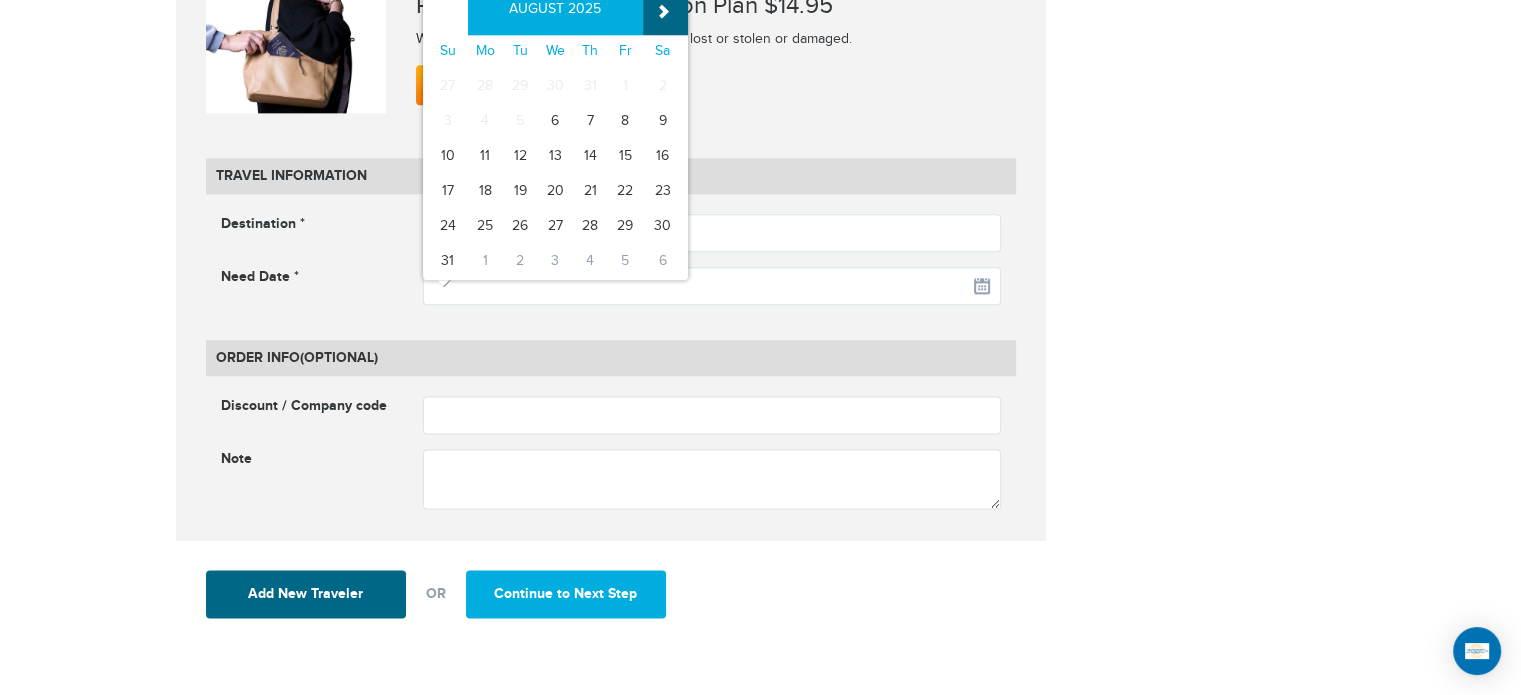 click on "»" at bounding box center [665, 10] 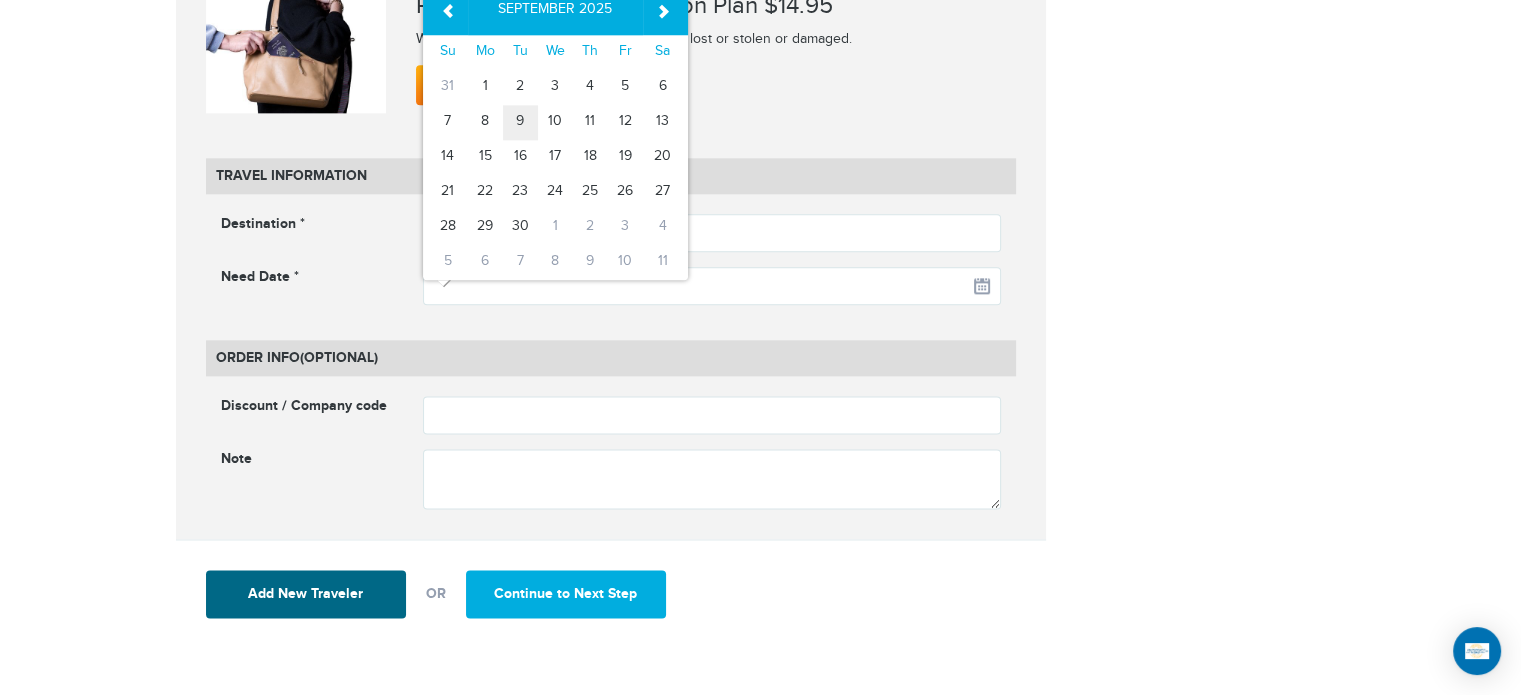 click on "9" at bounding box center [520, 122] 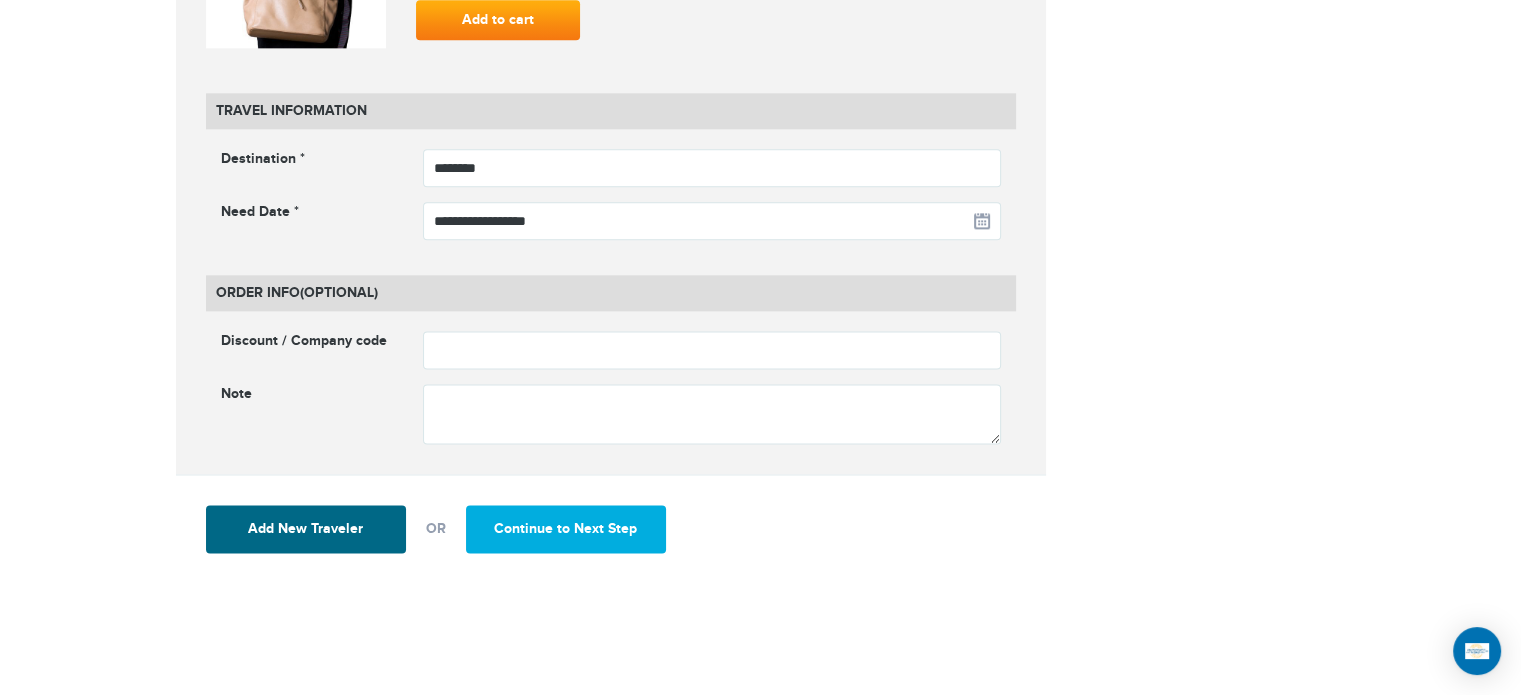 scroll, scrollTop: 2600, scrollLeft: 0, axis: vertical 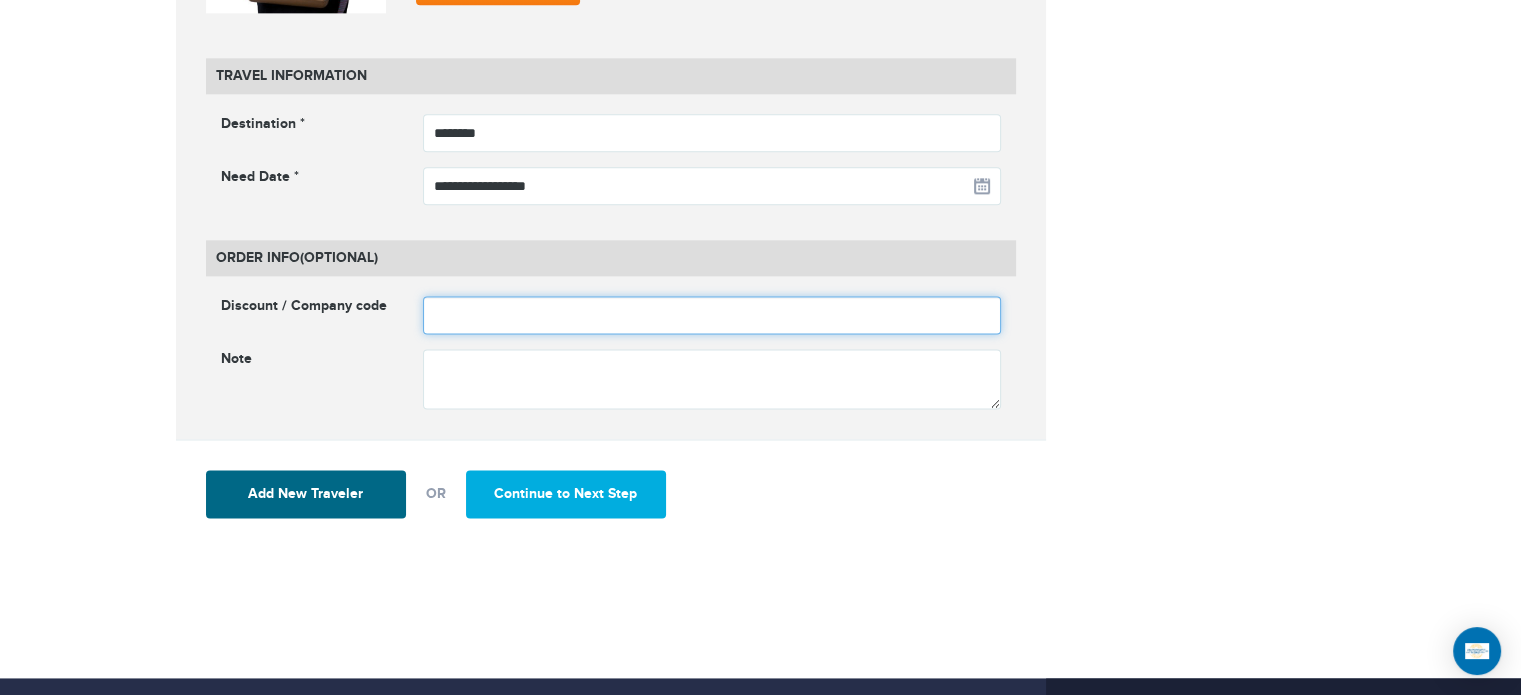 click at bounding box center (712, 315) 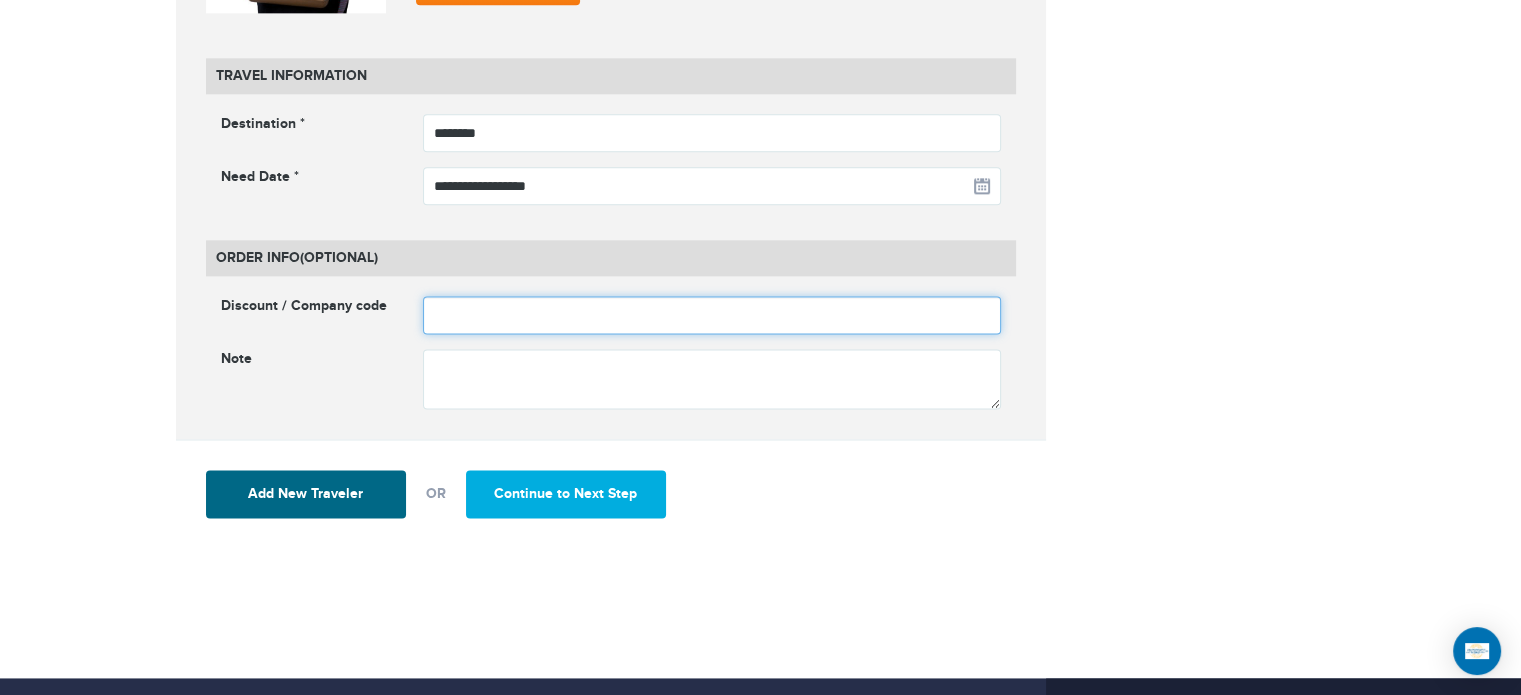 type on "********" 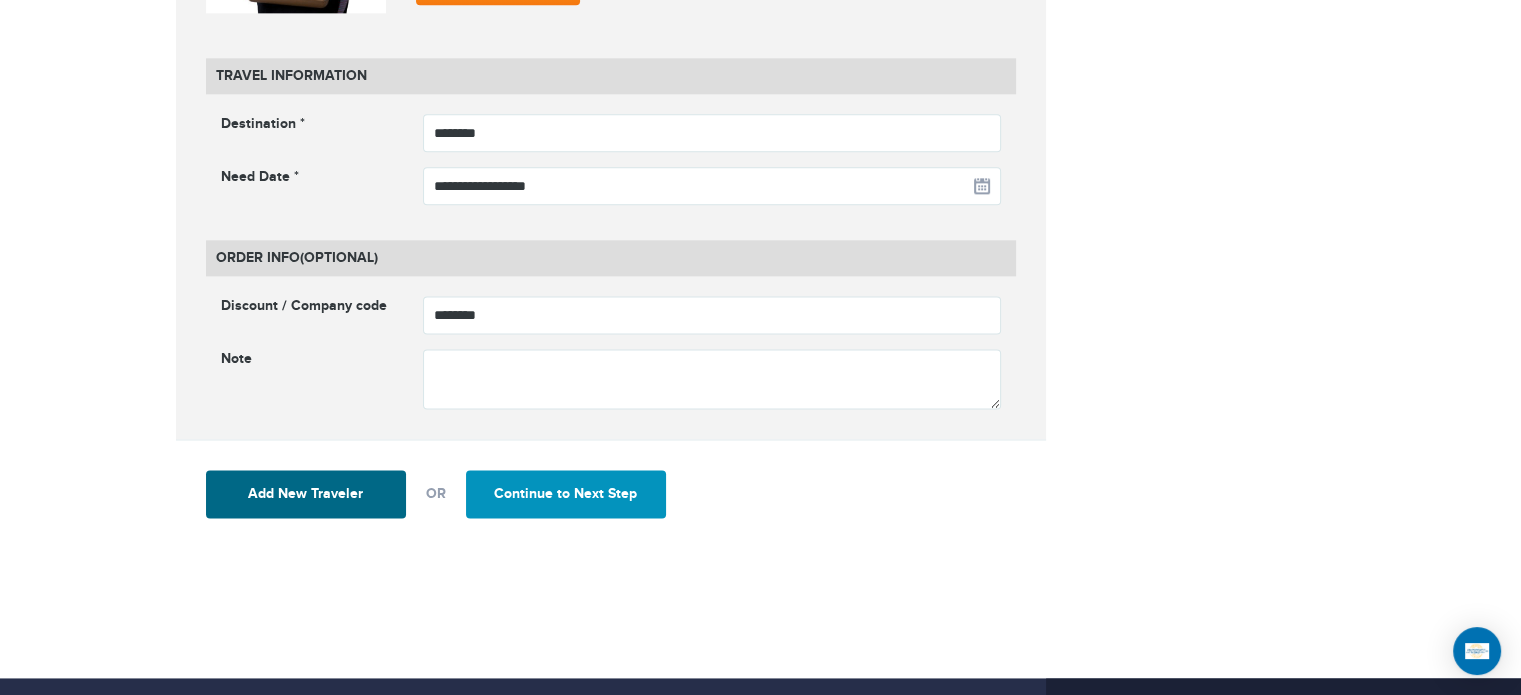 click on "Continue to Next Step" at bounding box center (566, 494) 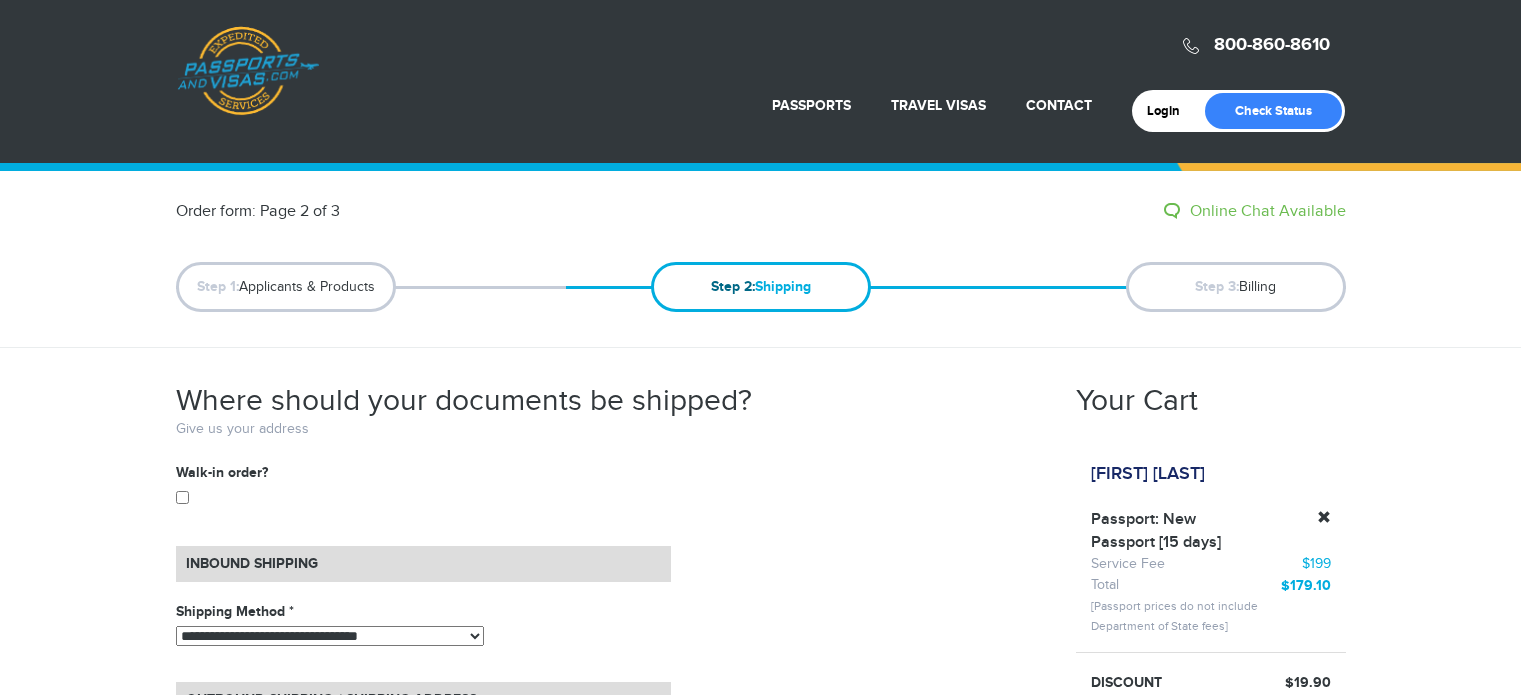 scroll, scrollTop: 0, scrollLeft: 0, axis: both 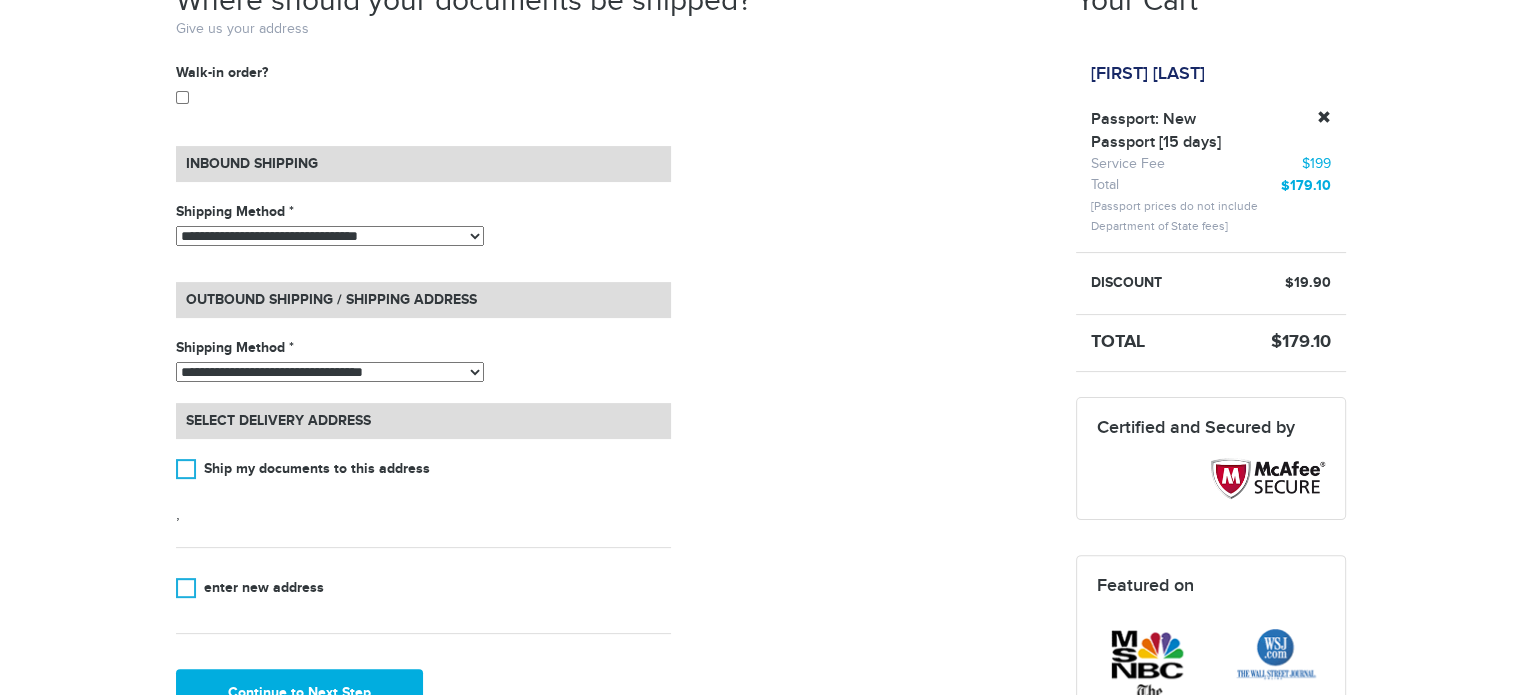 click on "**********" at bounding box center [330, 236] 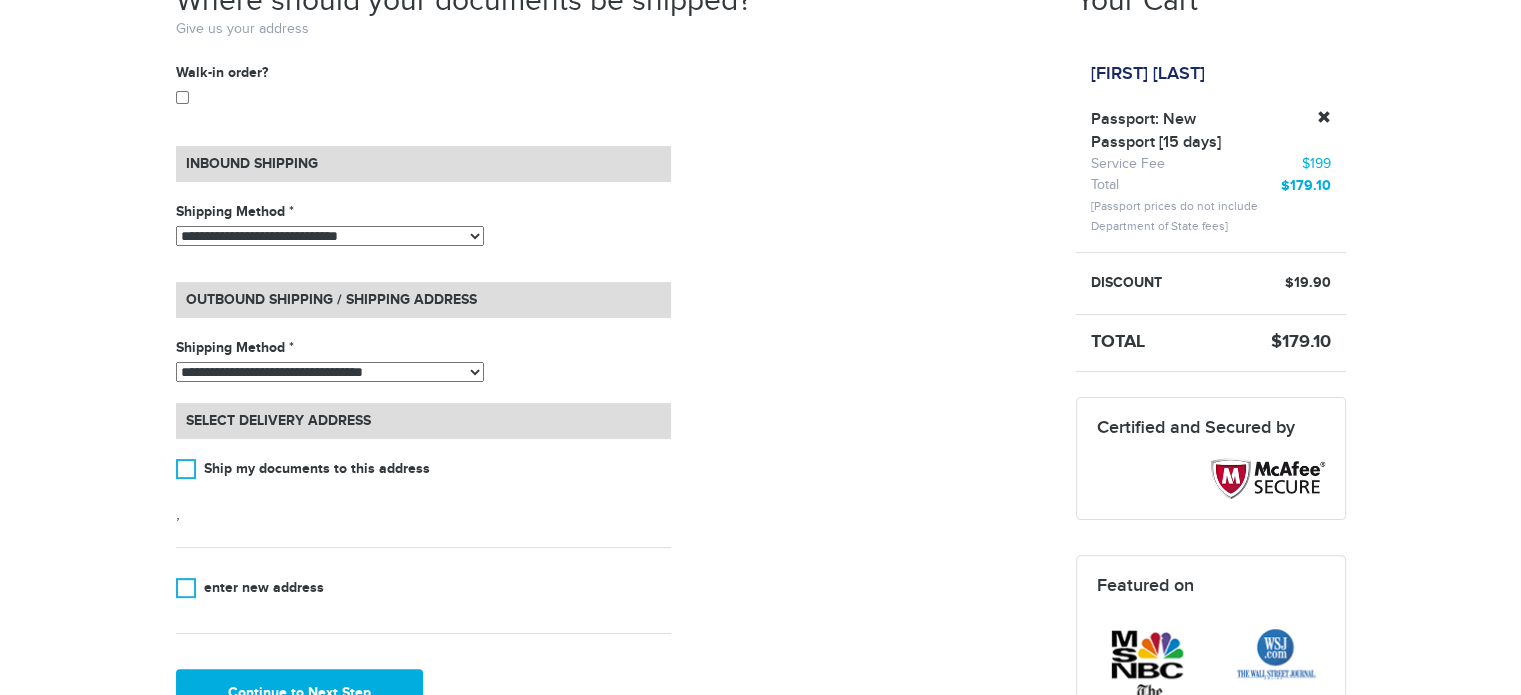 click on "**********" at bounding box center [330, 236] 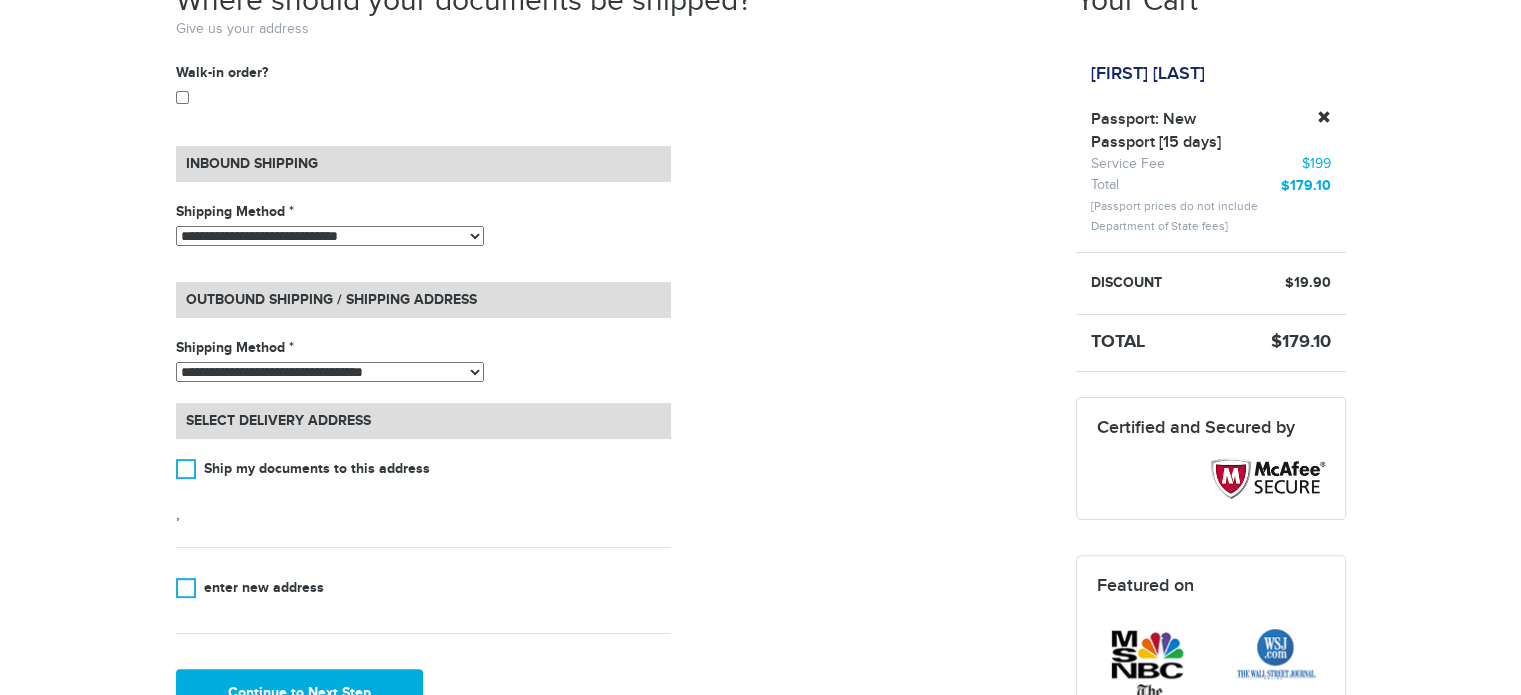 click on "**********" at bounding box center (330, 372) 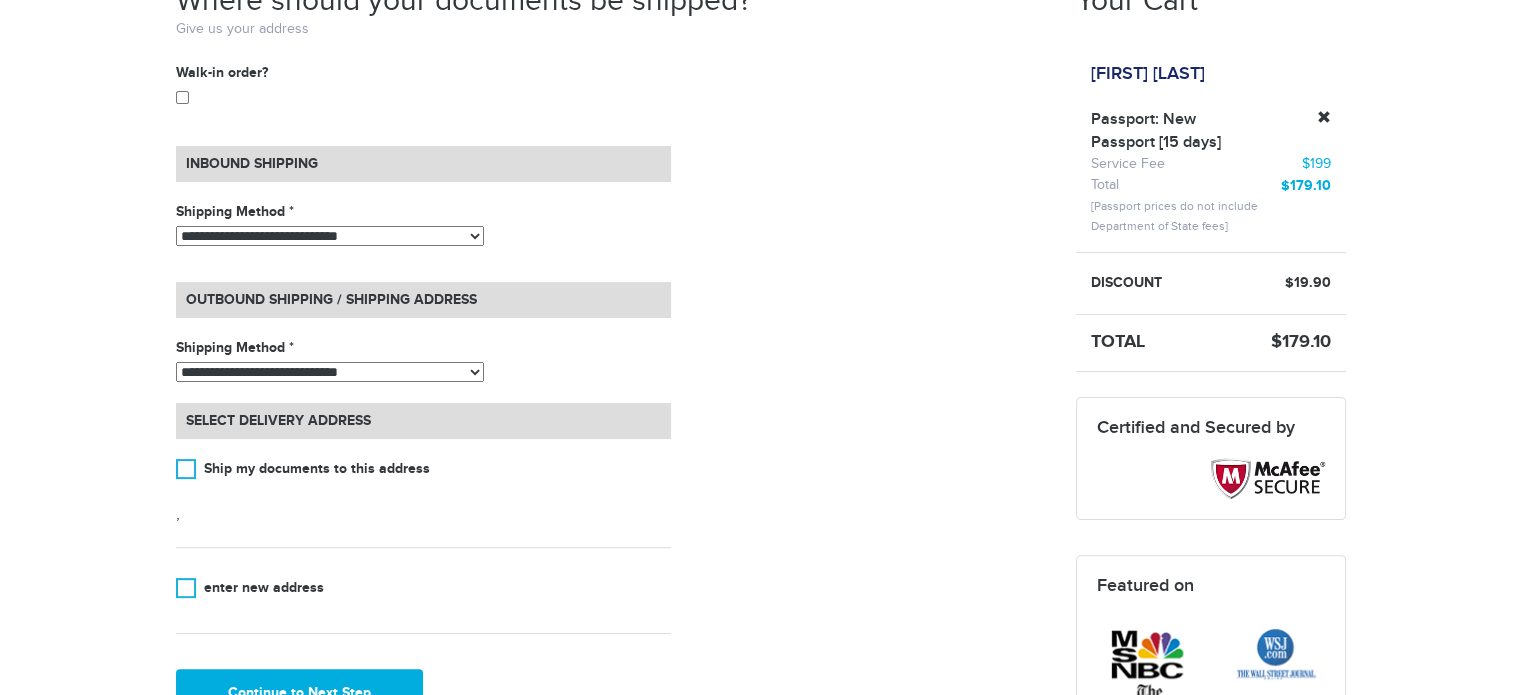 click on "**********" at bounding box center [330, 372] 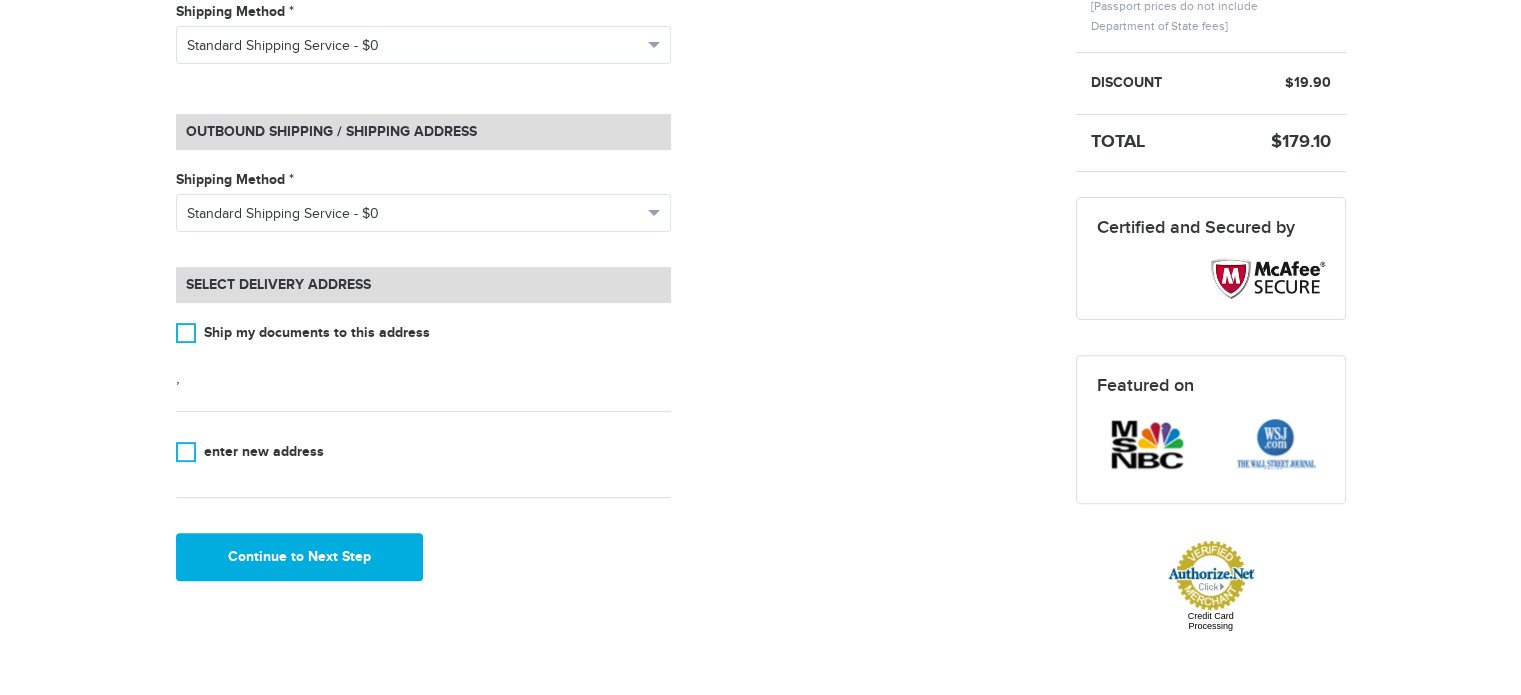 scroll, scrollTop: 592, scrollLeft: 0, axis: vertical 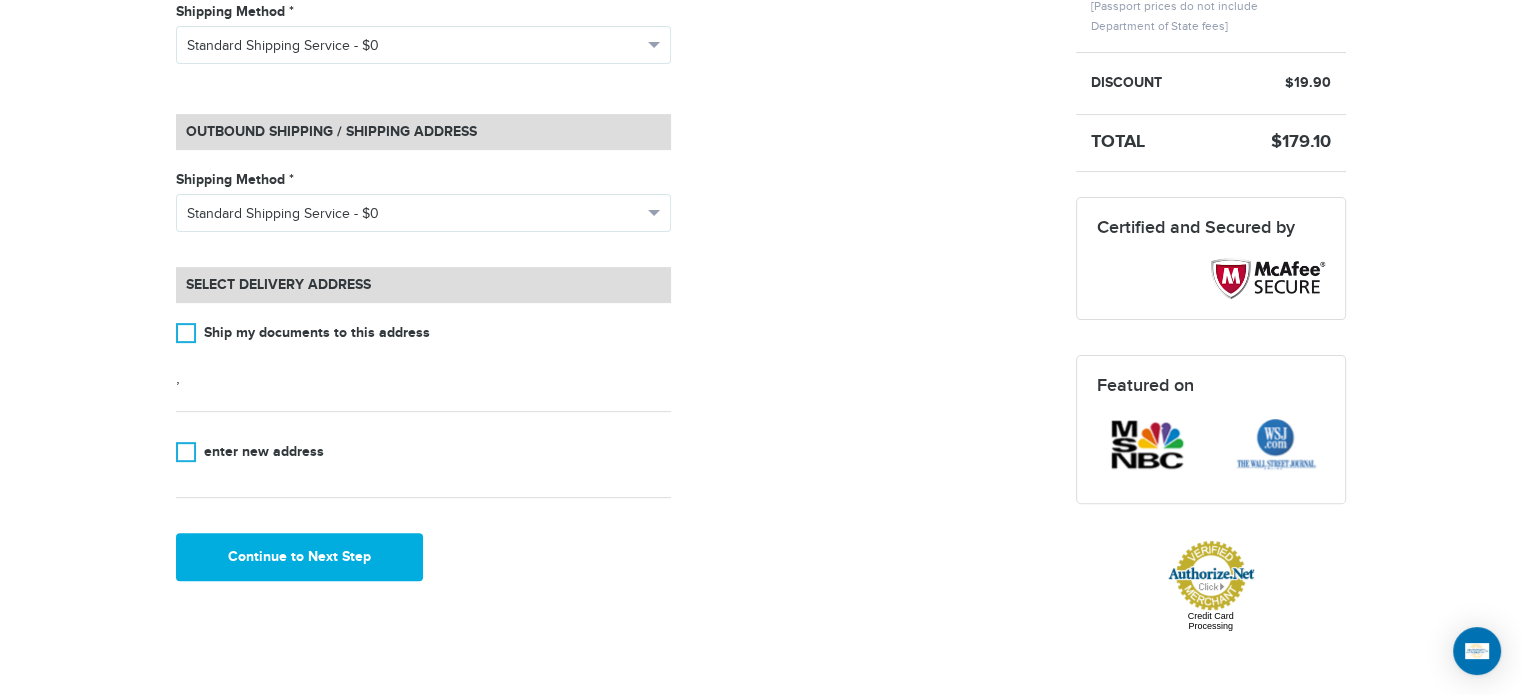 click on "**********" at bounding box center [611, 222] 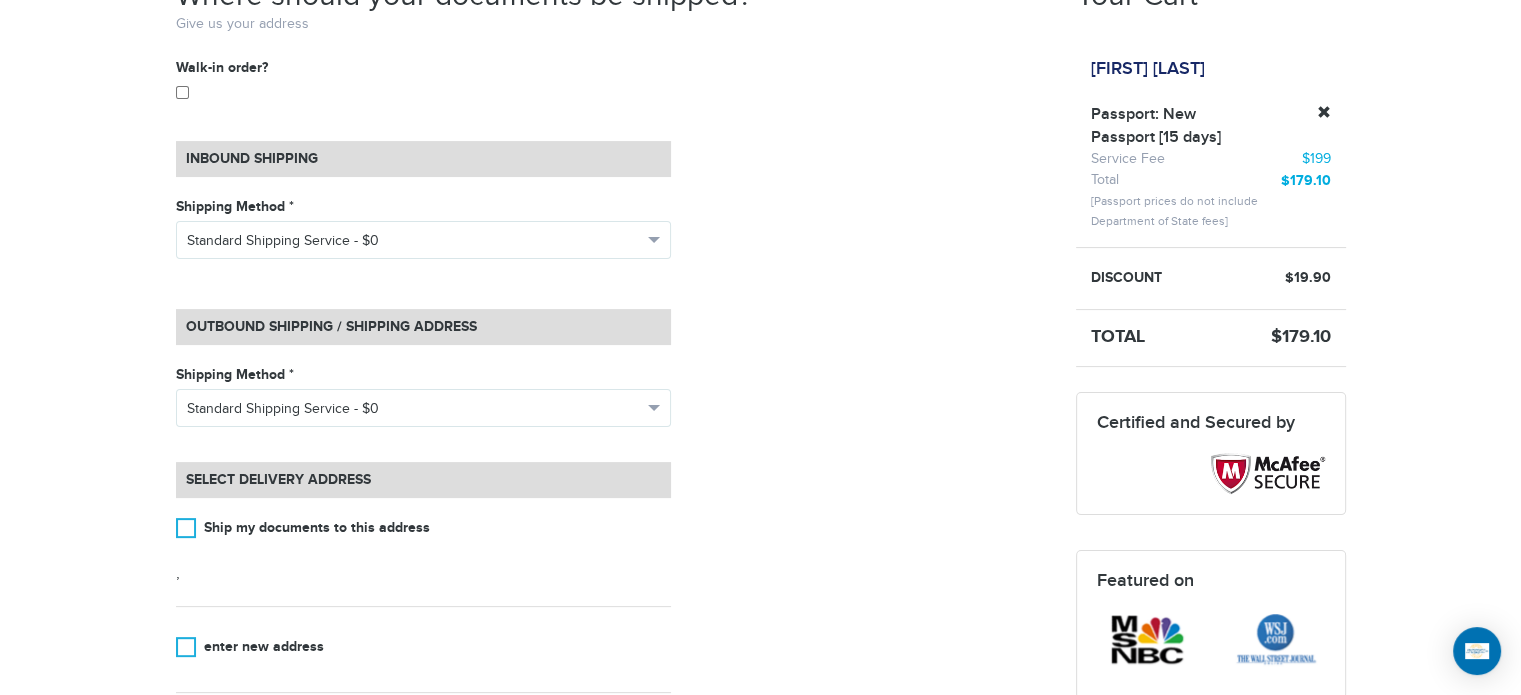 scroll, scrollTop: 392, scrollLeft: 0, axis: vertical 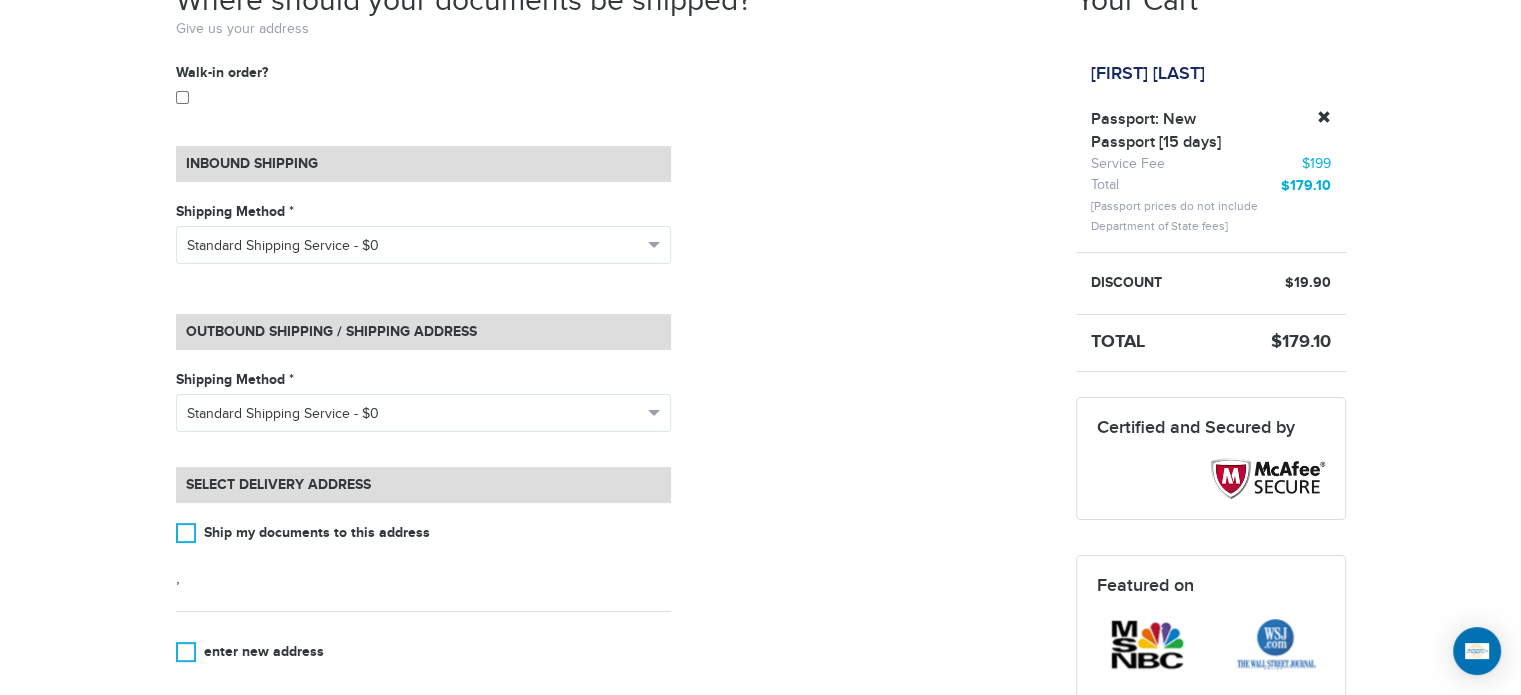 click on "enter new address" at bounding box center (423, 652) 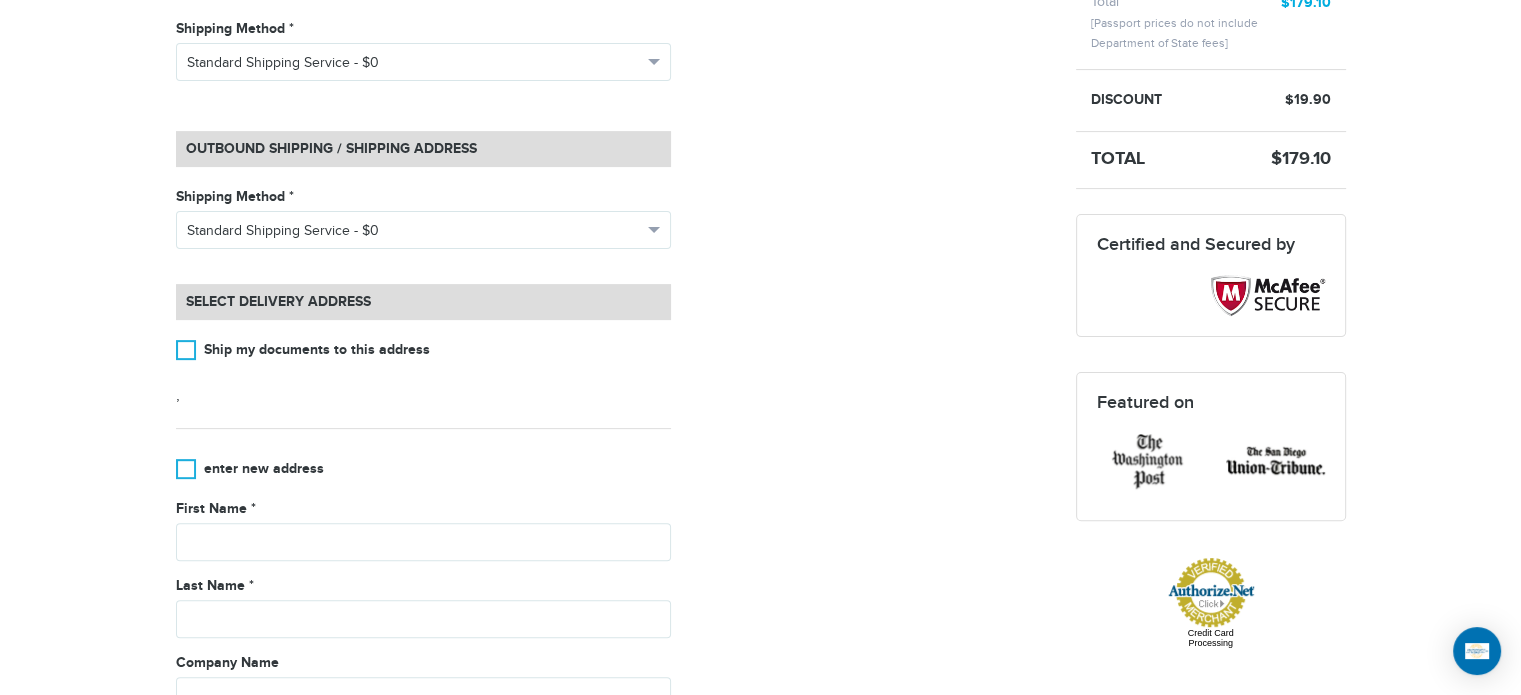 scroll, scrollTop: 592, scrollLeft: 0, axis: vertical 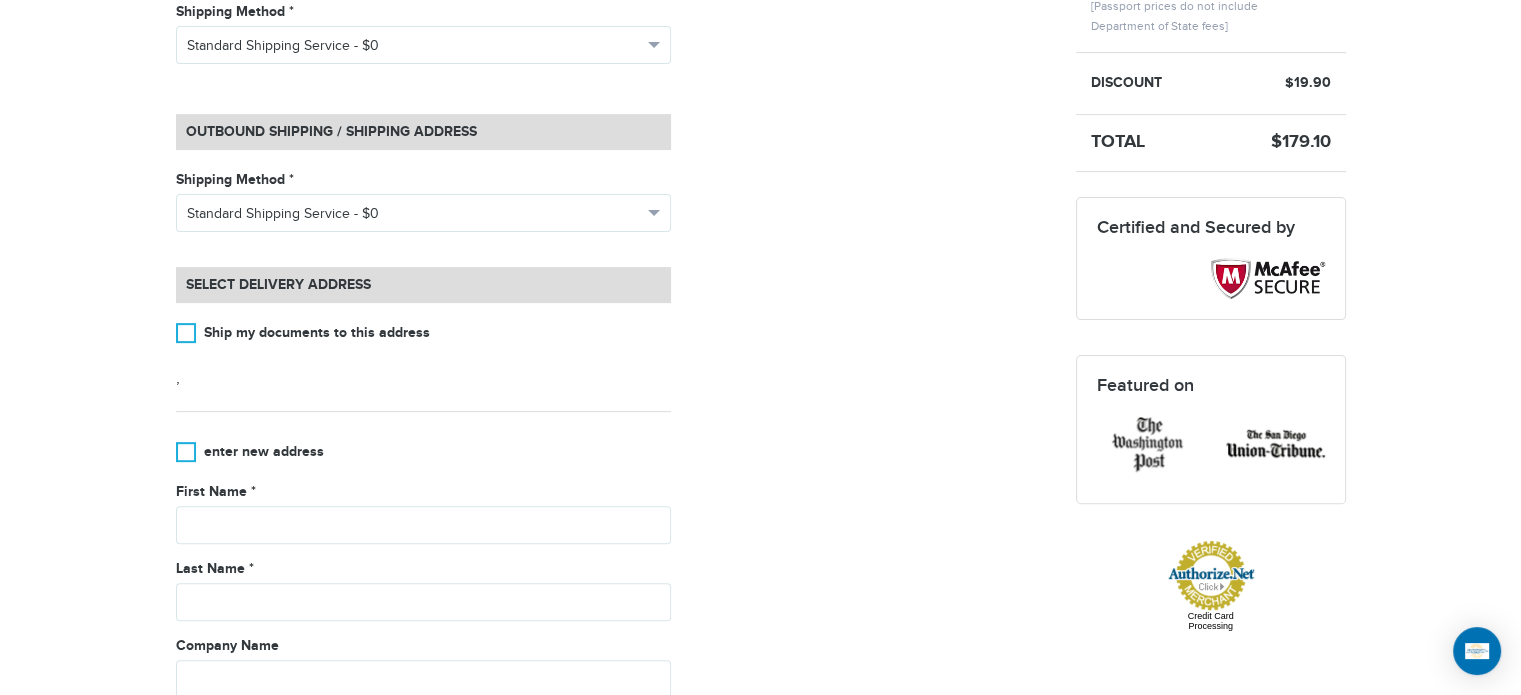 click on "Ship my documents to this address" at bounding box center (423, 333) 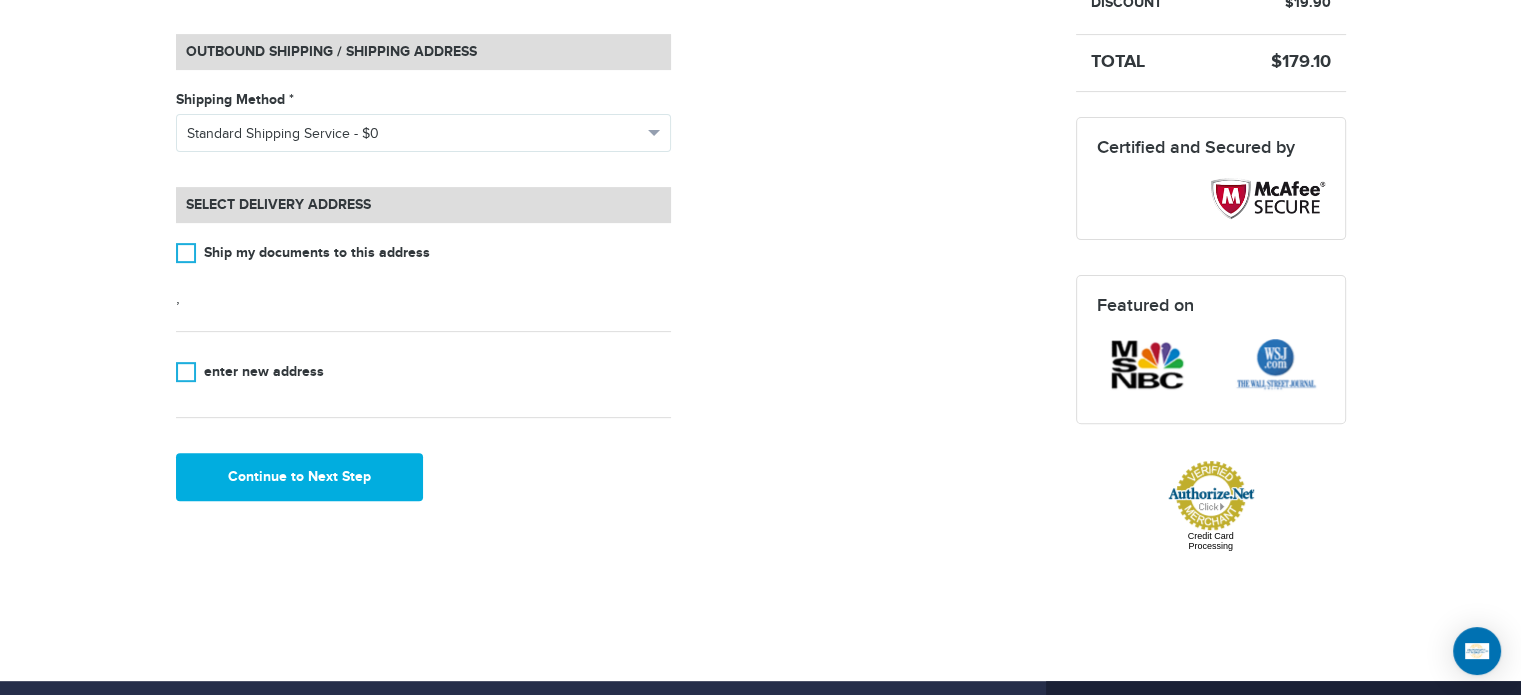 scroll, scrollTop: 692, scrollLeft: 0, axis: vertical 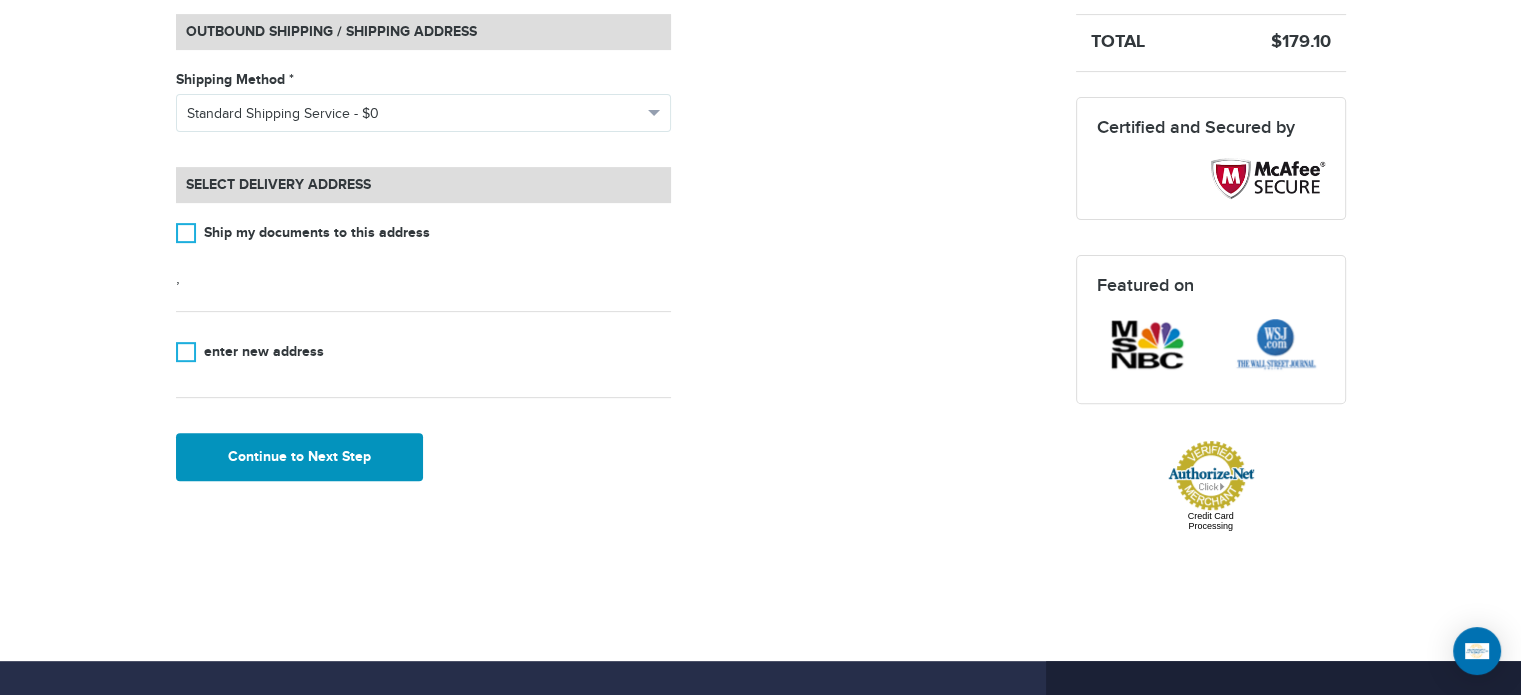 click on "Continue to Next Step" at bounding box center (300, 457) 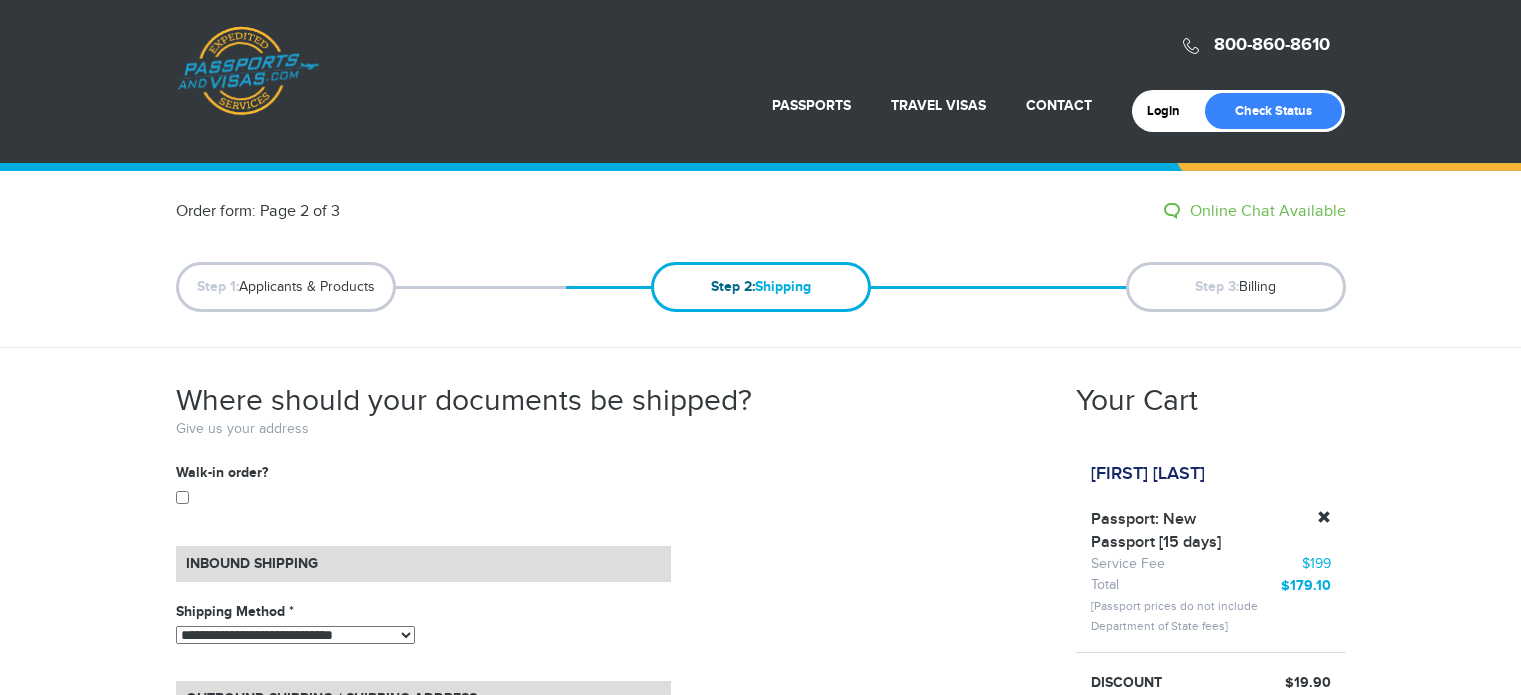 select on "*****" 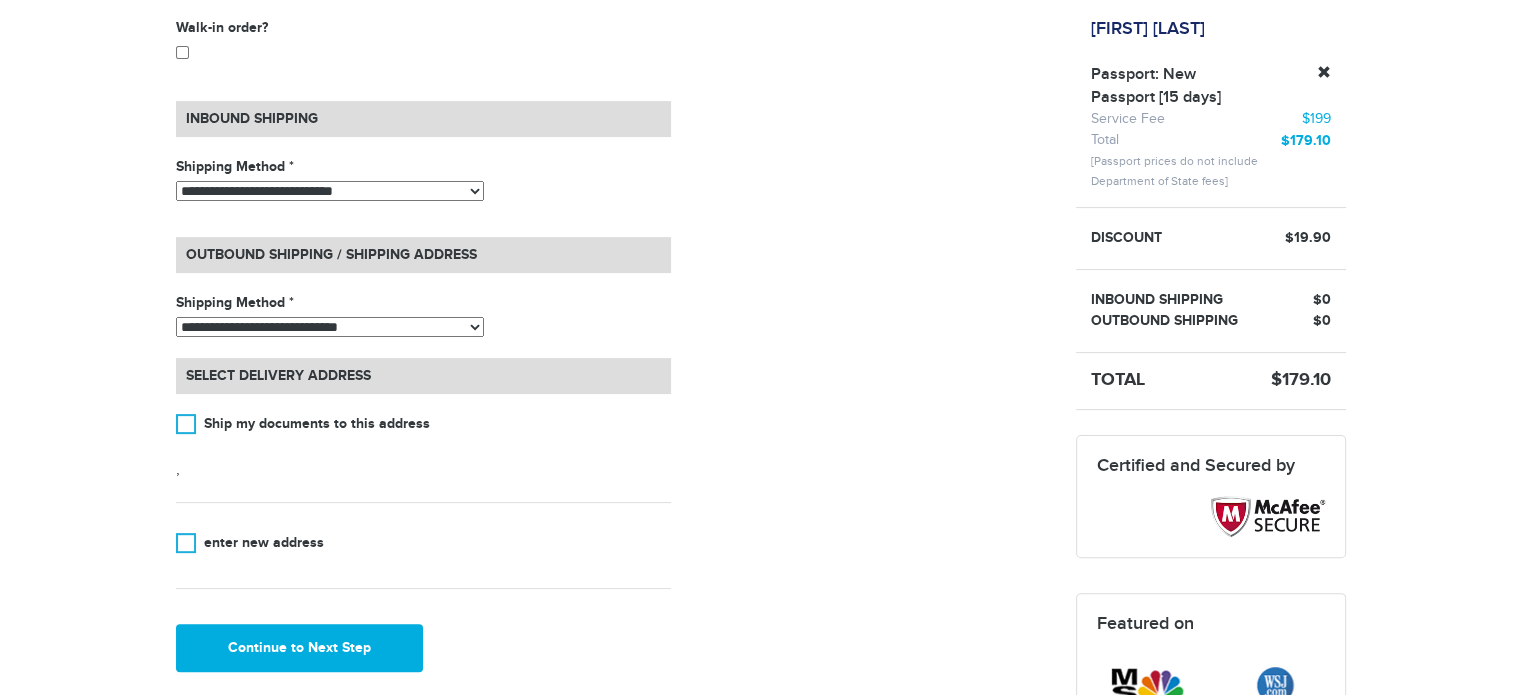 scroll, scrollTop: 330, scrollLeft: 0, axis: vertical 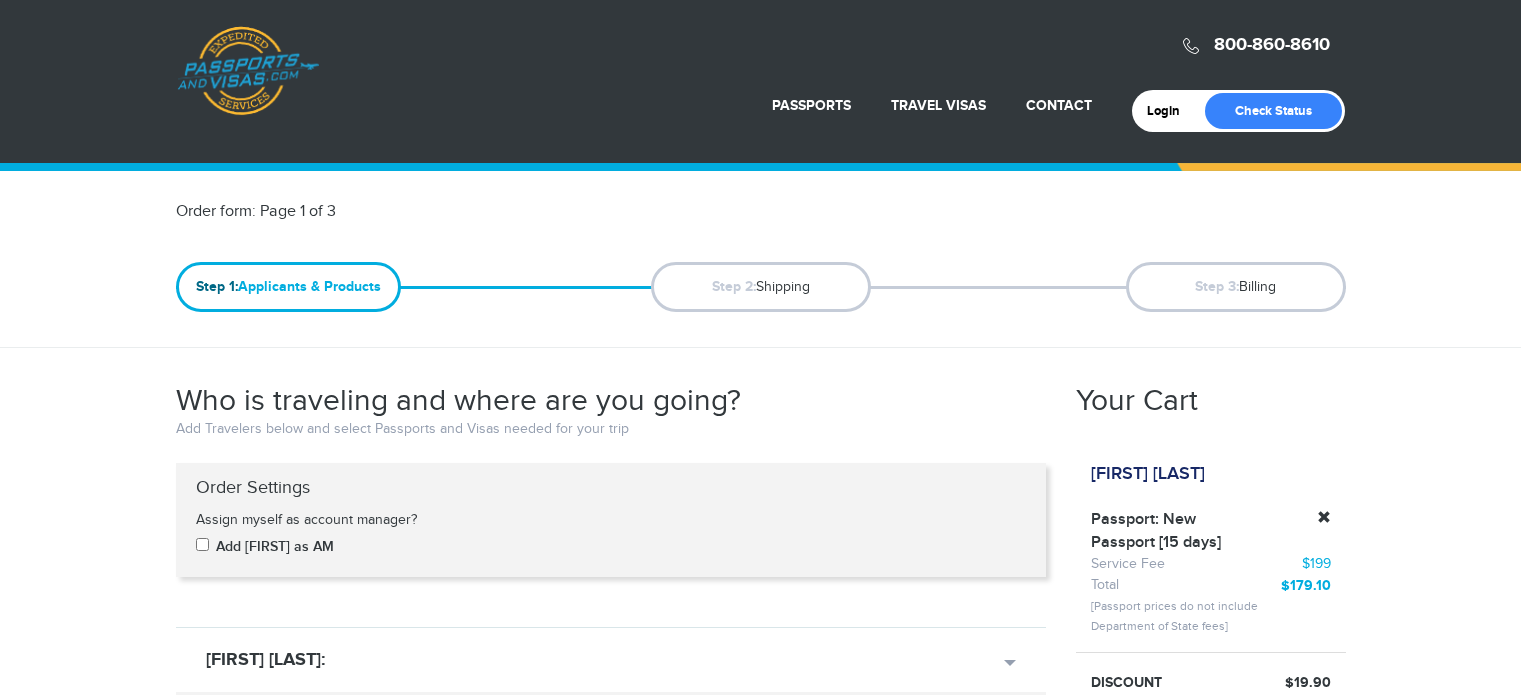 select on "*" 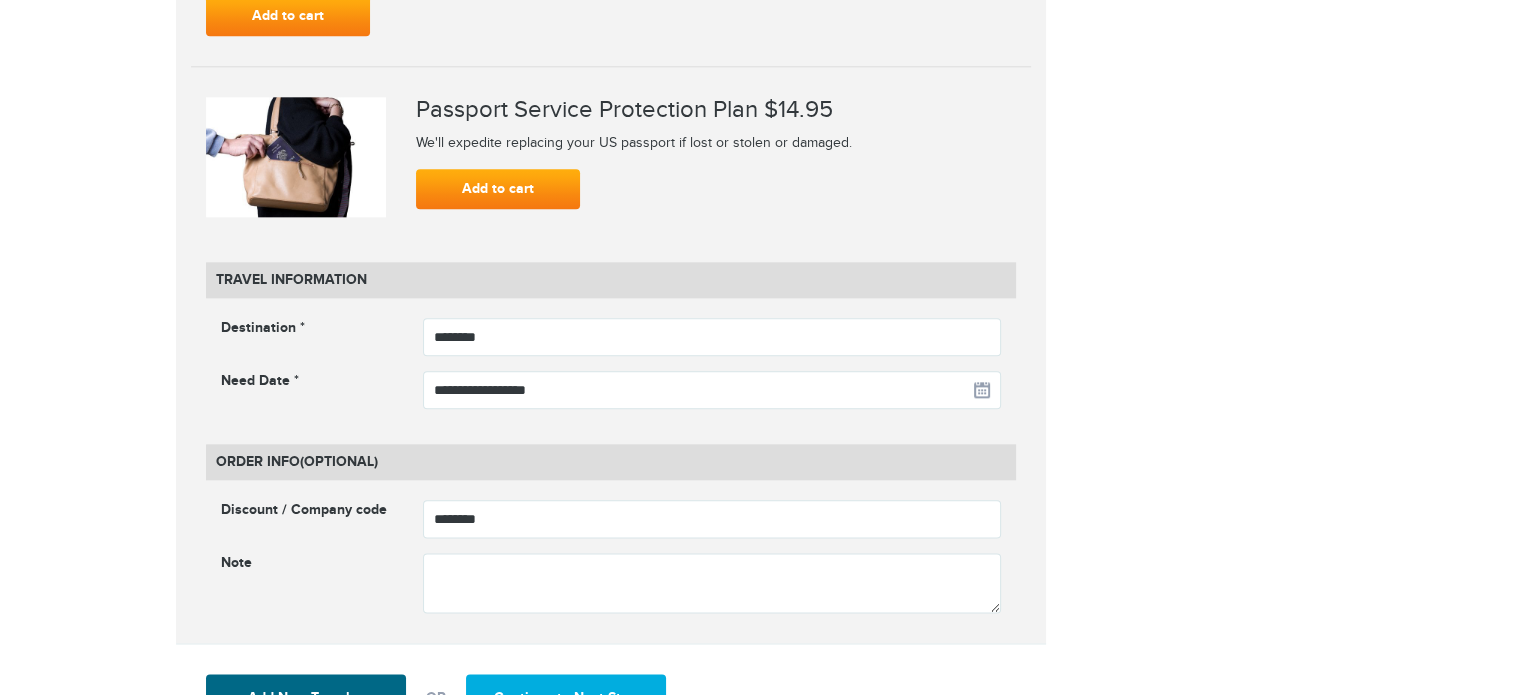 scroll, scrollTop: 0, scrollLeft: 0, axis: both 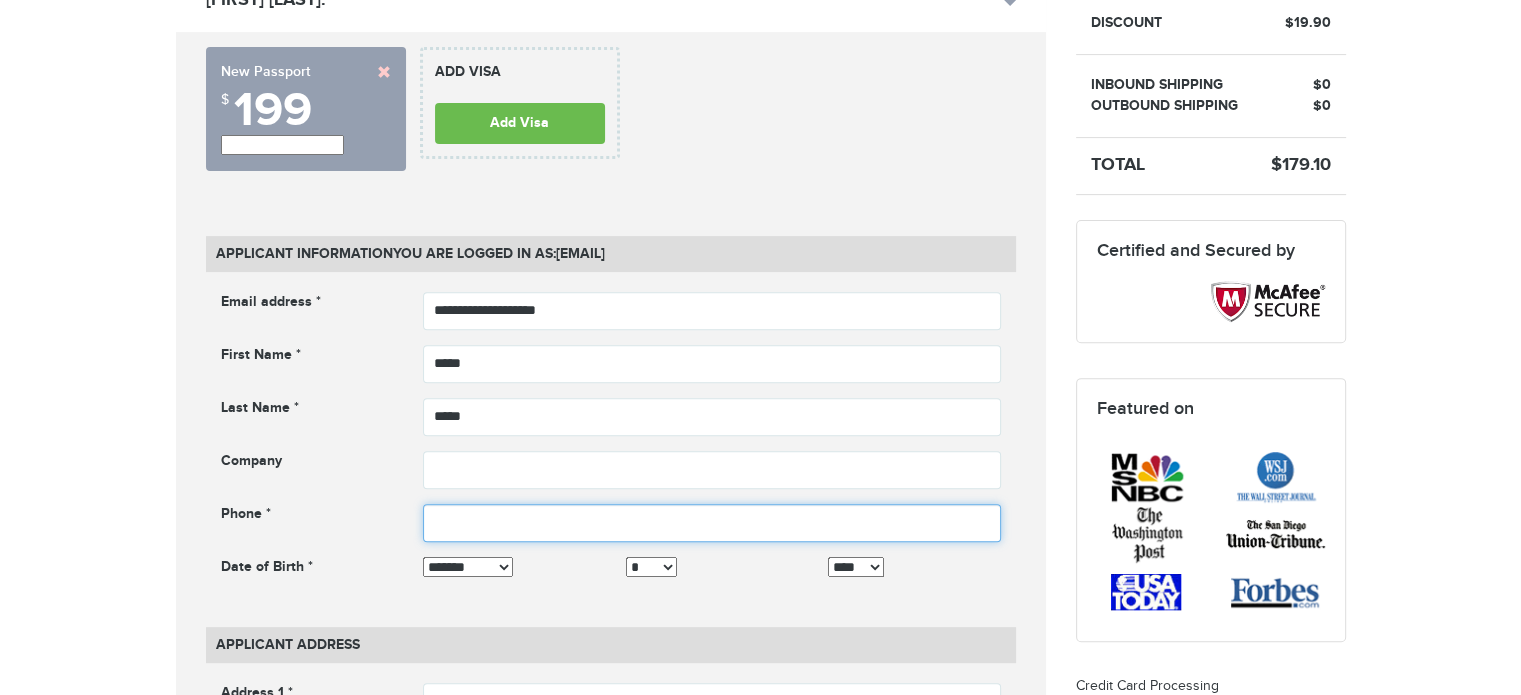 click at bounding box center (712, 523) 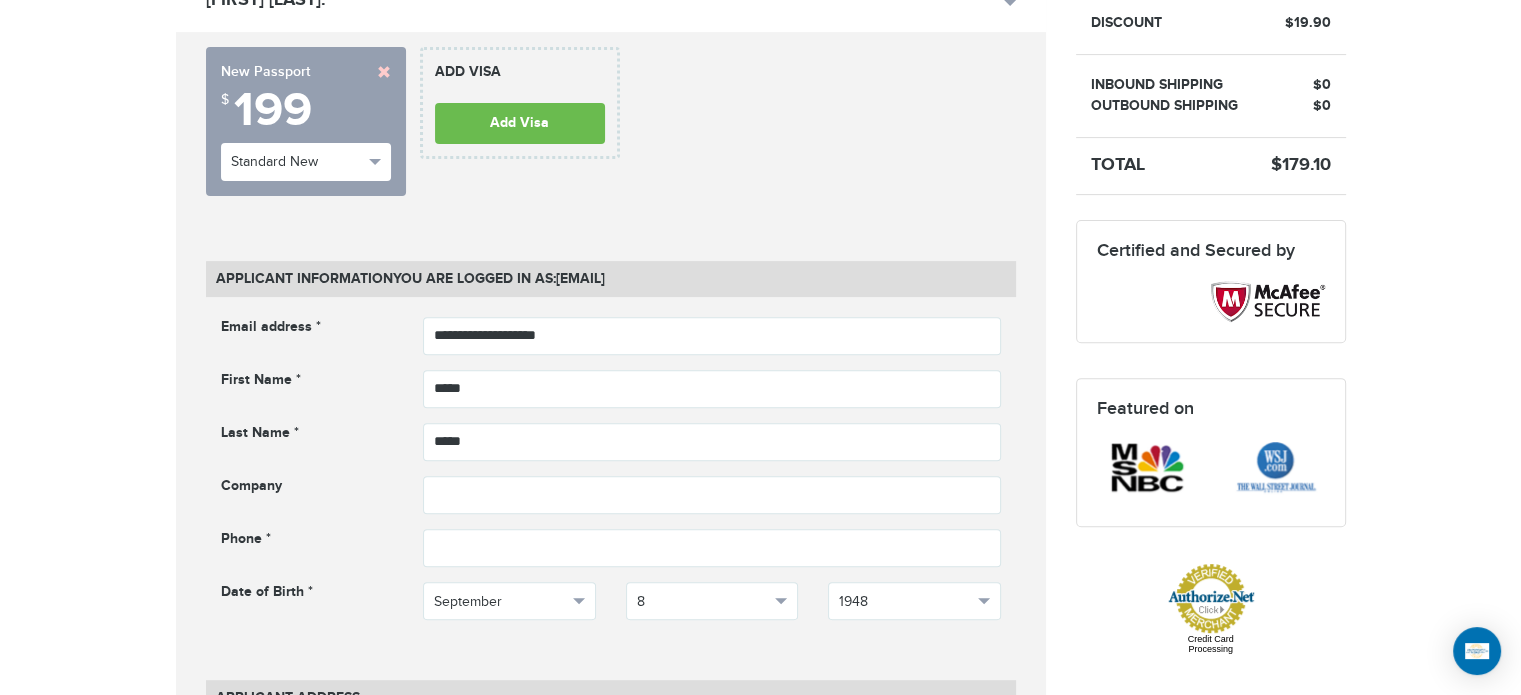 scroll, scrollTop: 0, scrollLeft: 0, axis: both 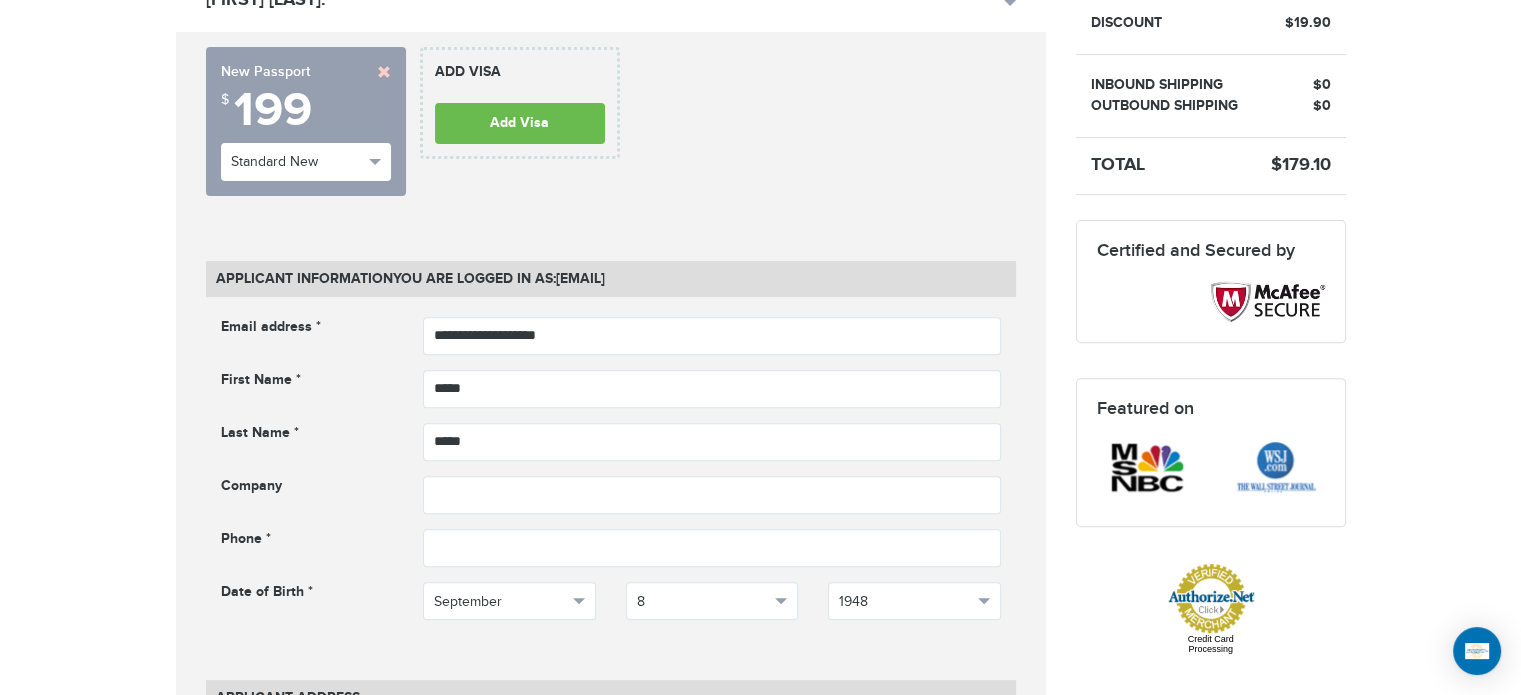 click on "Last Name *" at bounding box center (260, 433) 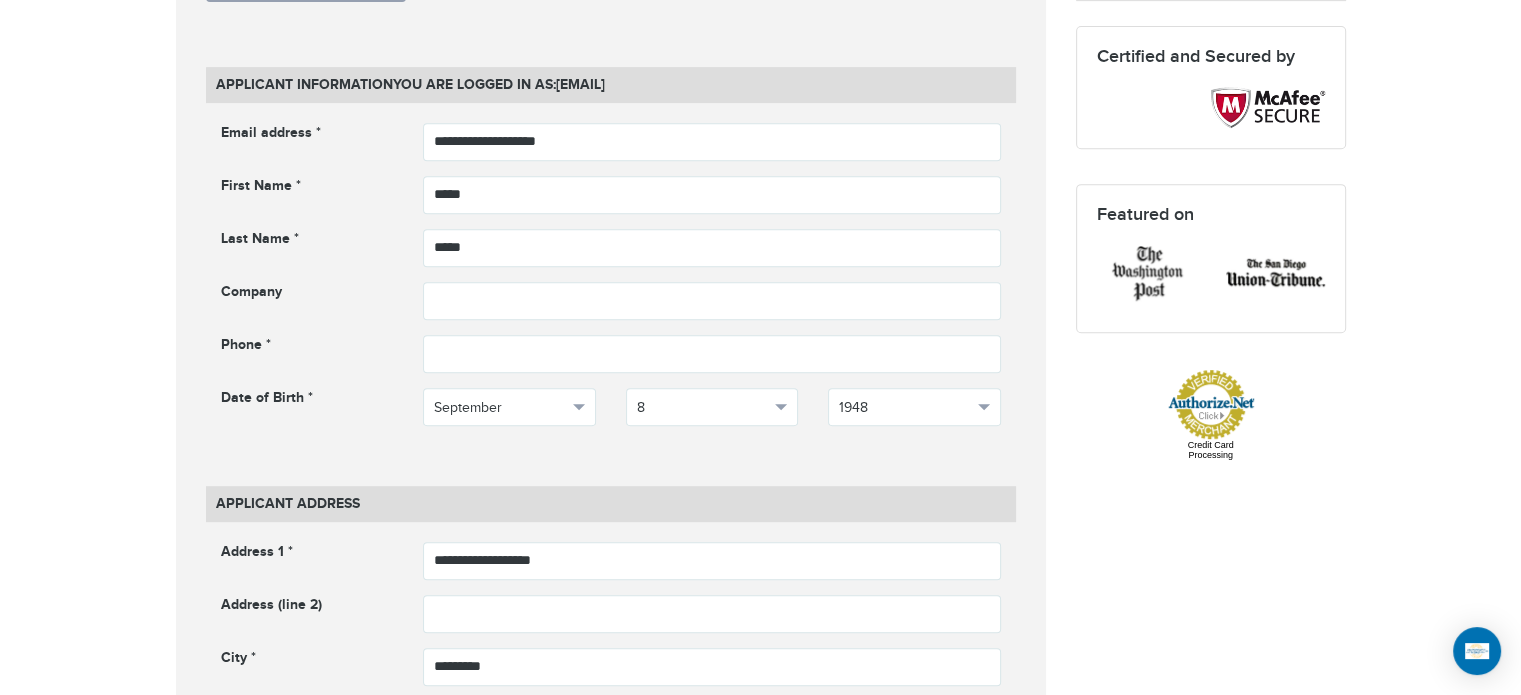 scroll, scrollTop: 852, scrollLeft: 0, axis: vertical 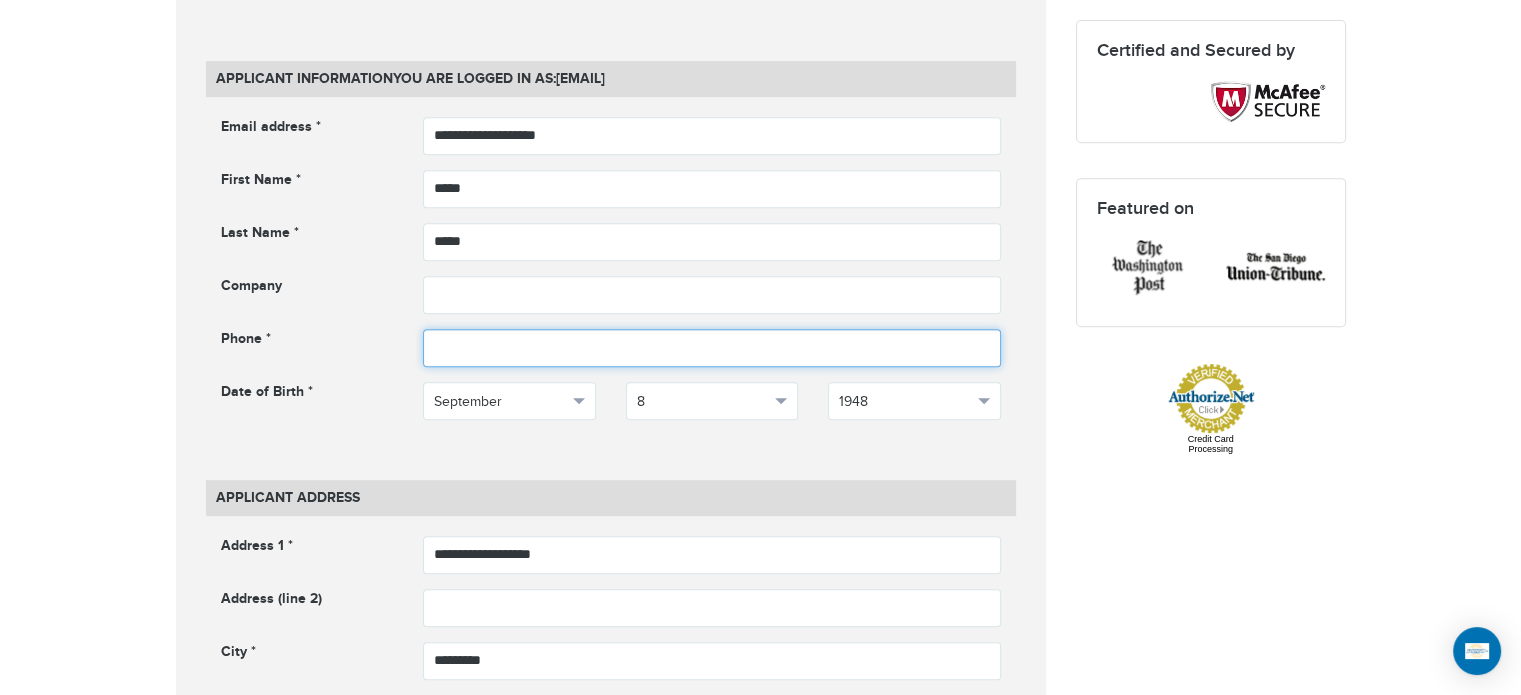 click at bounding box center (712, 348) 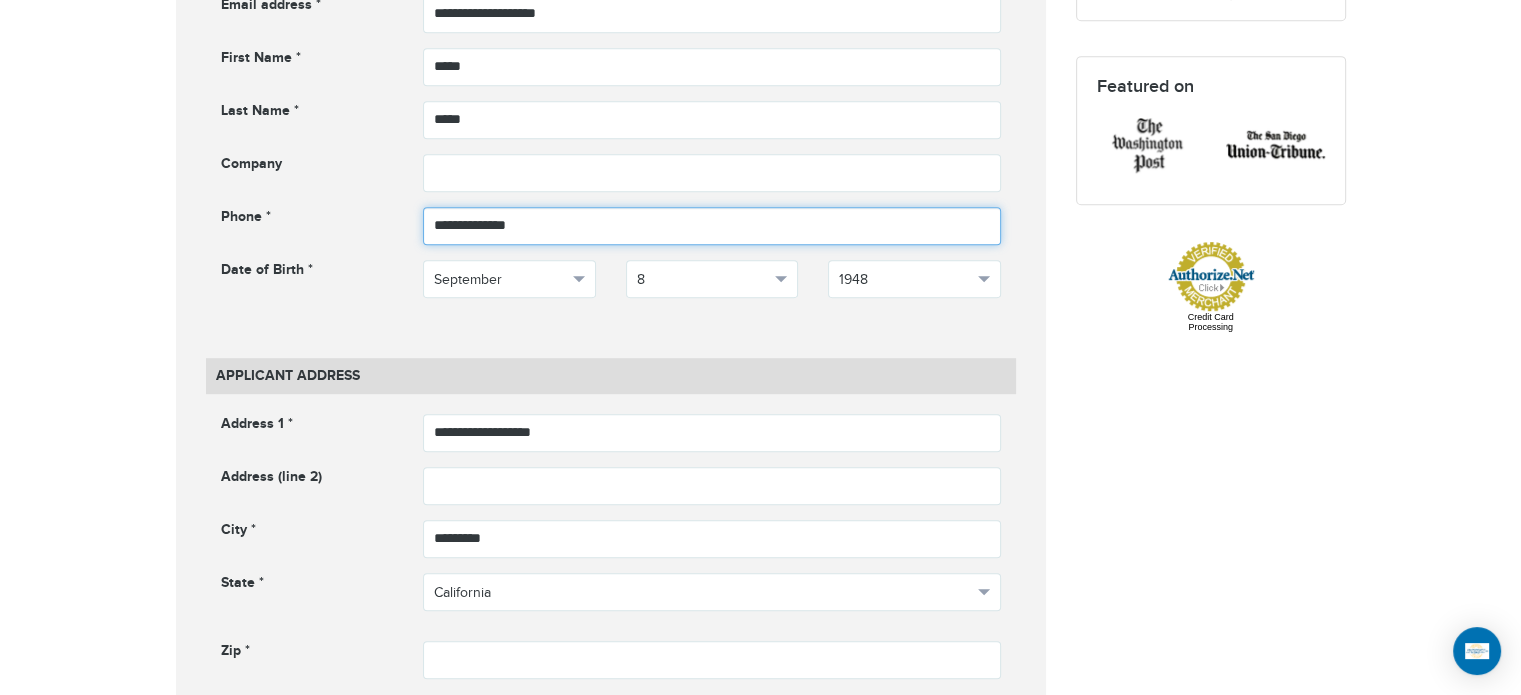 type on "**********" 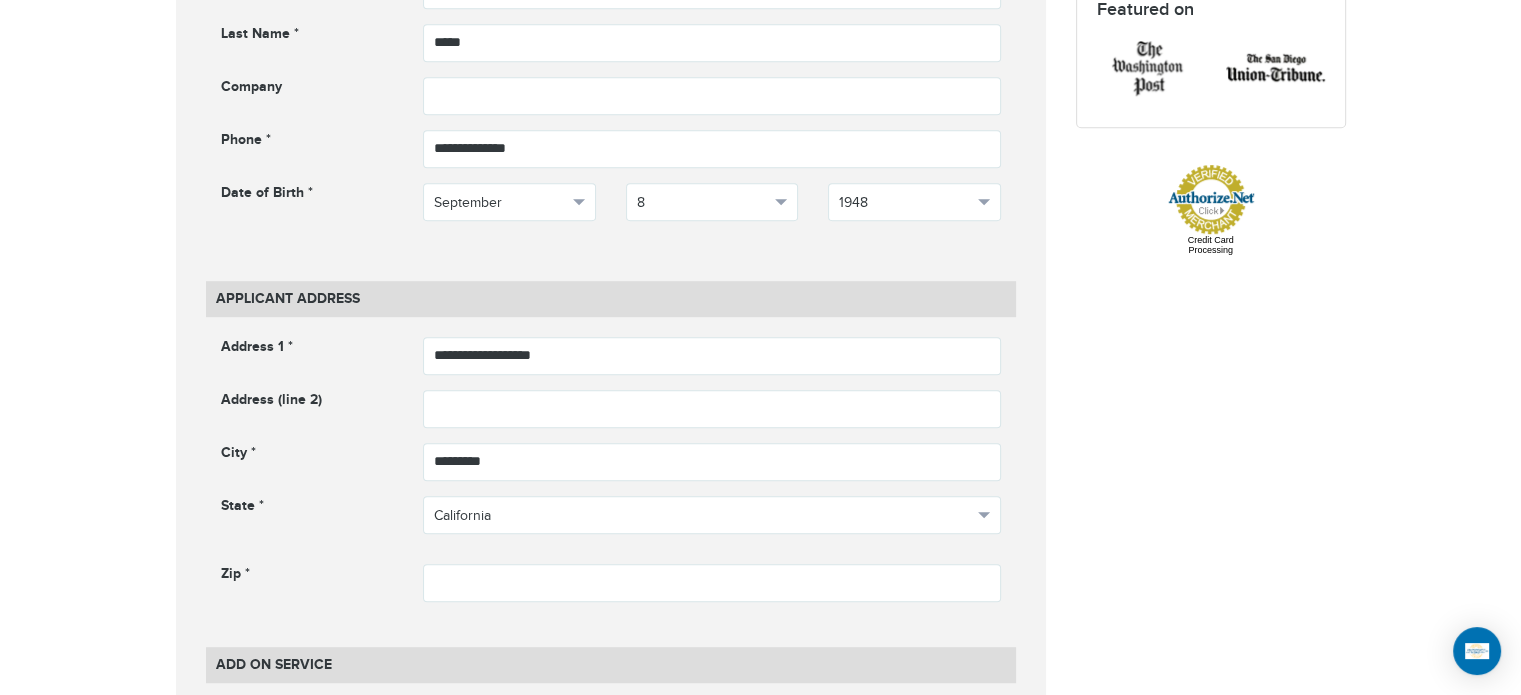 scroll, scrollTop: 1052, scrollLeft: 0, axis: vertical 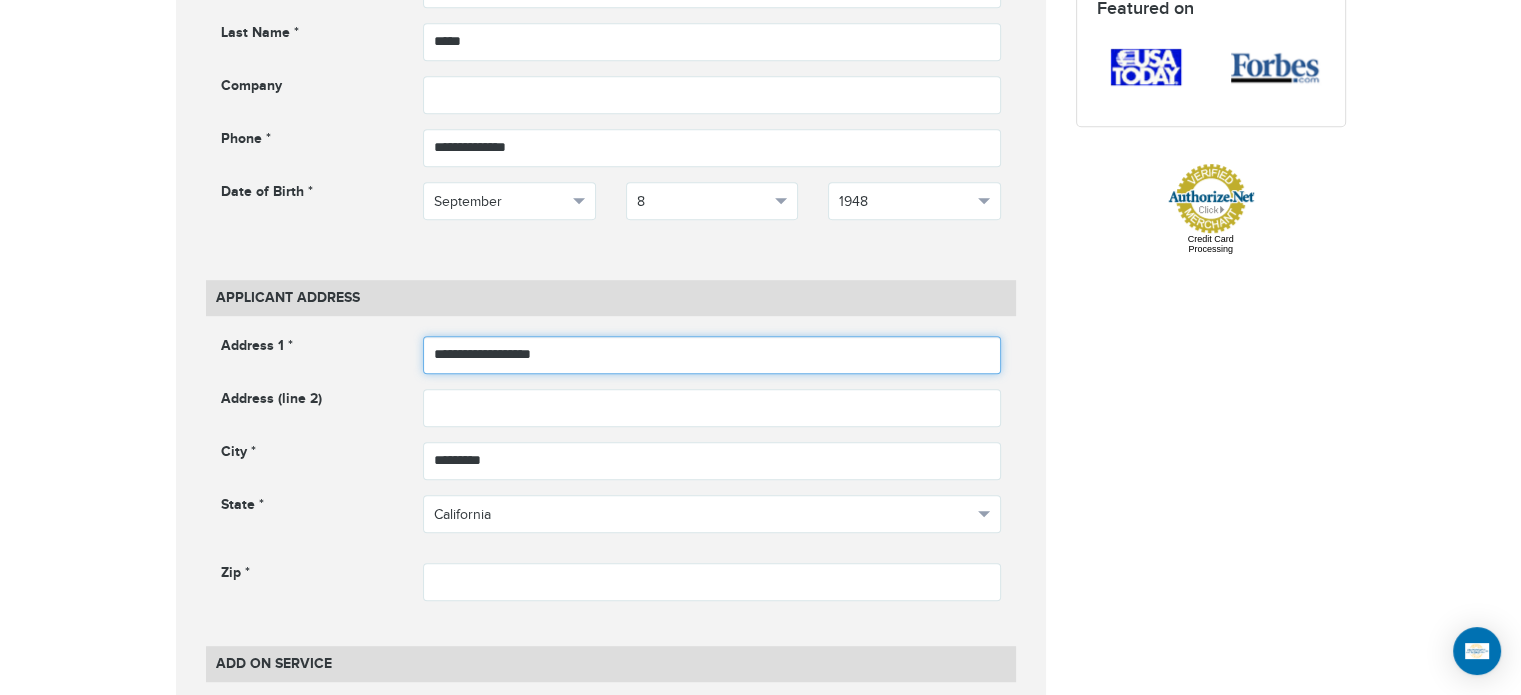 drag, startPoint x: 326, startPoint y: 389, endPoint x: 135, endPoint y: 370, distance: 191.9427 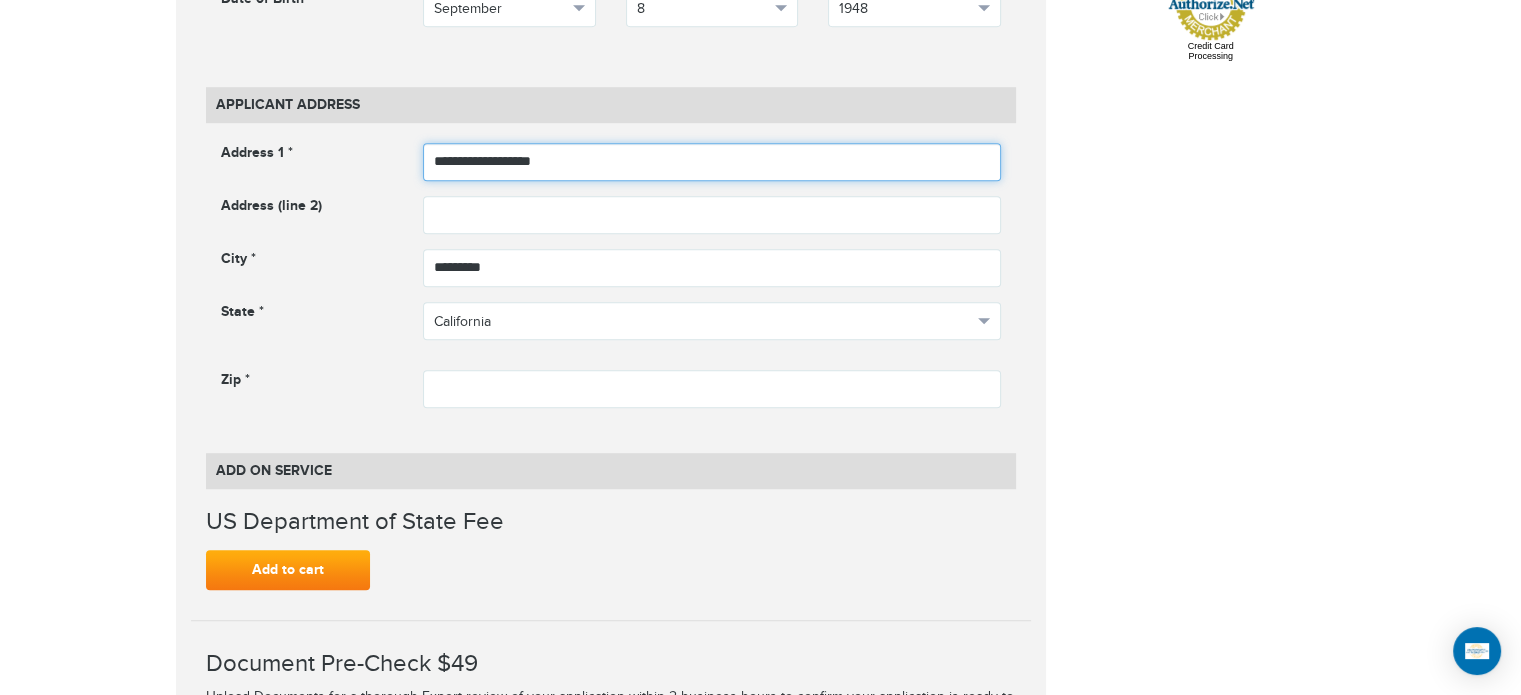 scroll, scrollTop: 1252, scrollLeft: 0, axis: vertical 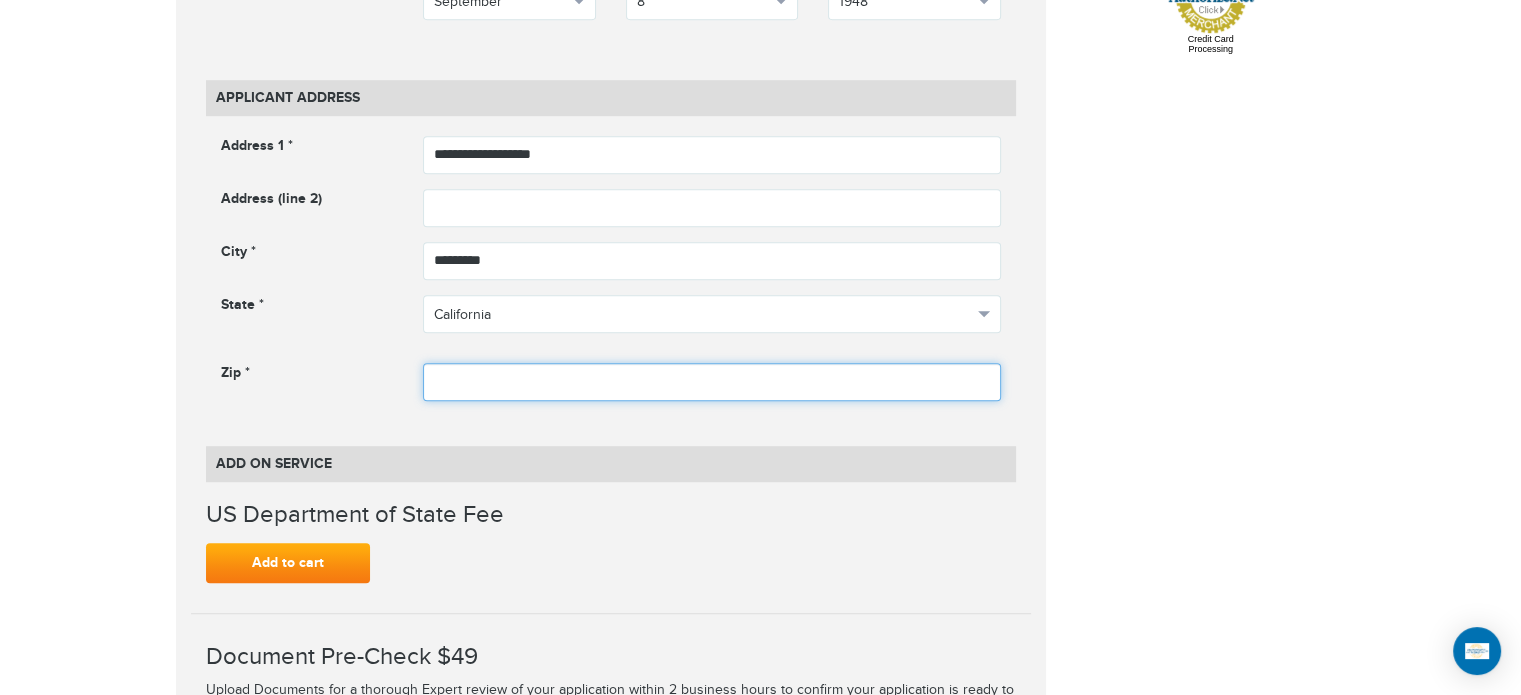 click at bounding box center (712, 382) 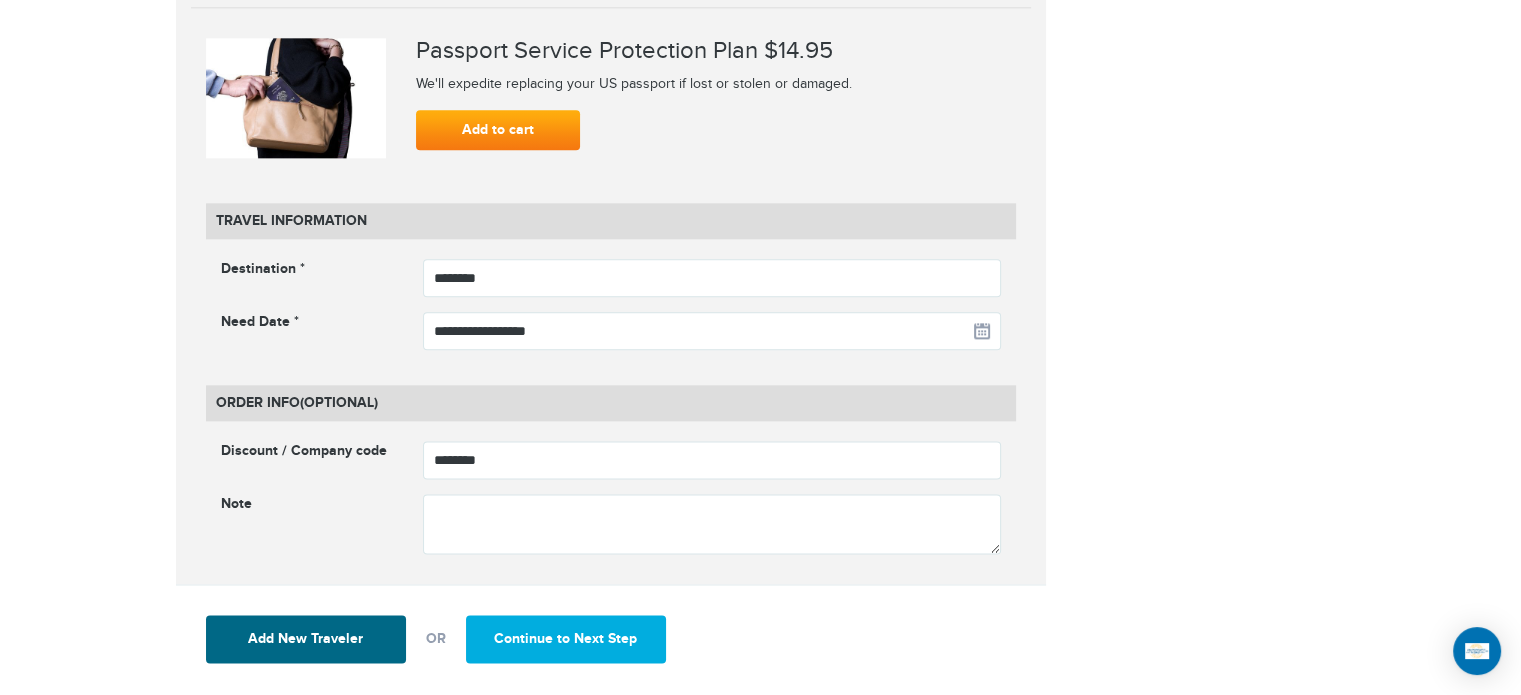 scroll, scrollTop: 2552, scrollLeft: 0, axis: vertical 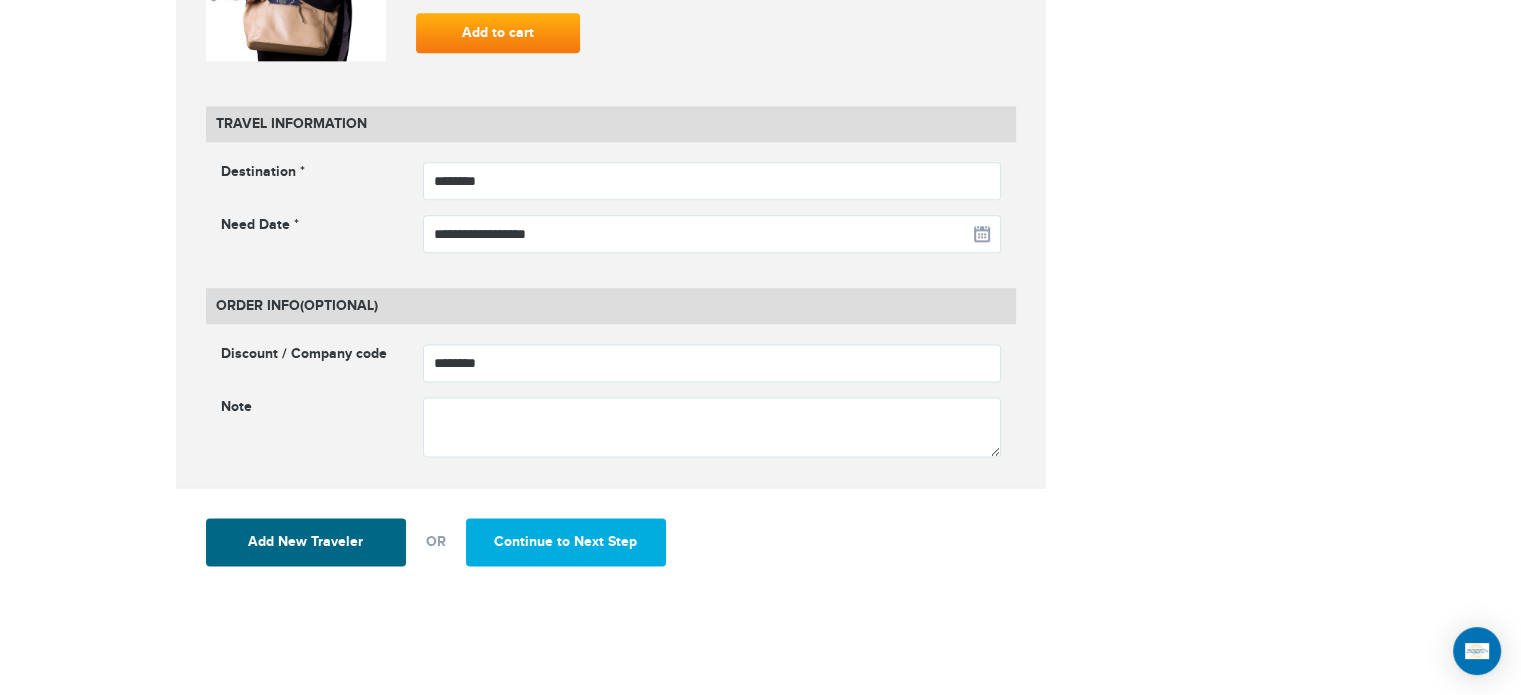type on "*****" 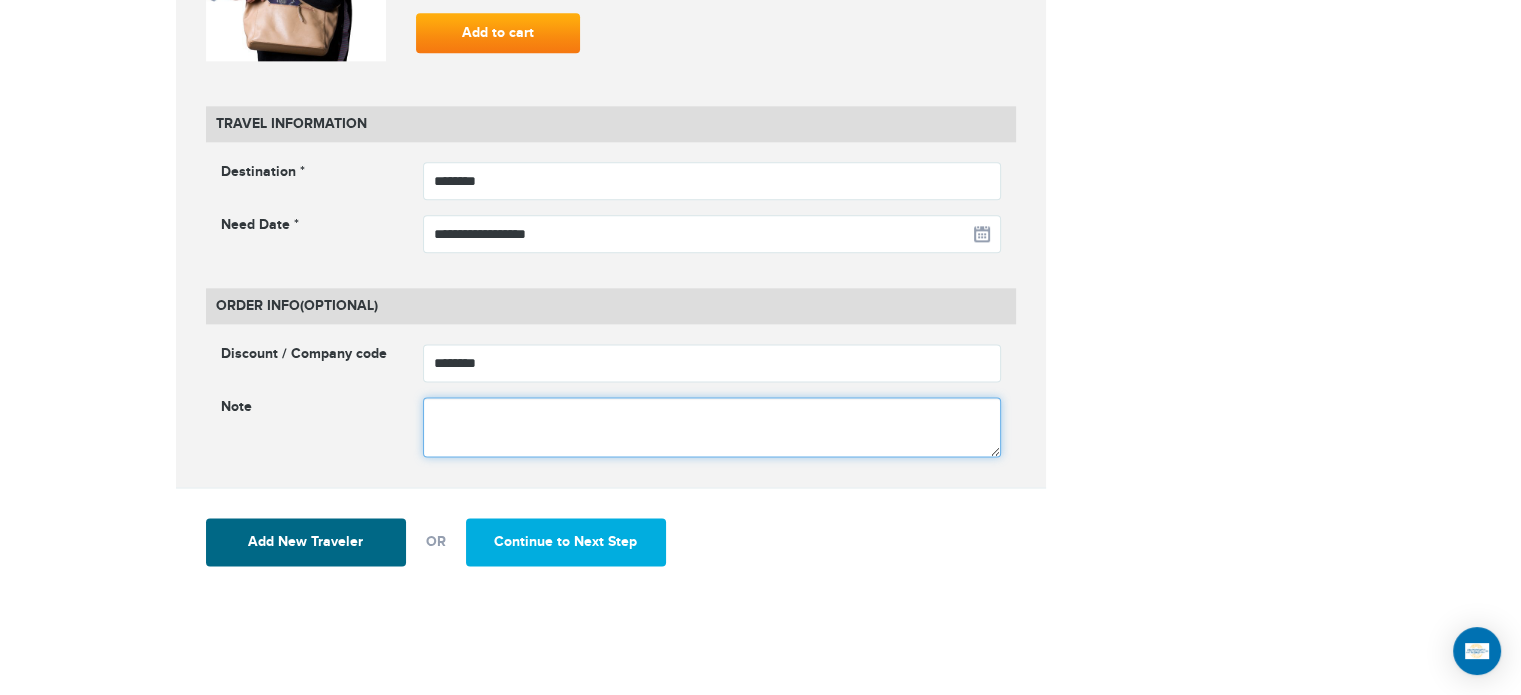click at bounding box center [712, 427] 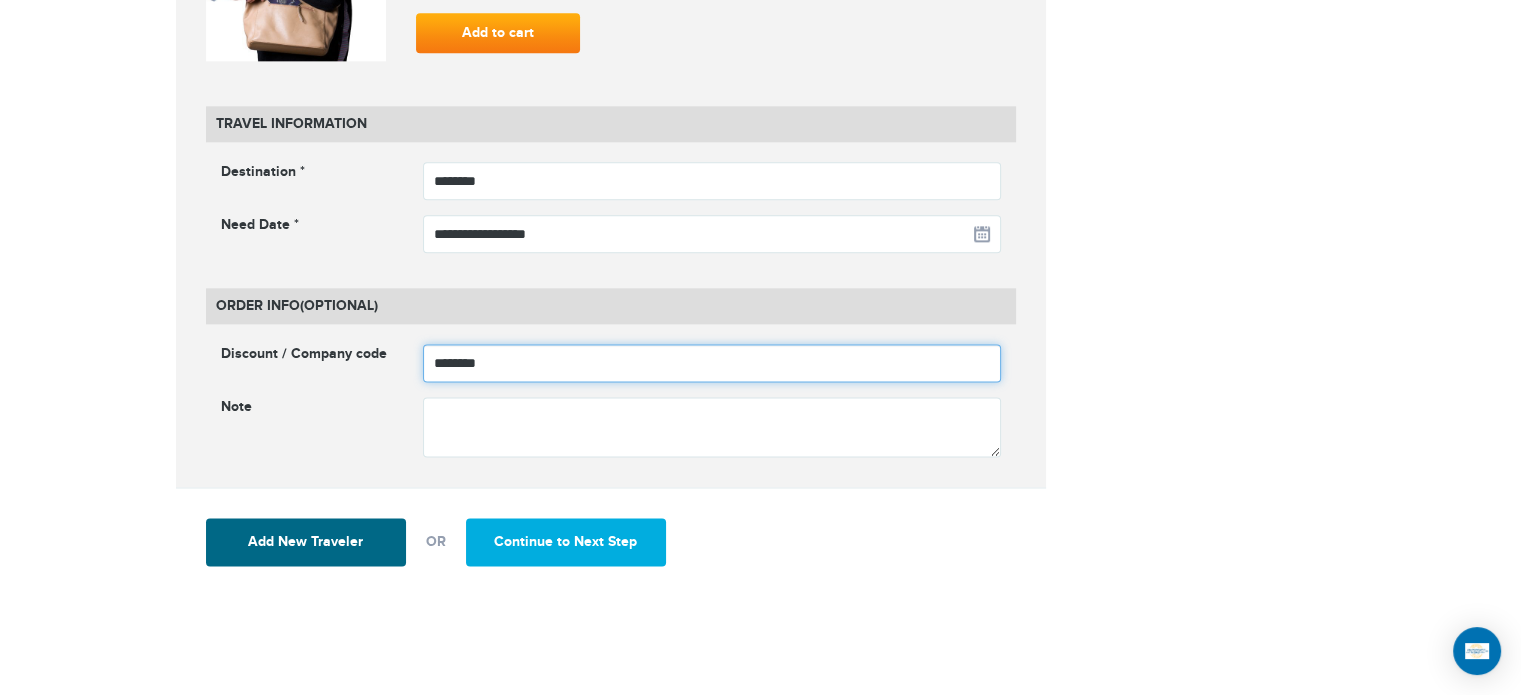 drag, startPoint x: 510, startPoint y: 359, endPoint x: 390, endPoint y: 362, distance: 120.03749 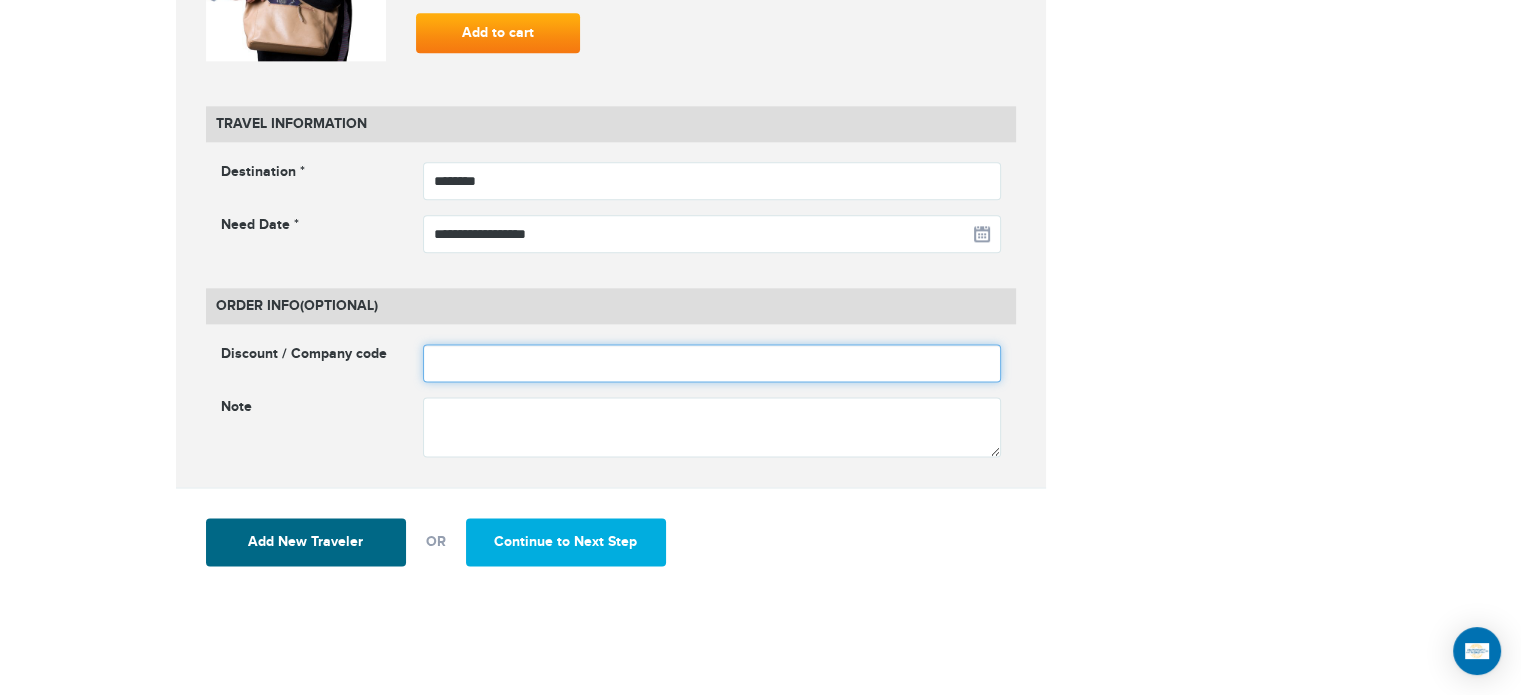 type 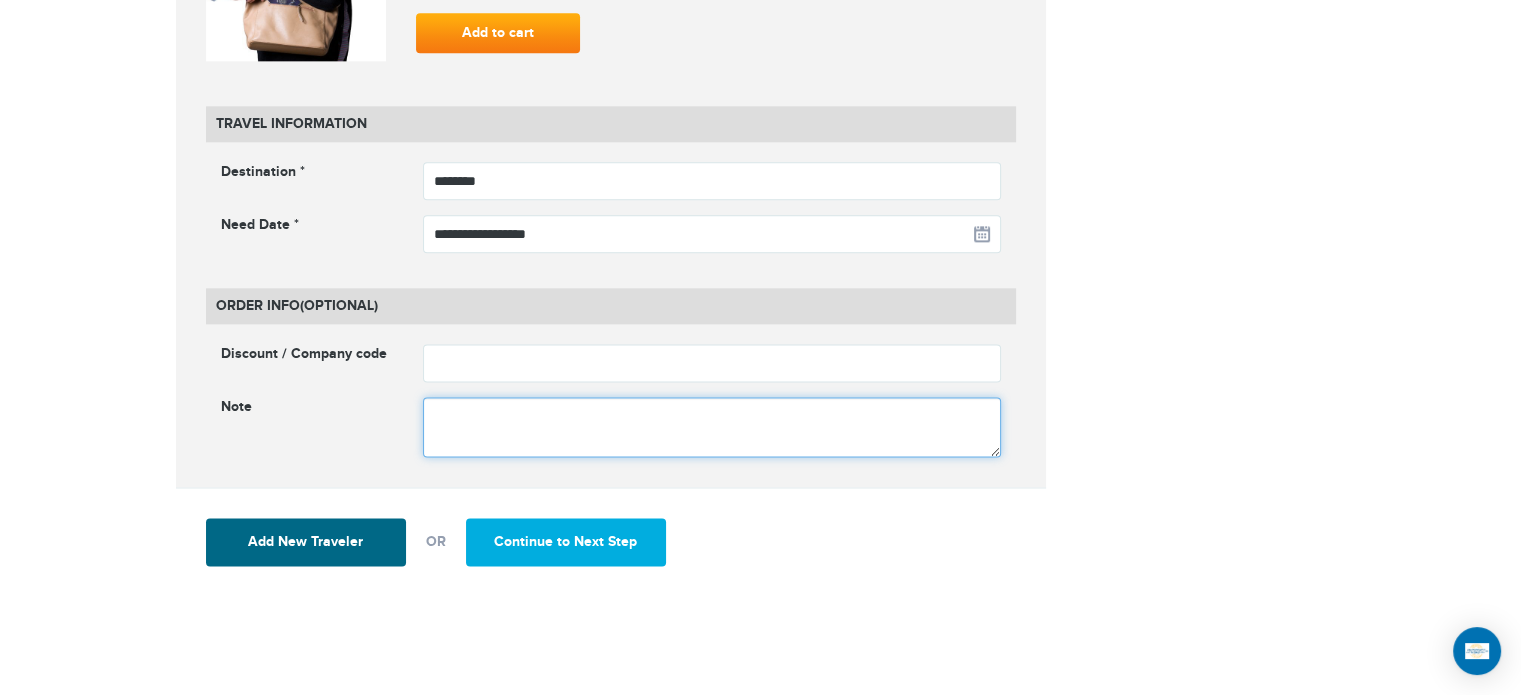click at bounding box center (712, 427) 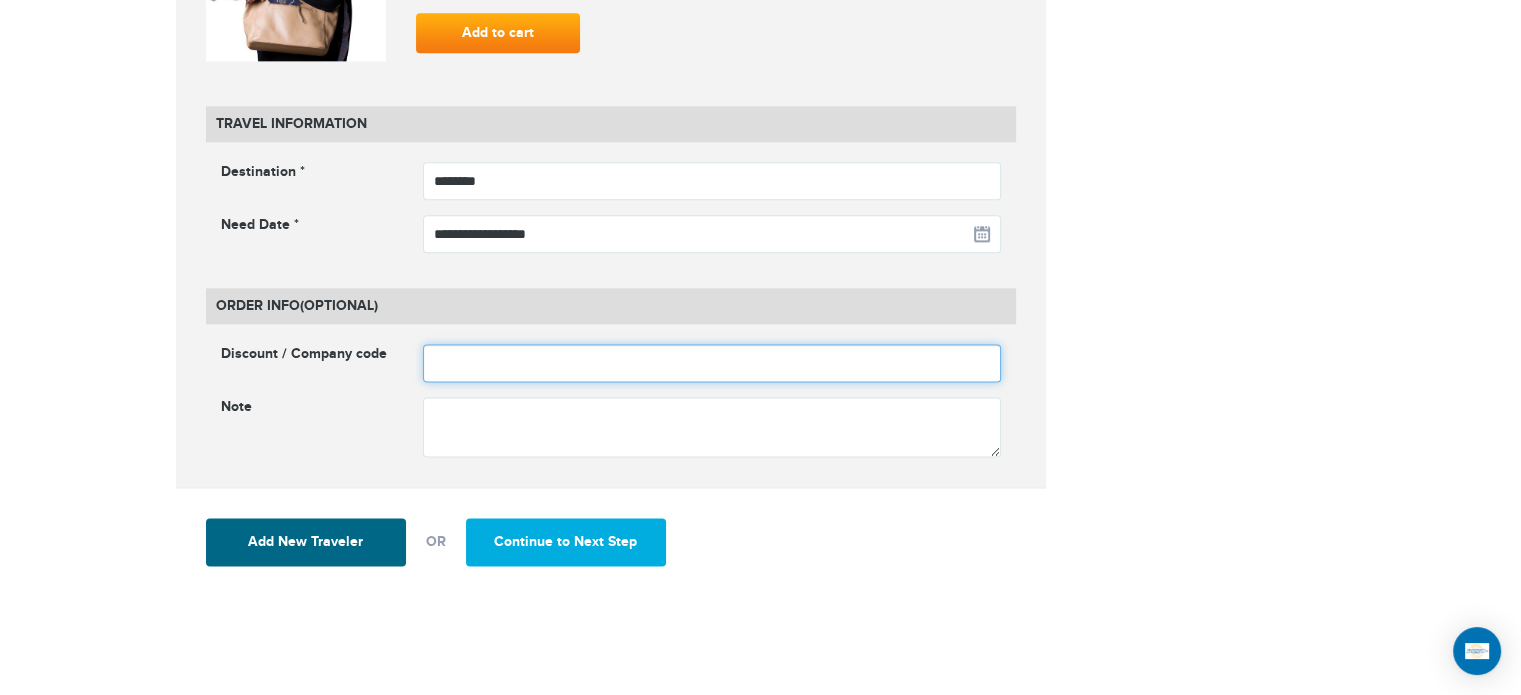 click at bounding box center (712, 363) 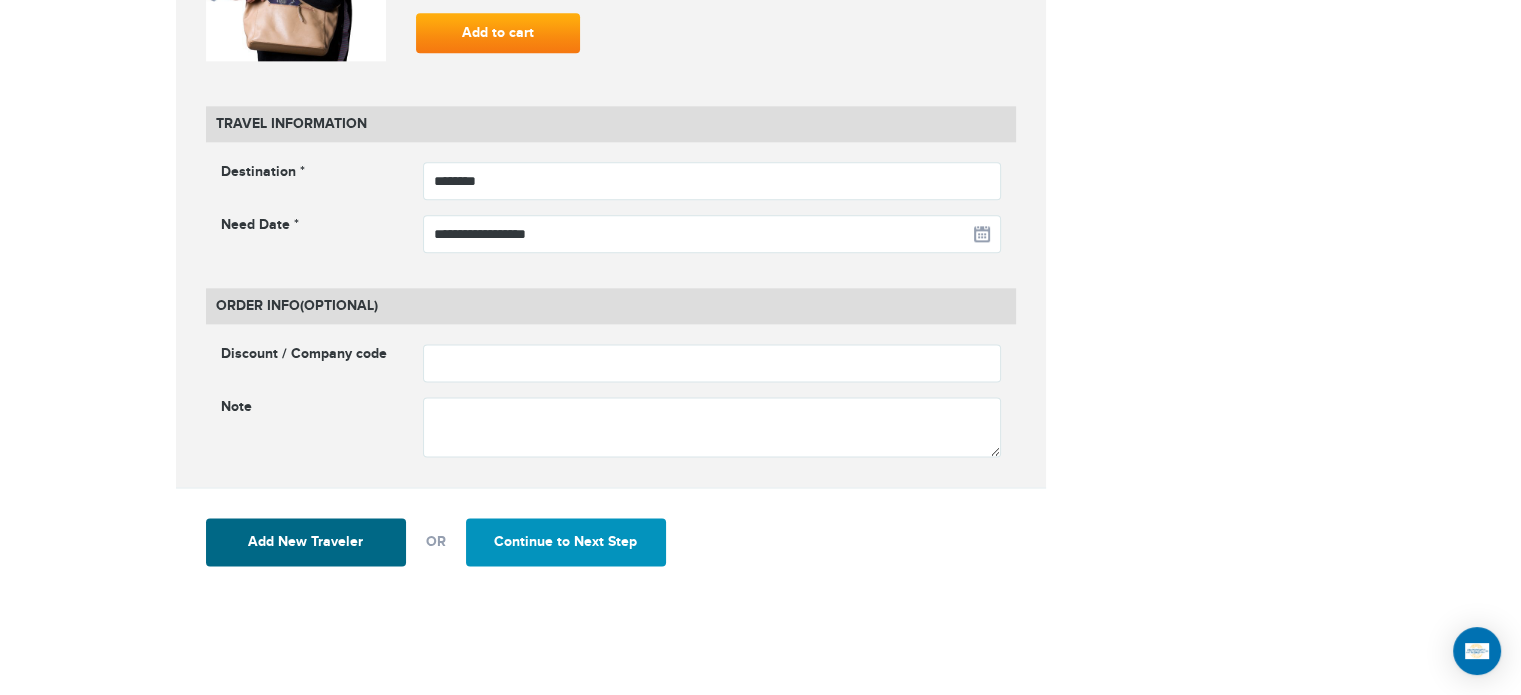 click on "Continue to Next Step" at bounding box center [566, 542] 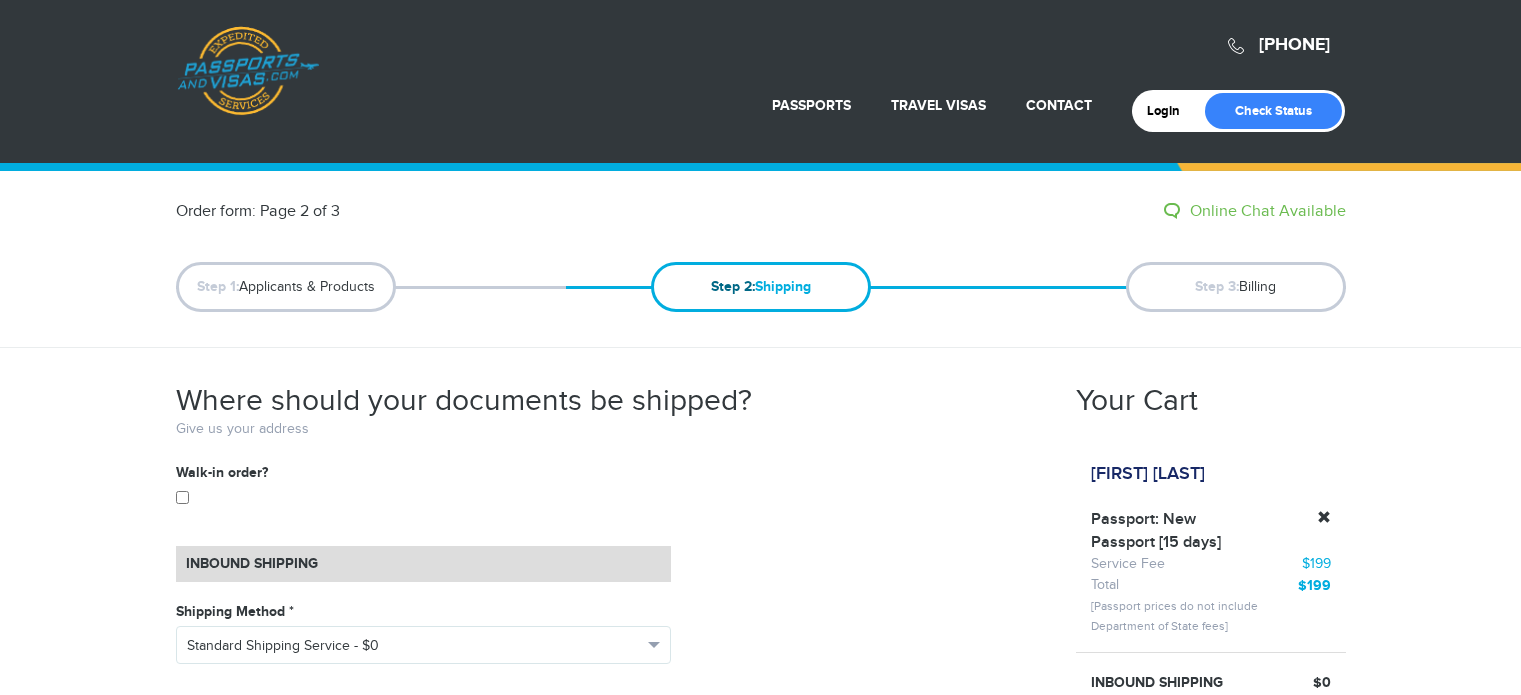 scroll, scrollTop: 0, scrollLeft: 0, axis: both 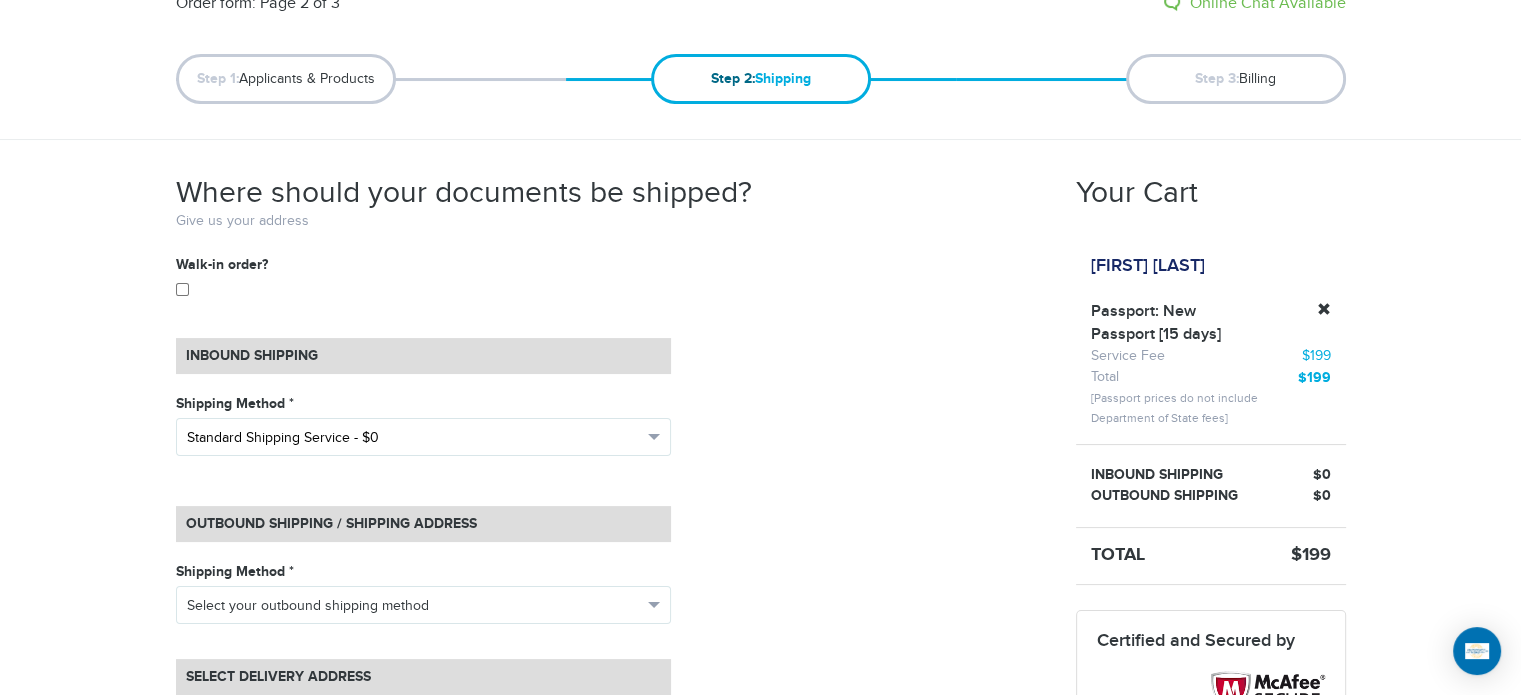 click on "Standard Shipping Service - $0" at bounding box center (423, 437) 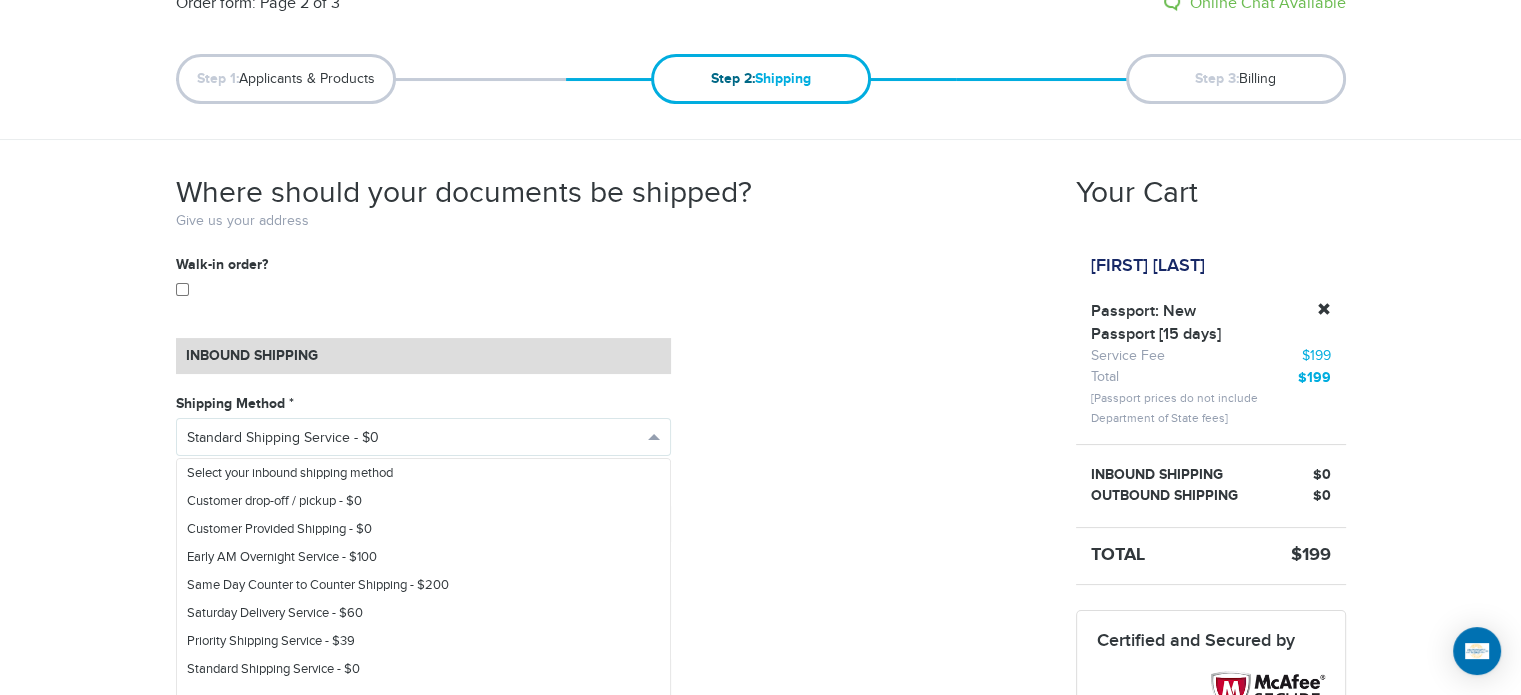 click on "**********" at bounding box center (611, 637) 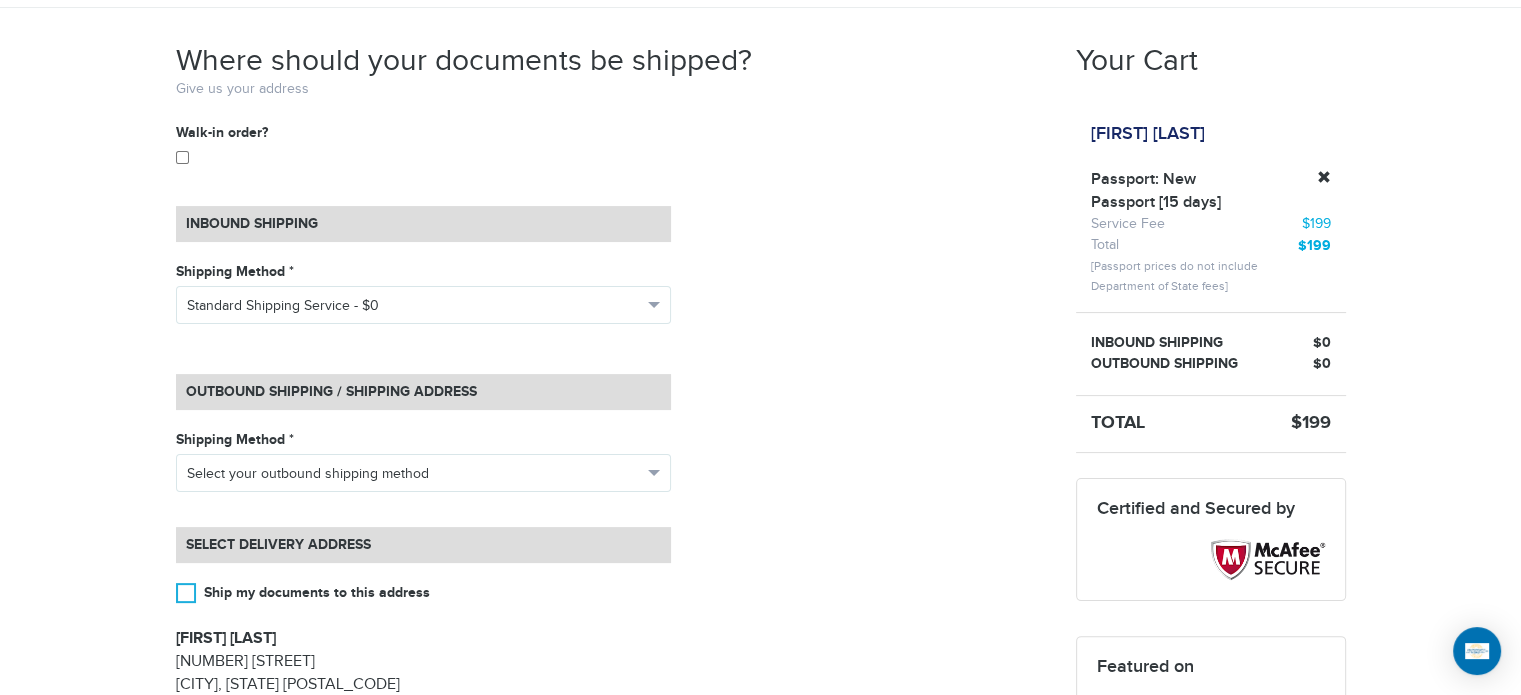 scroll, scrollTop: 500, scrollLeft: 0, axis: vertical 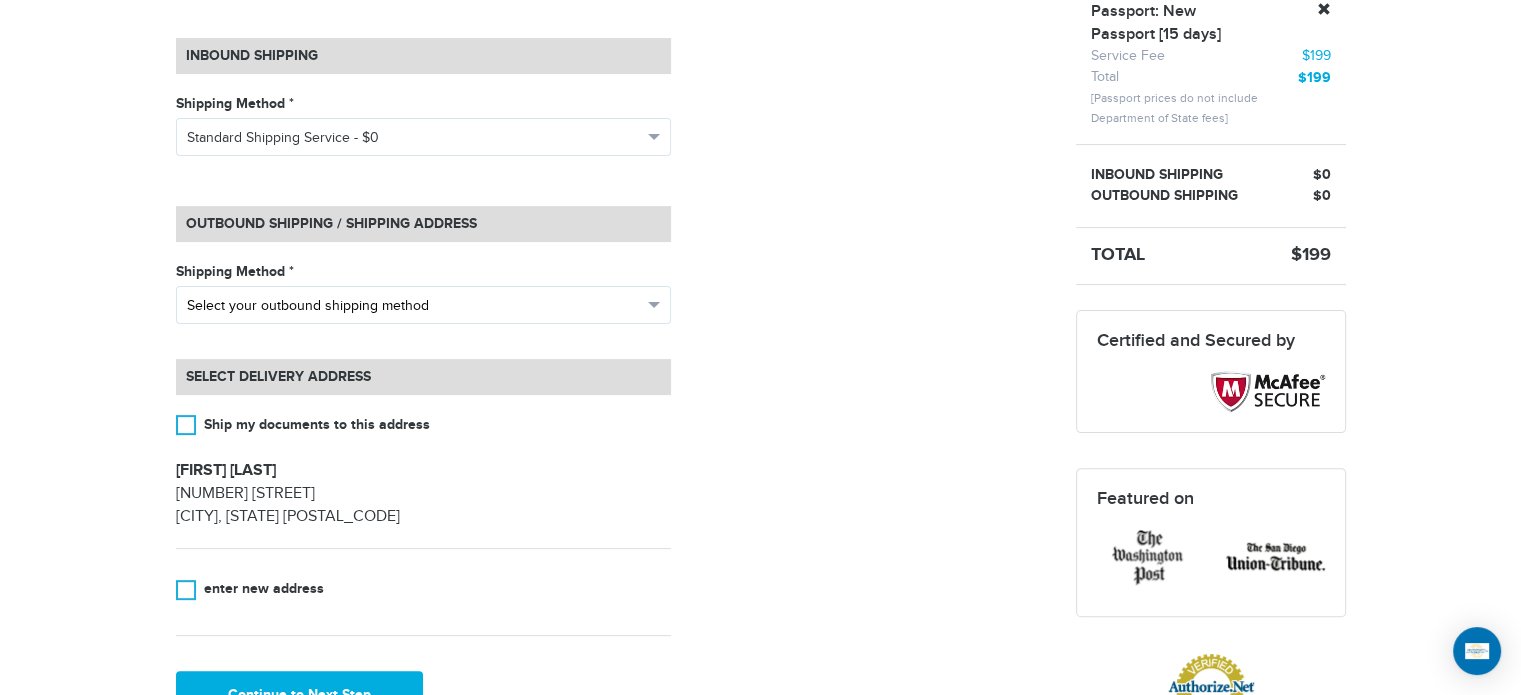 click on "Select your outbound shipping method" at bounding box center [414, 306] 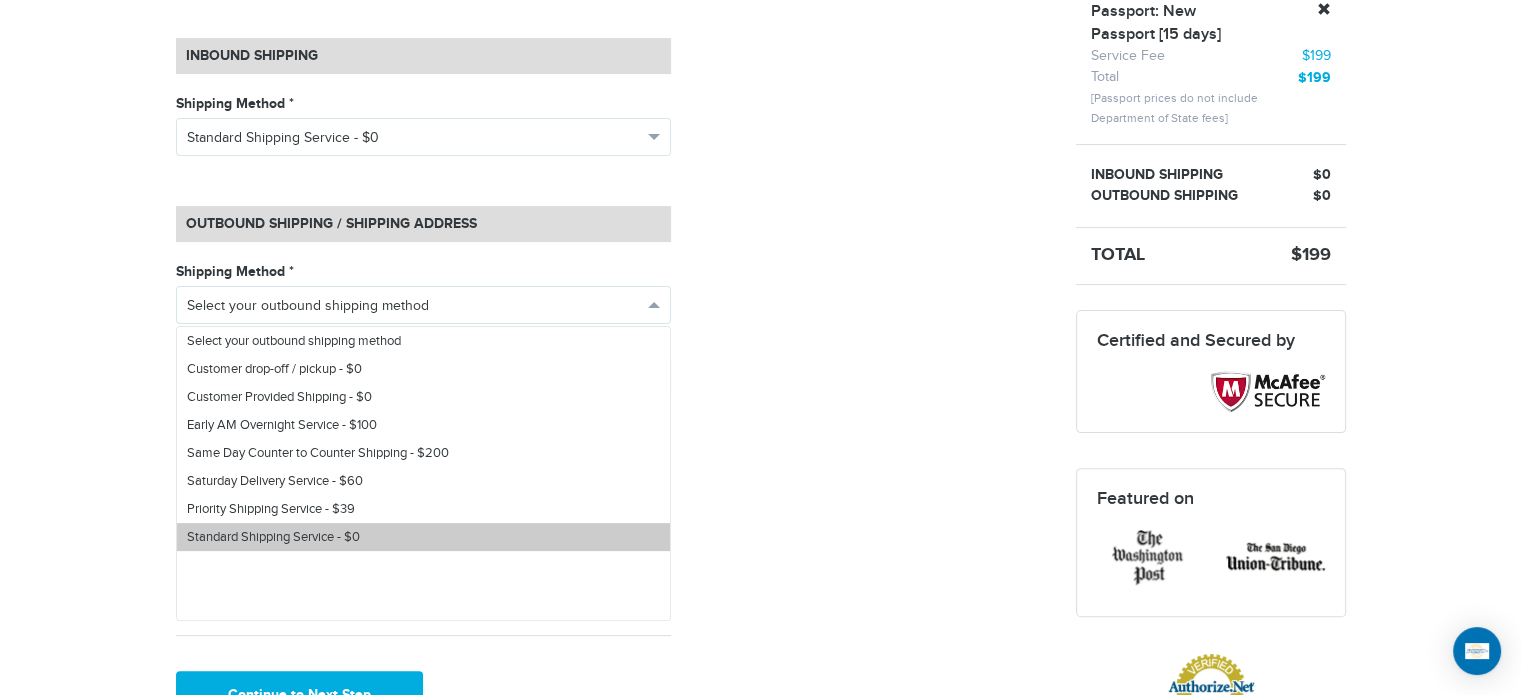 click on "Standard Shipping Service - $0" at bounding box center [423, 537] 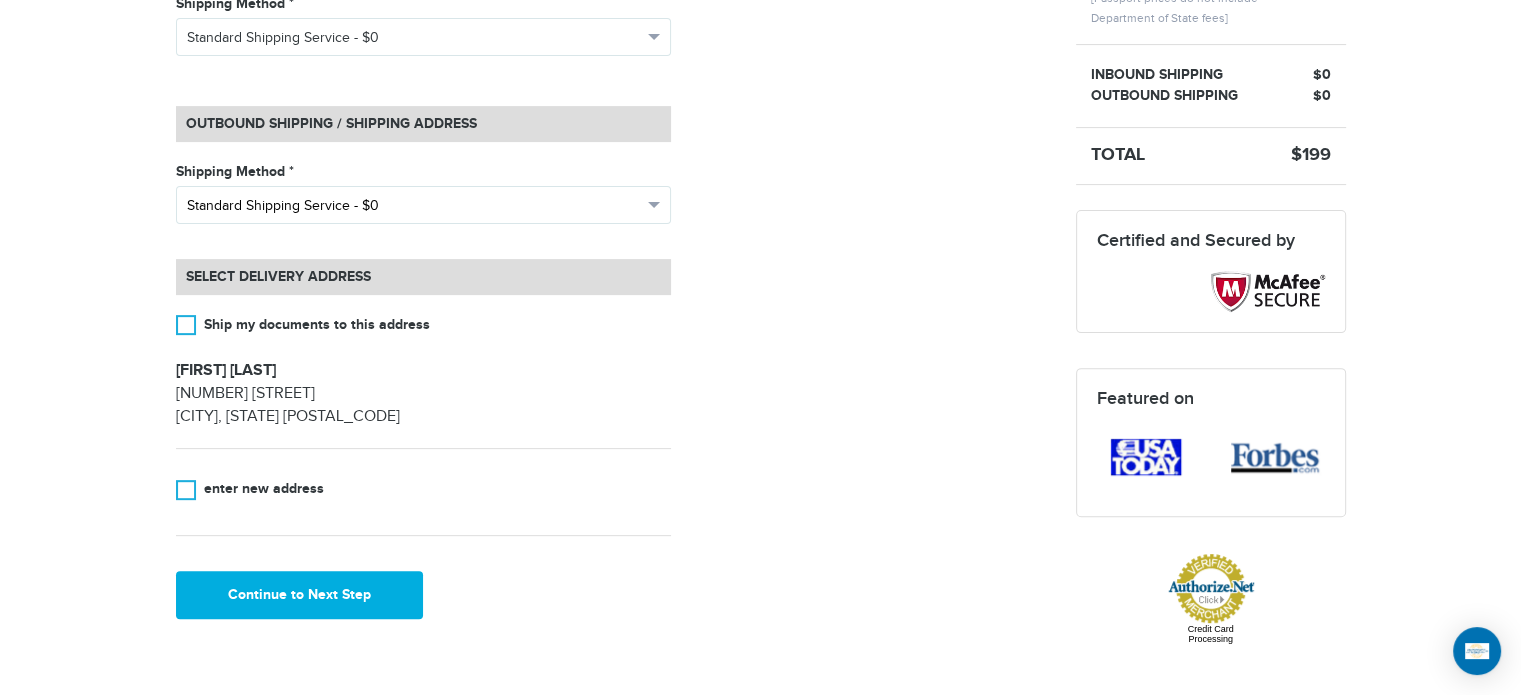 scroll, scrollTop: 700, scrollLeft: 0, axis: vertical 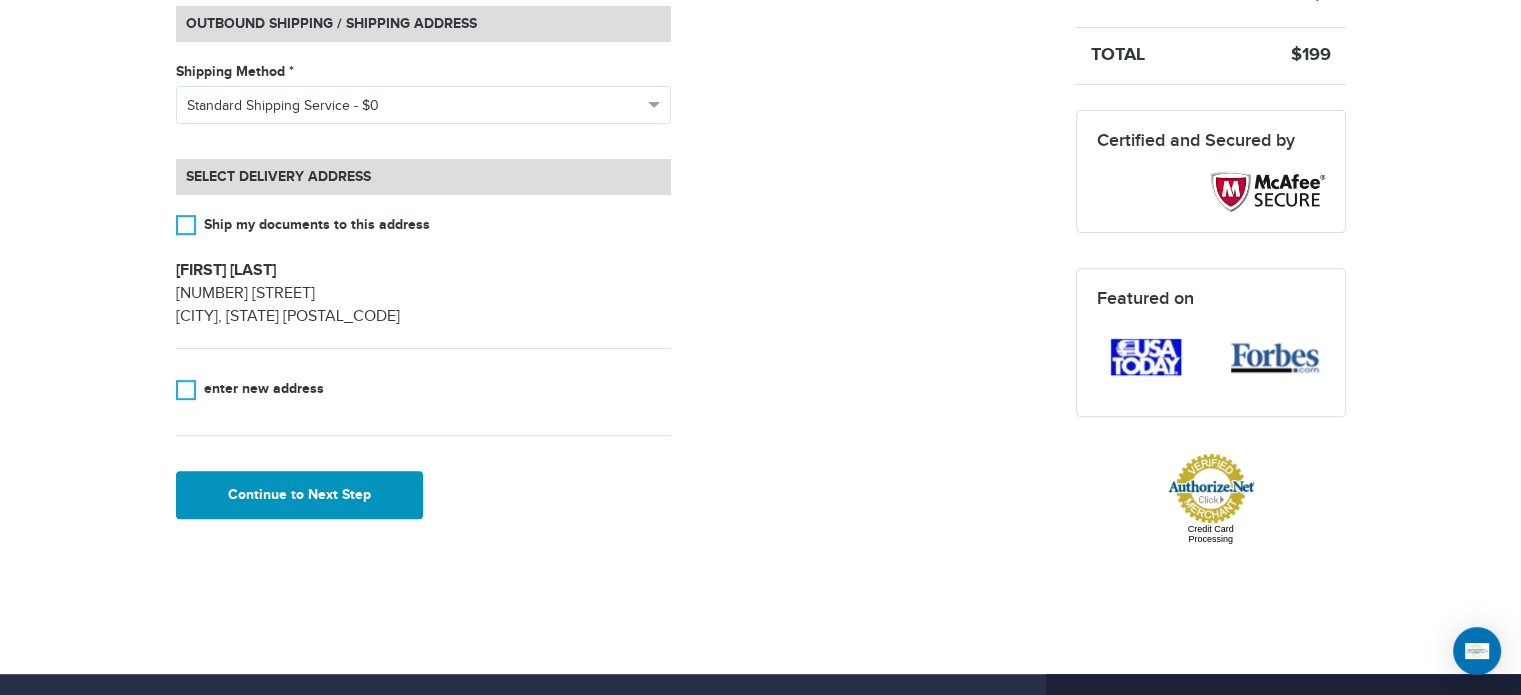 click on "Continue to Next Step" at bounding box center (300, 495) 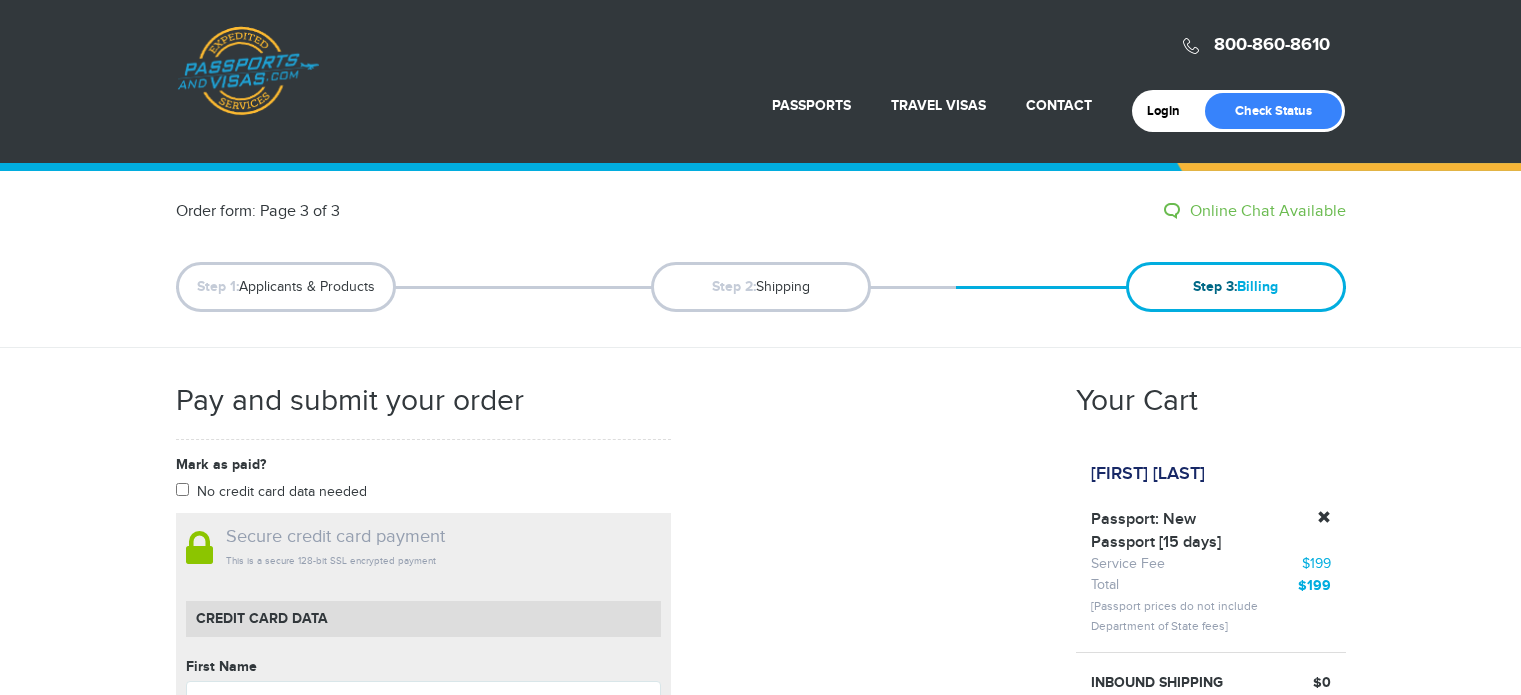 scroll, scrollTop: 0, scrollLeft: 0, axis: both 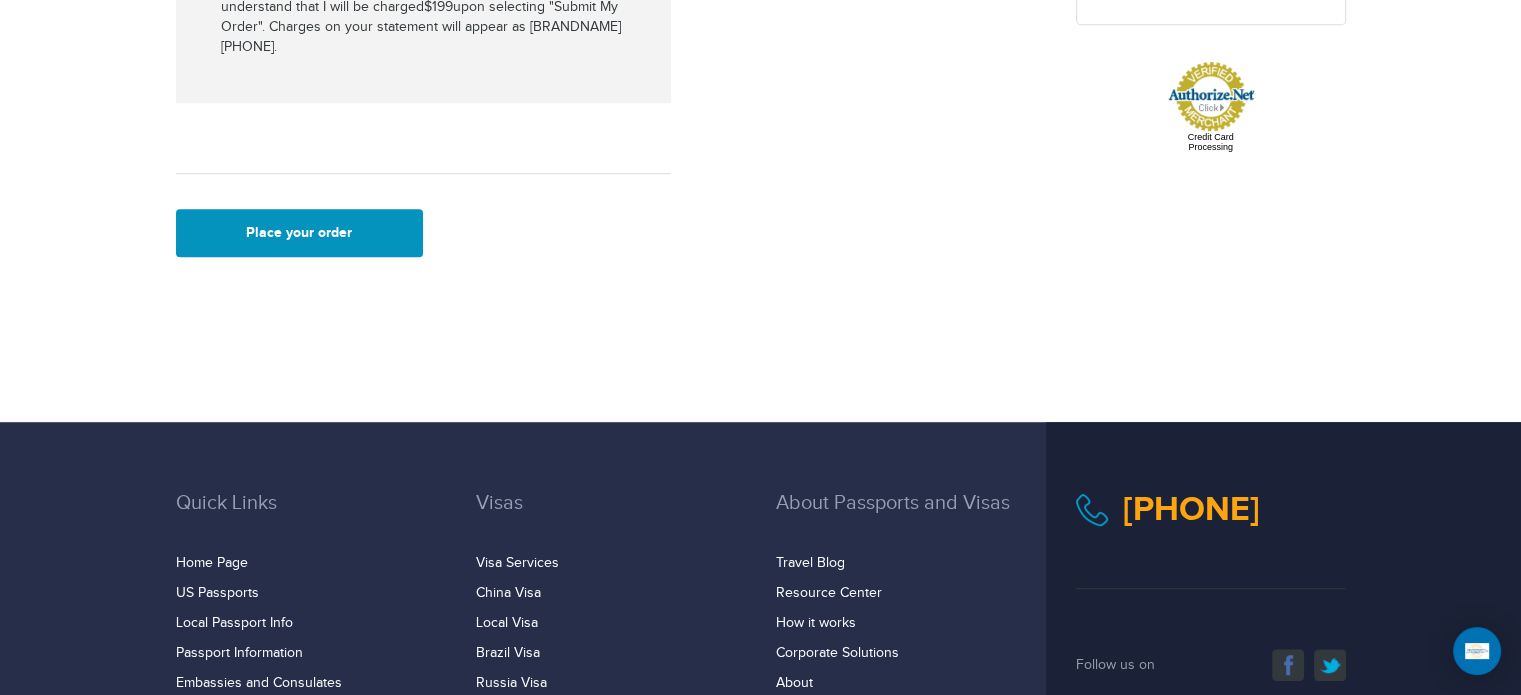 click on "Place your order" at bounding box center [300, 233] 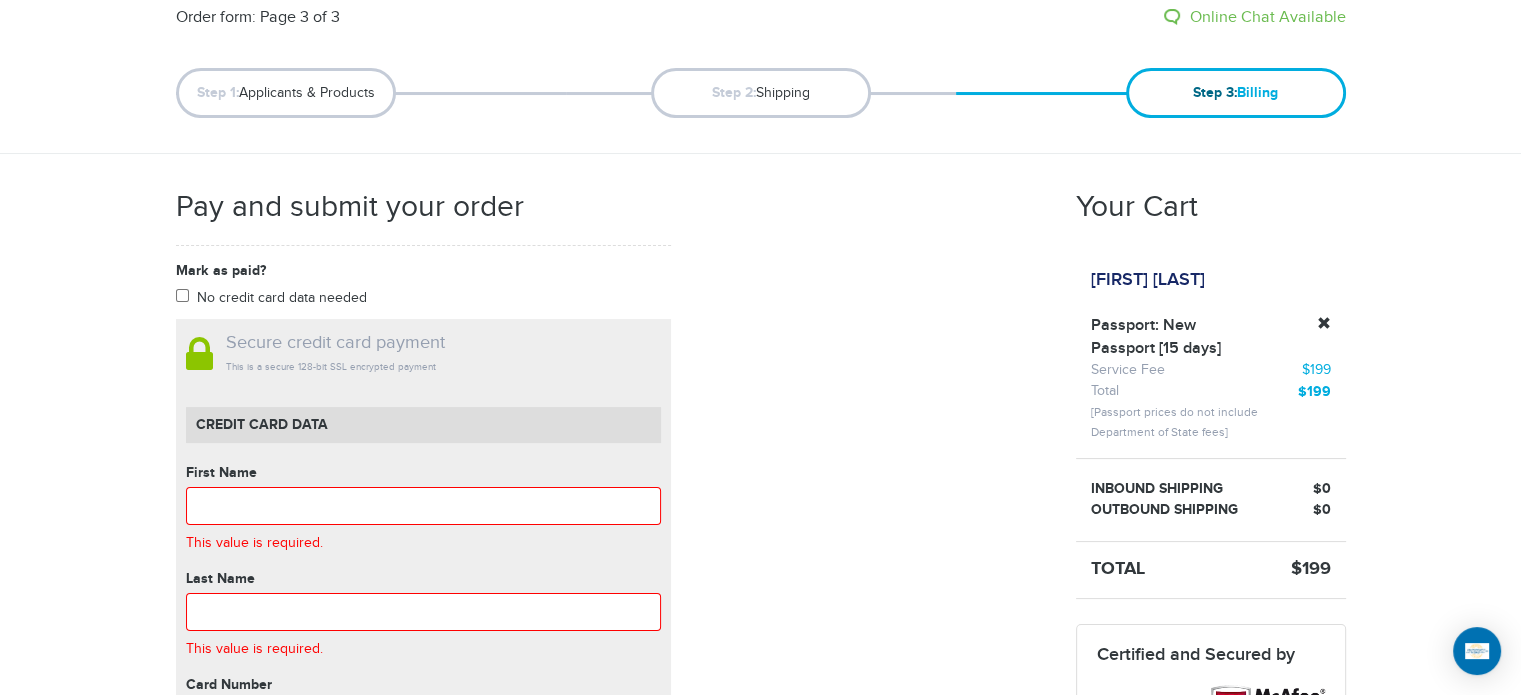 scroll, scrollTop: 163, scrollLeft: 0, axis: vertical 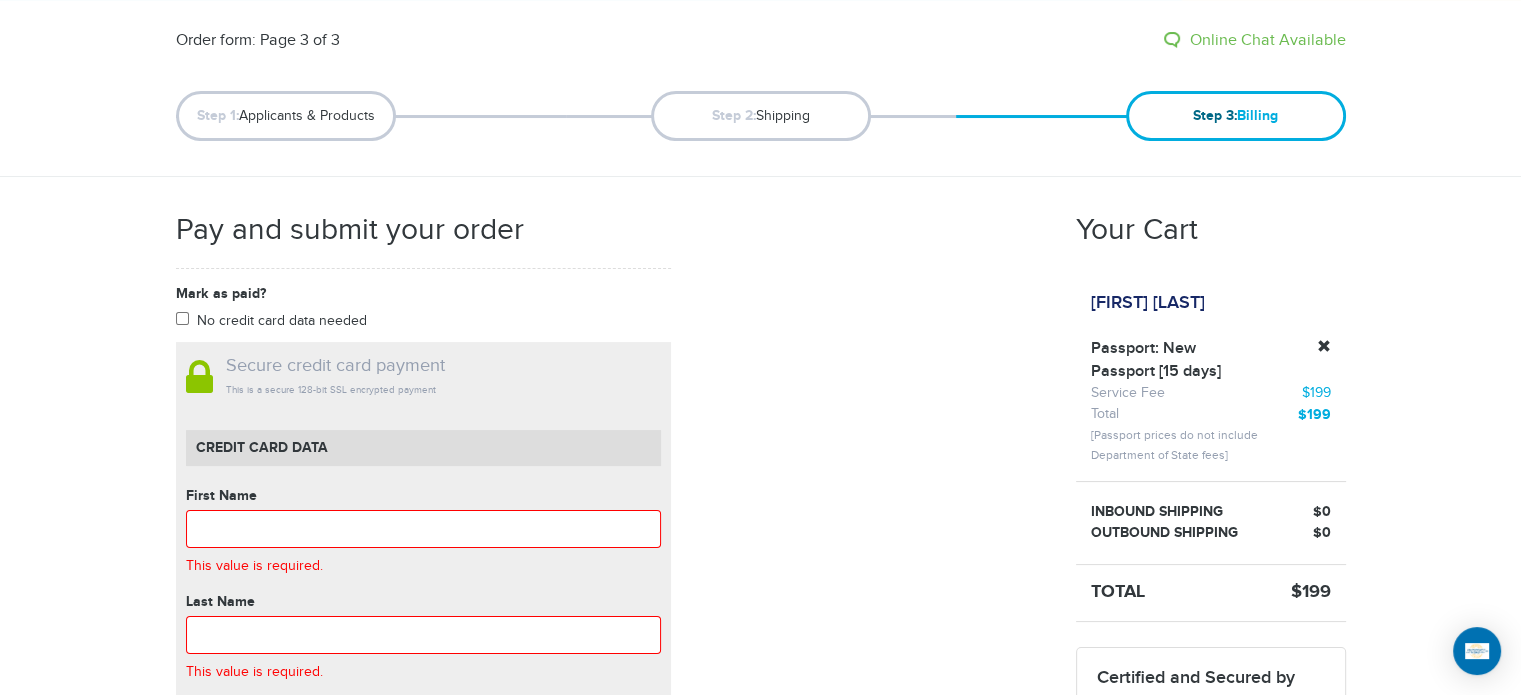 click on "Mark as paid?
No credit card data needed" at bounding box center (423, 300) 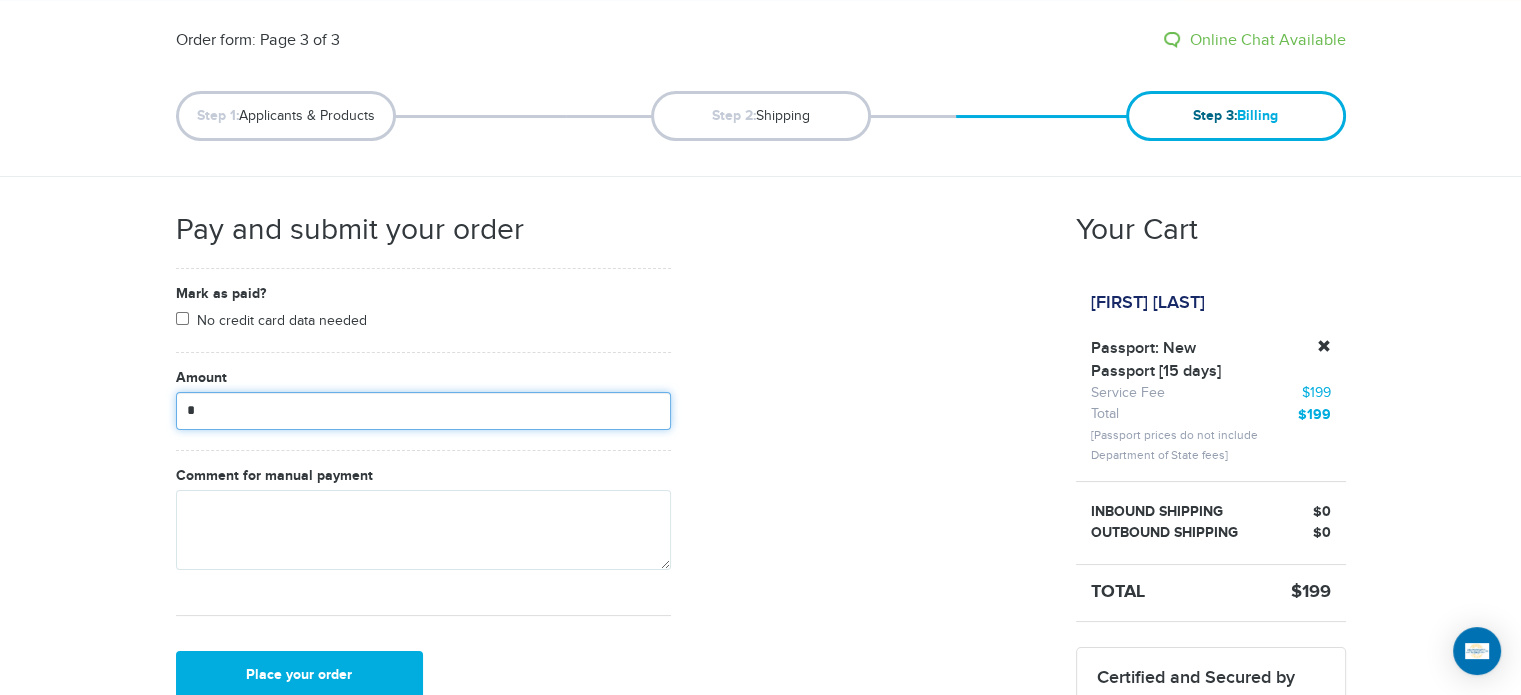 click on "*" at bounding box center [423, 411] 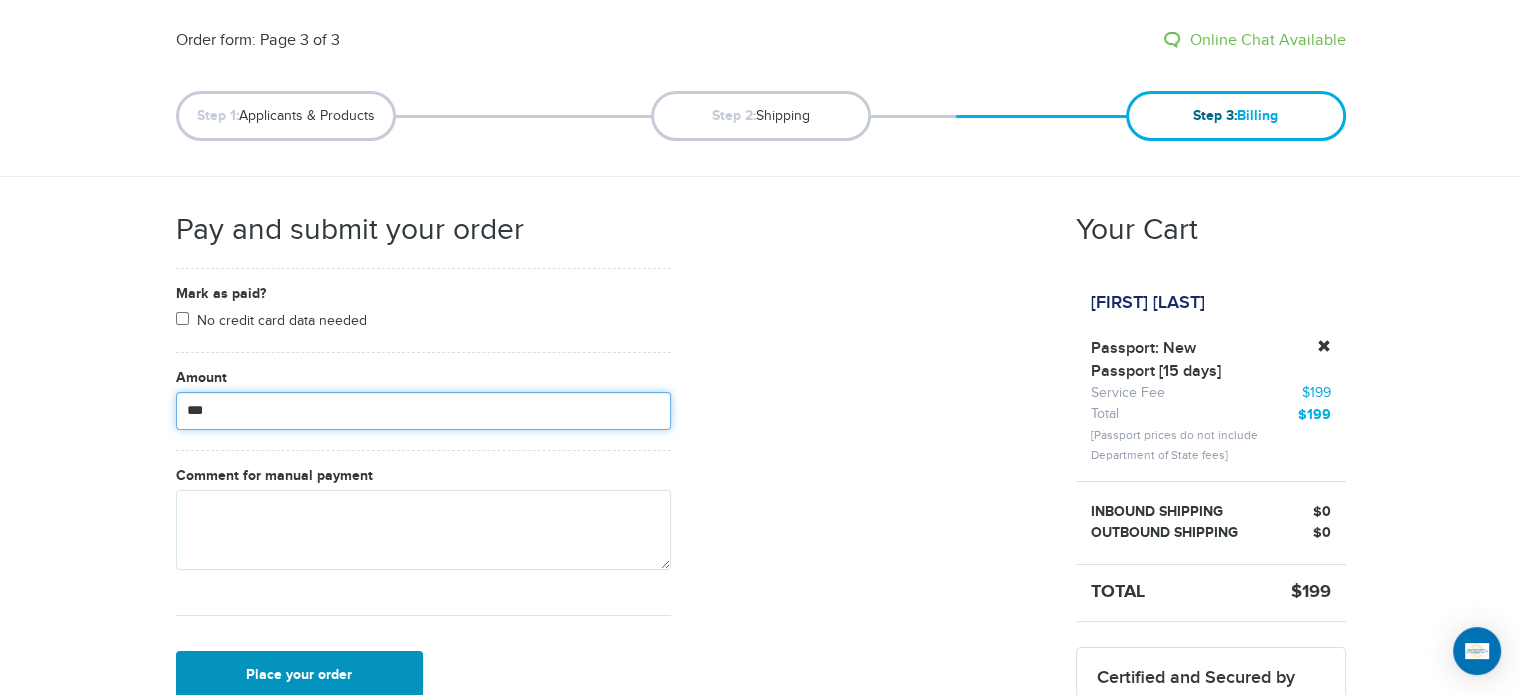 type on "***" 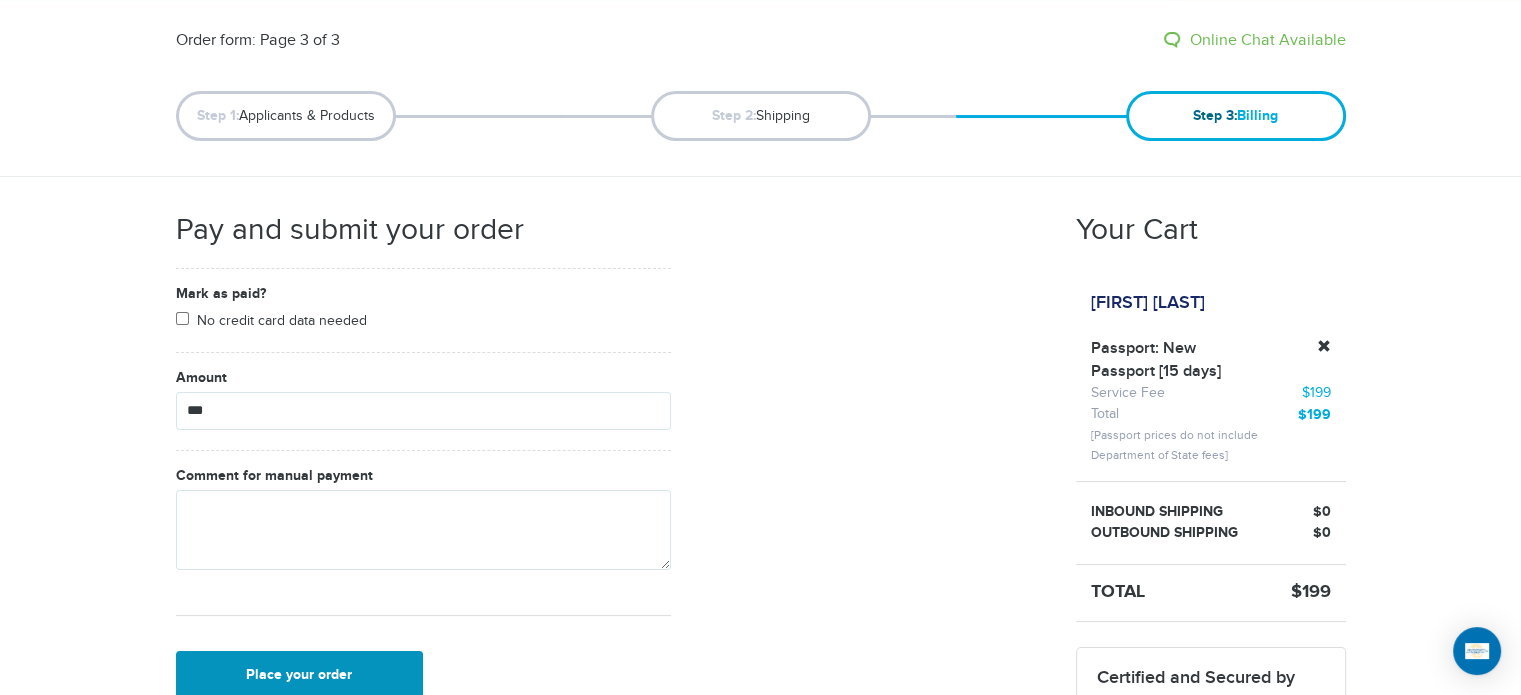 click on "Place your order" at bounding box center [300, 675] 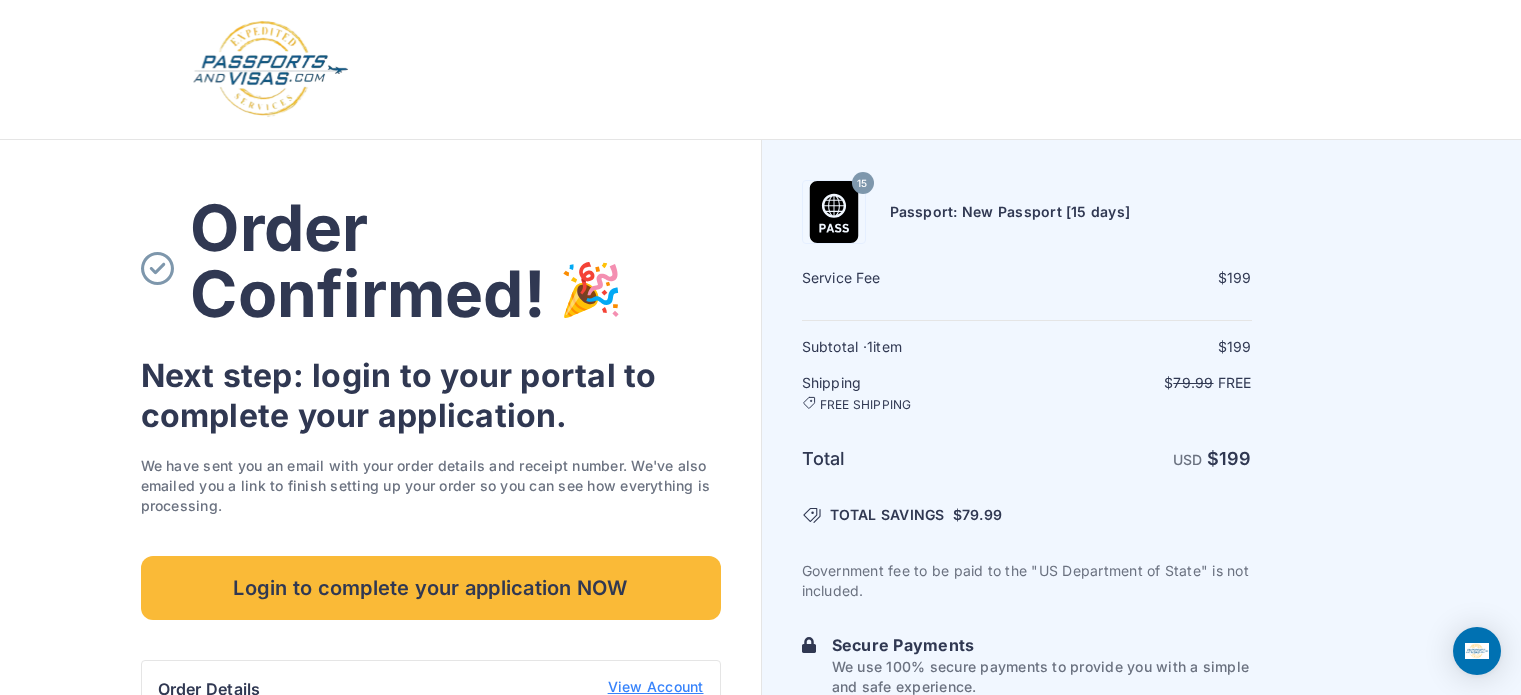 scroll, scrollTop: 0, scrollLeft: 0, axis: both 